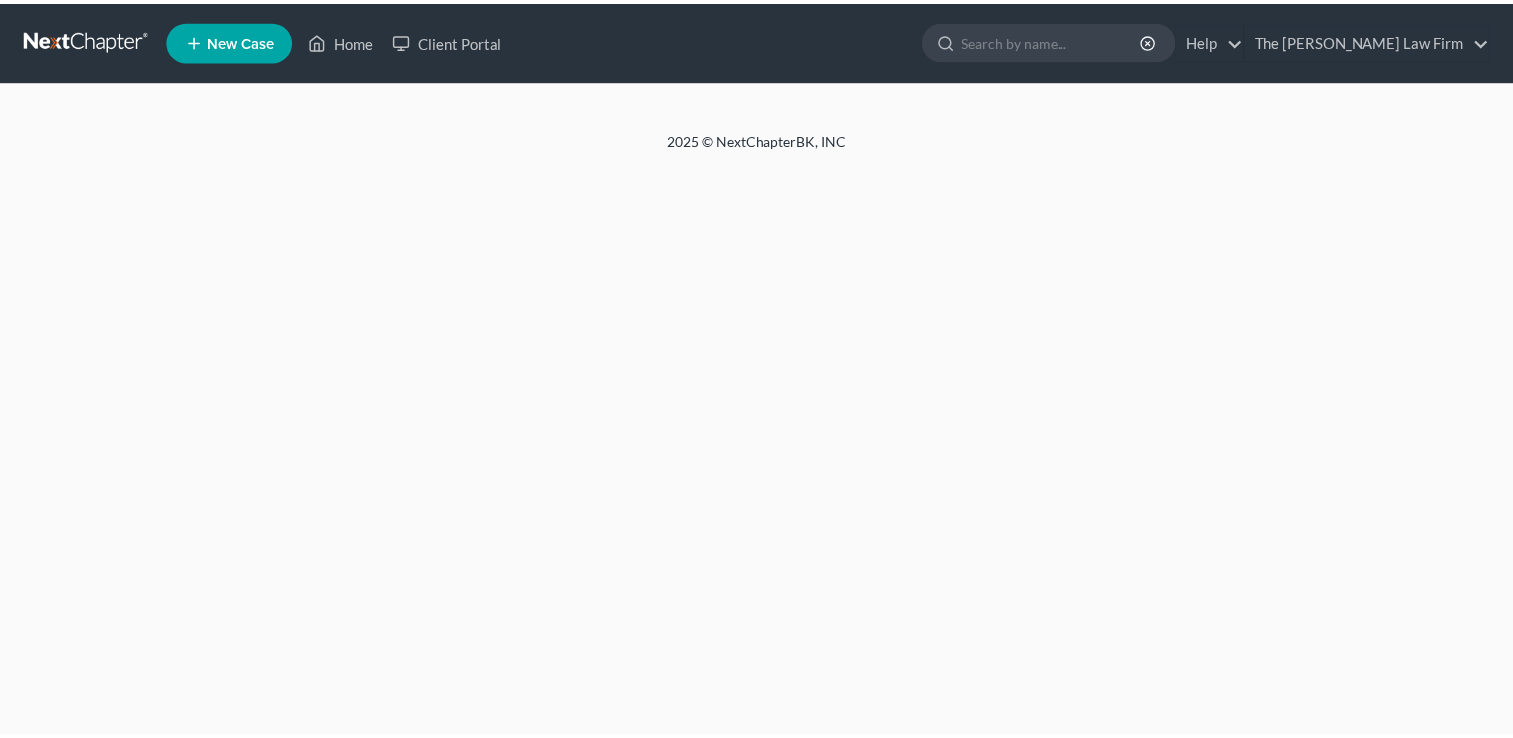 scroll, scrollTop: 0, scrollLeft: 0, axis: both 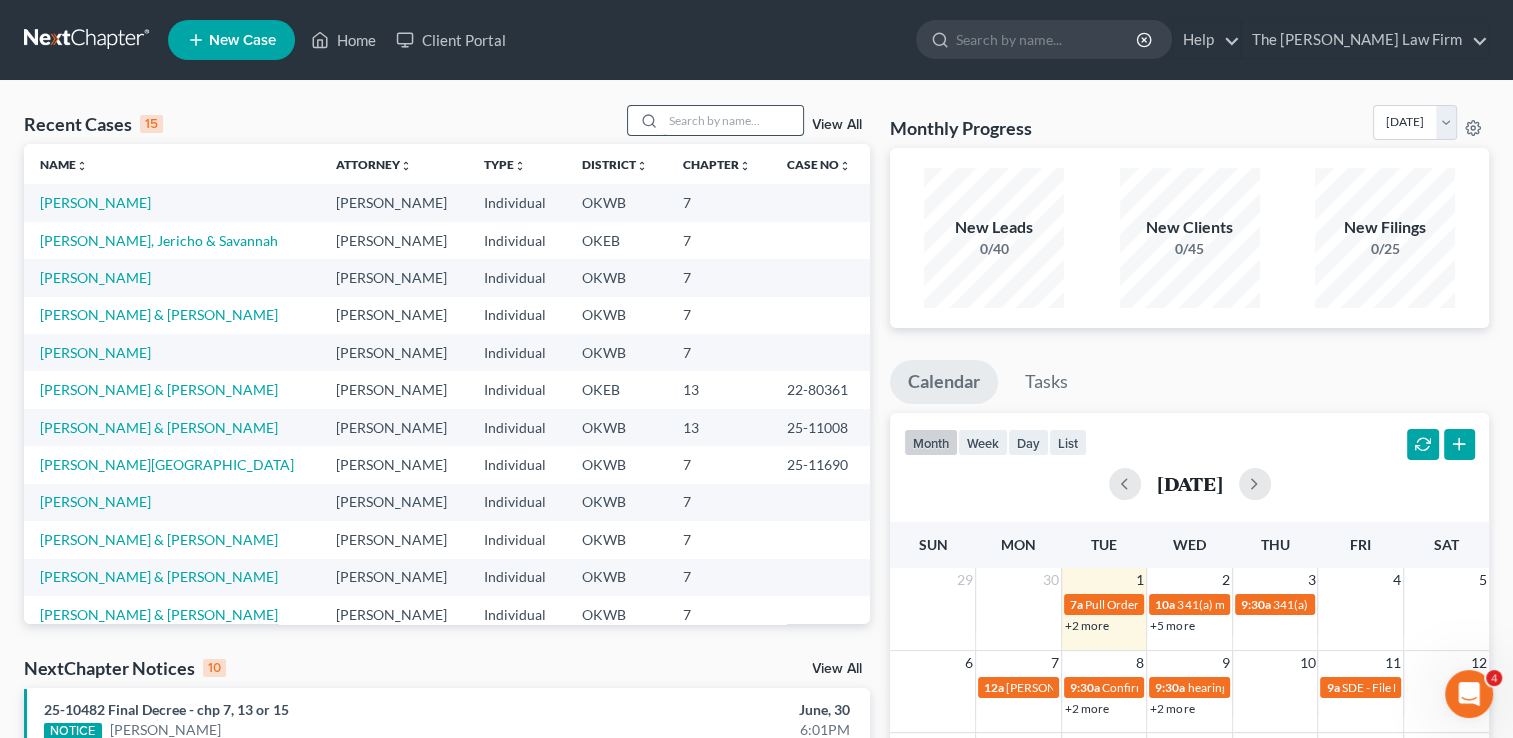 click at bounding box center [733, 120] 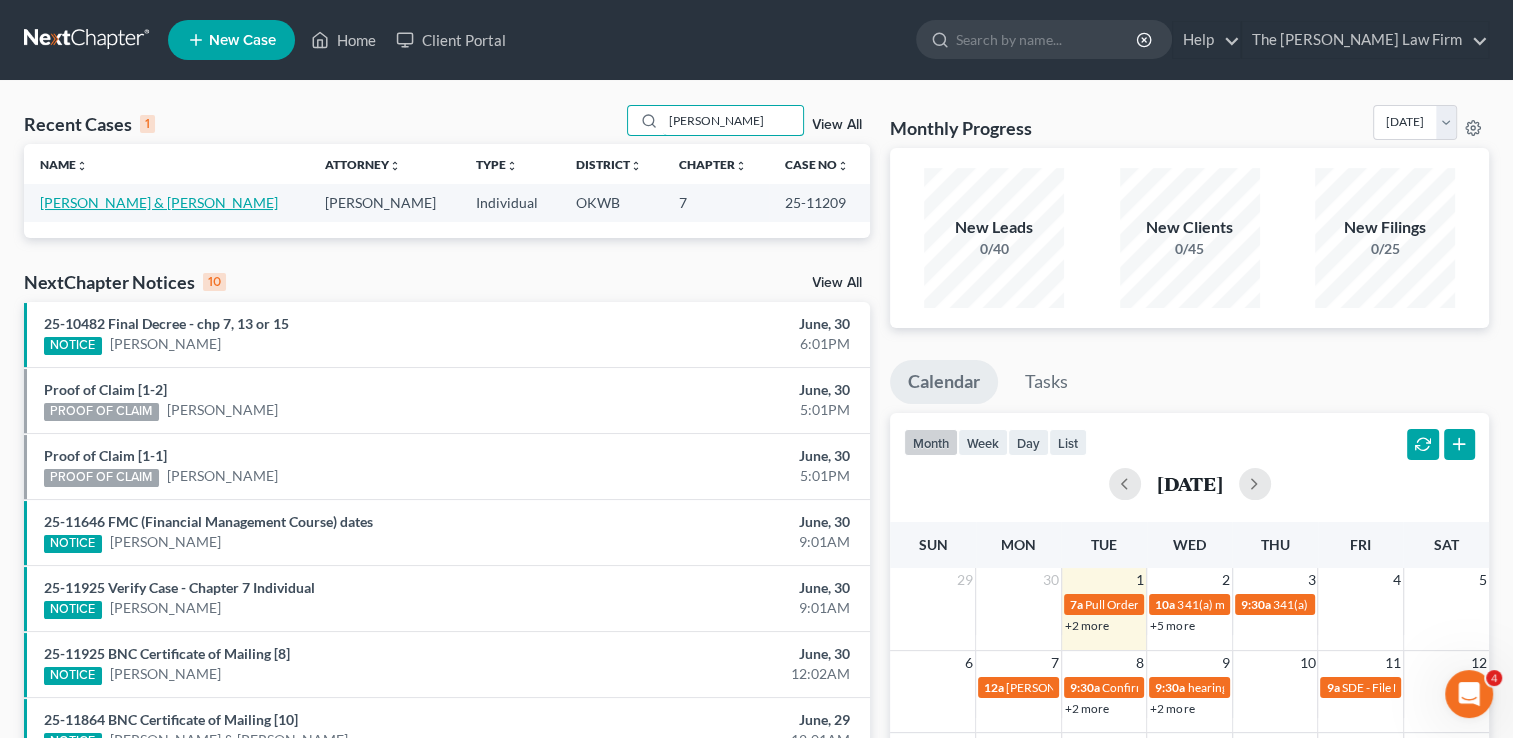 type on "Anderson, Eric" 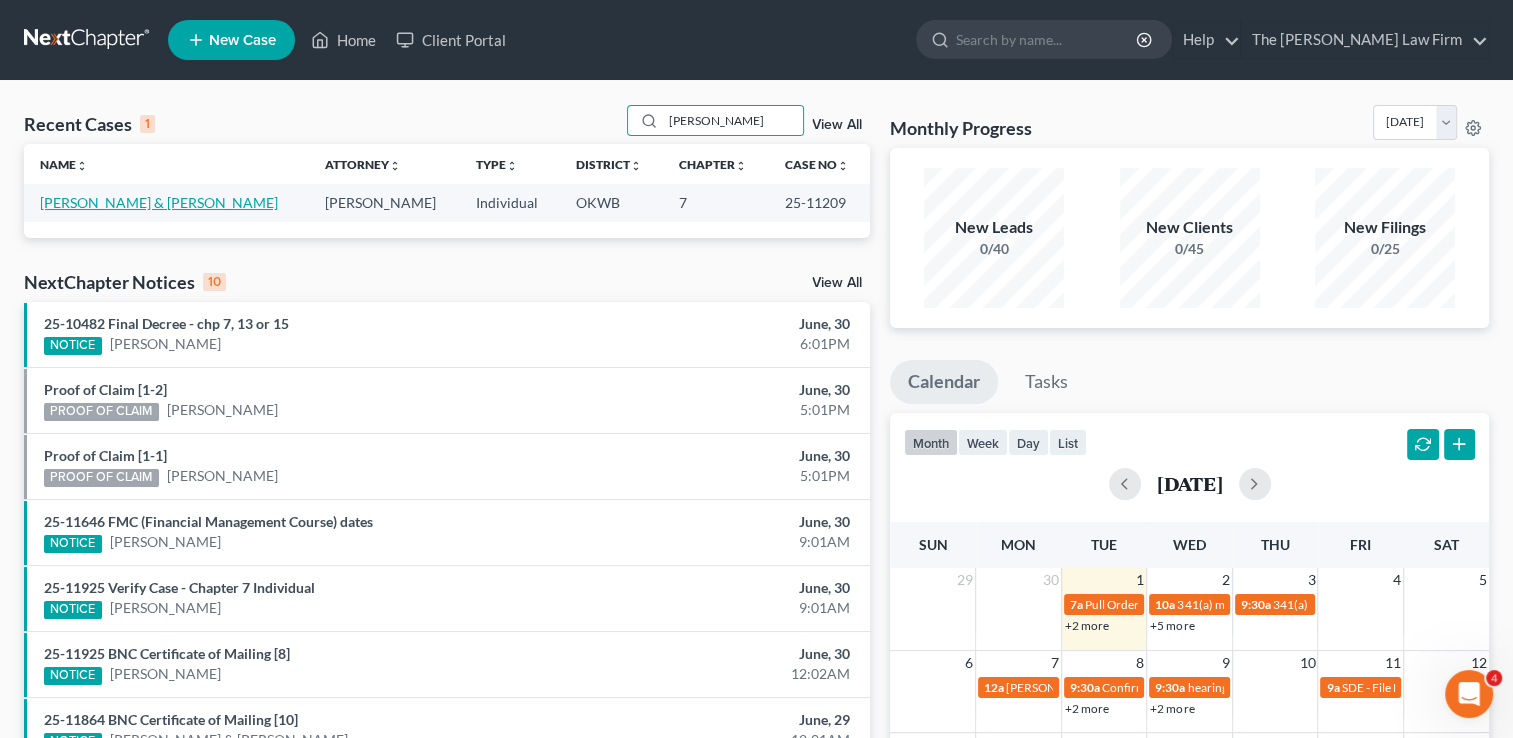 click on "[PERSON_NAME] & [PERSON_NAME]" at bounding box center (159, 202) 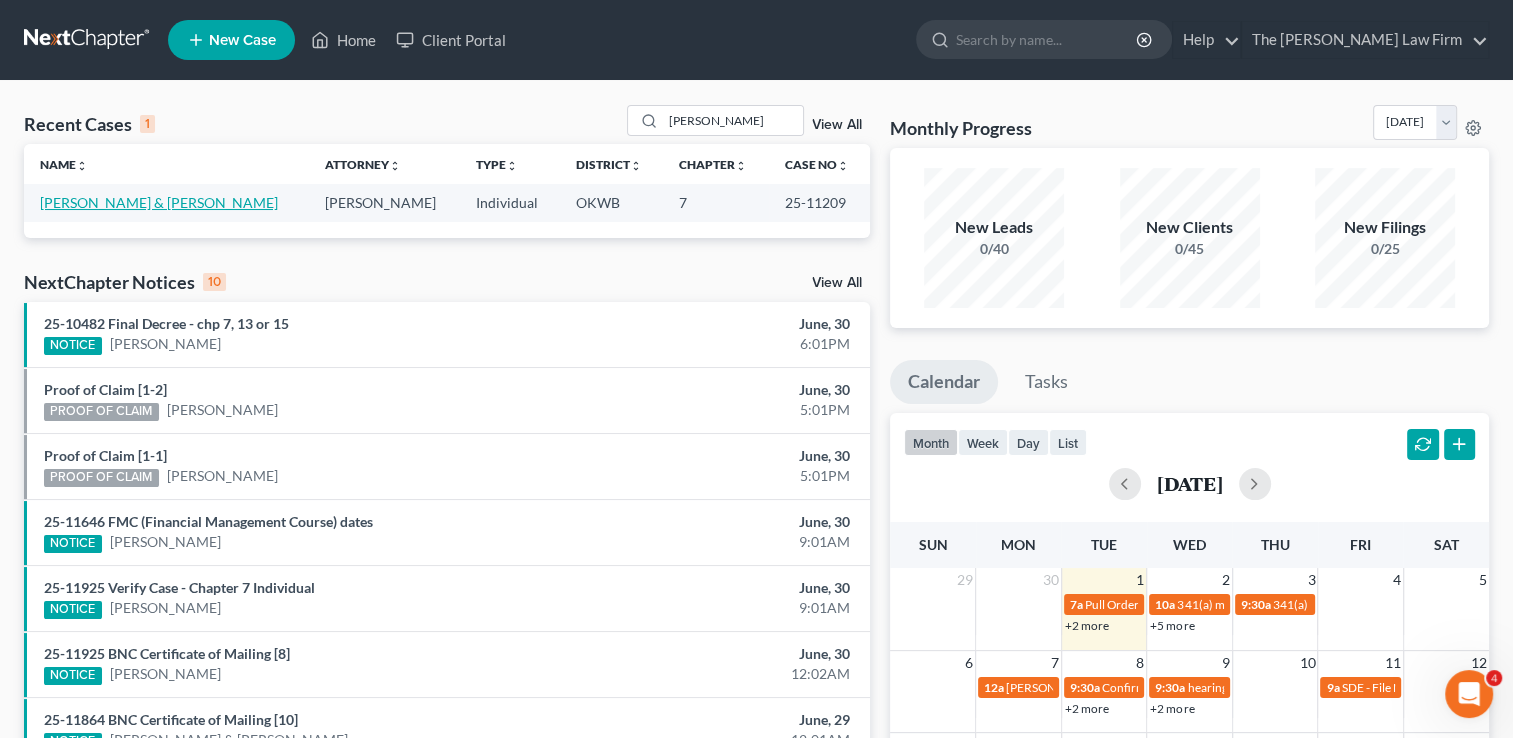 select on "4" 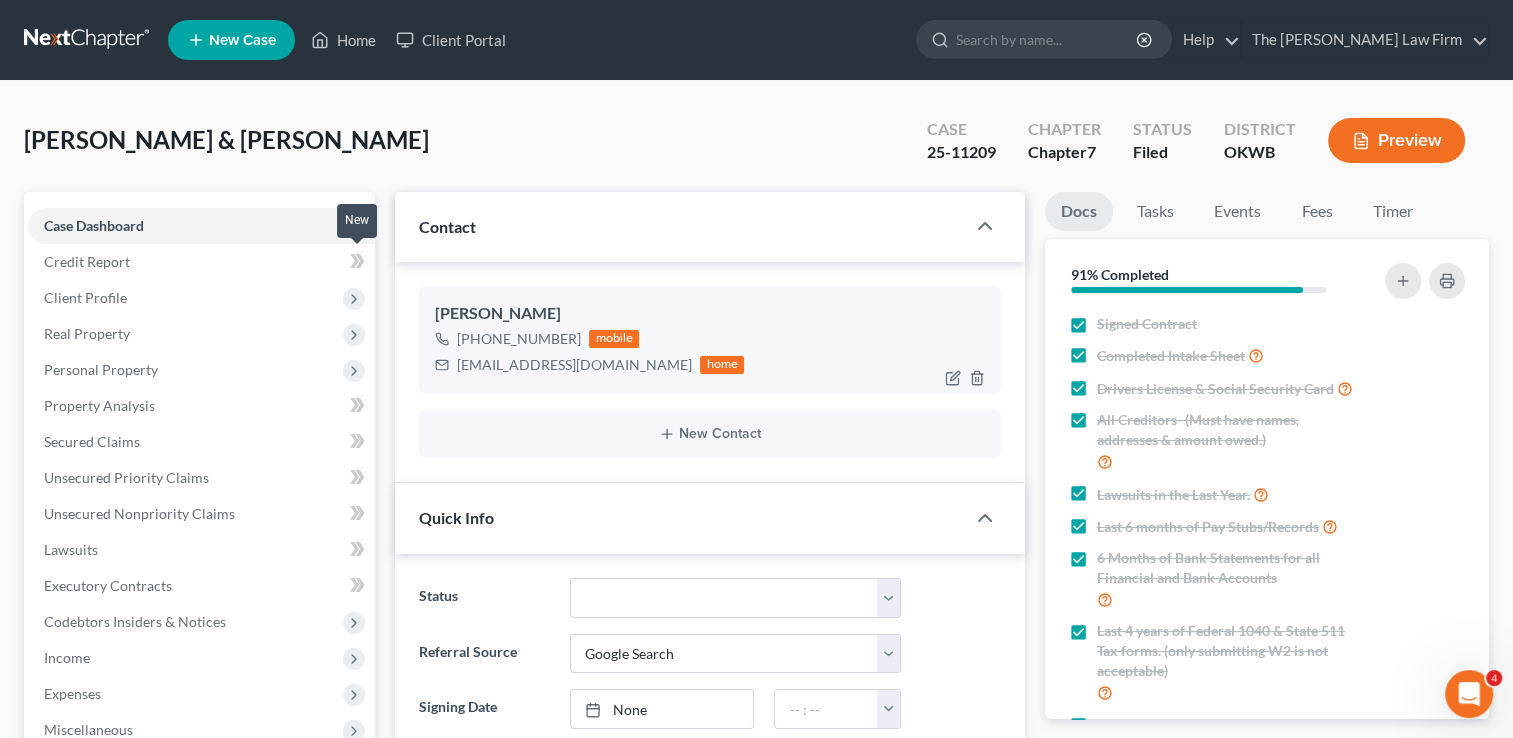 scroll, scrollTop: 1456, scrollLeft: 0, axis: vertical 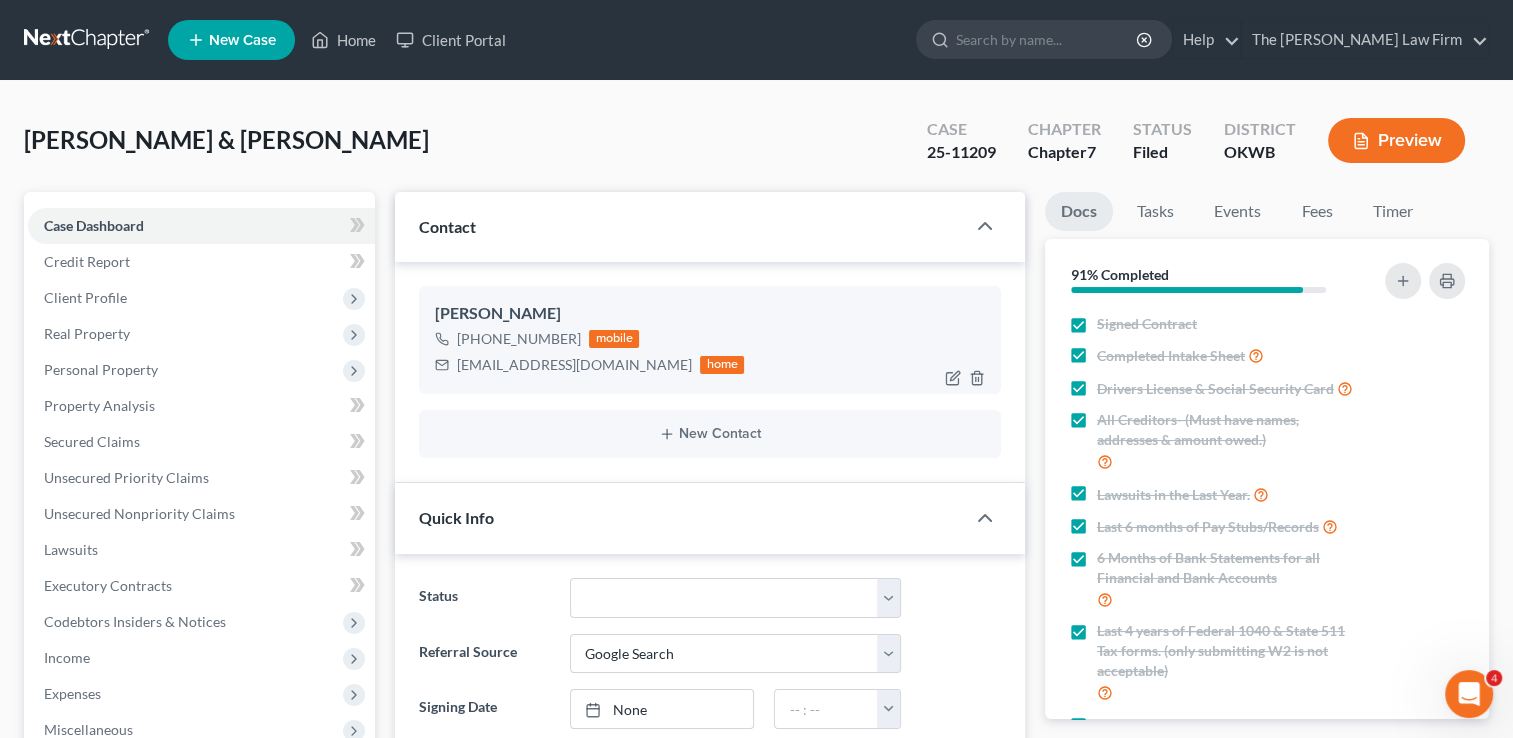 click on "Eba1968.ea@gmail.com" at bounding box center (574, 365) 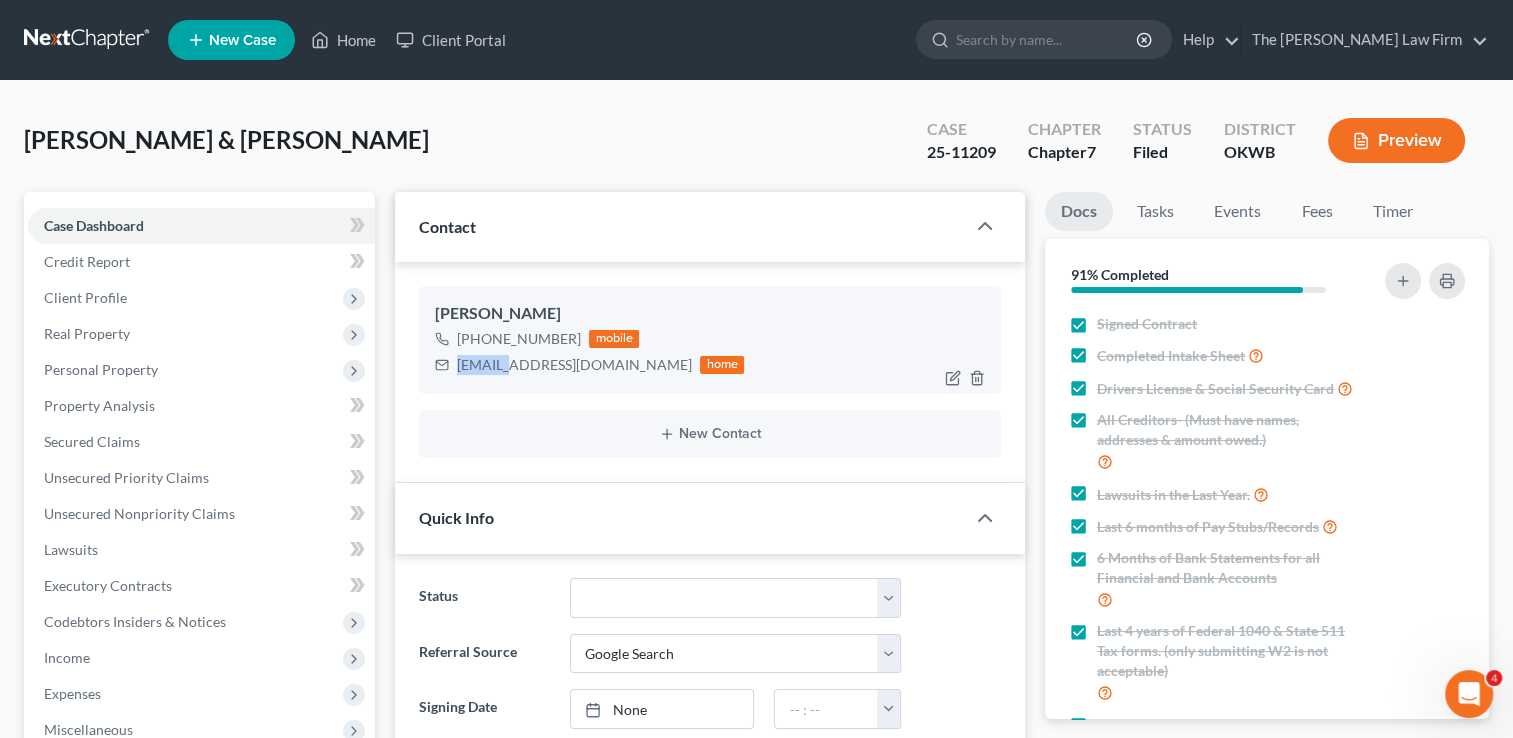 click on "Eba1968.ea@gmail.com" at bounding box center [574, 365] 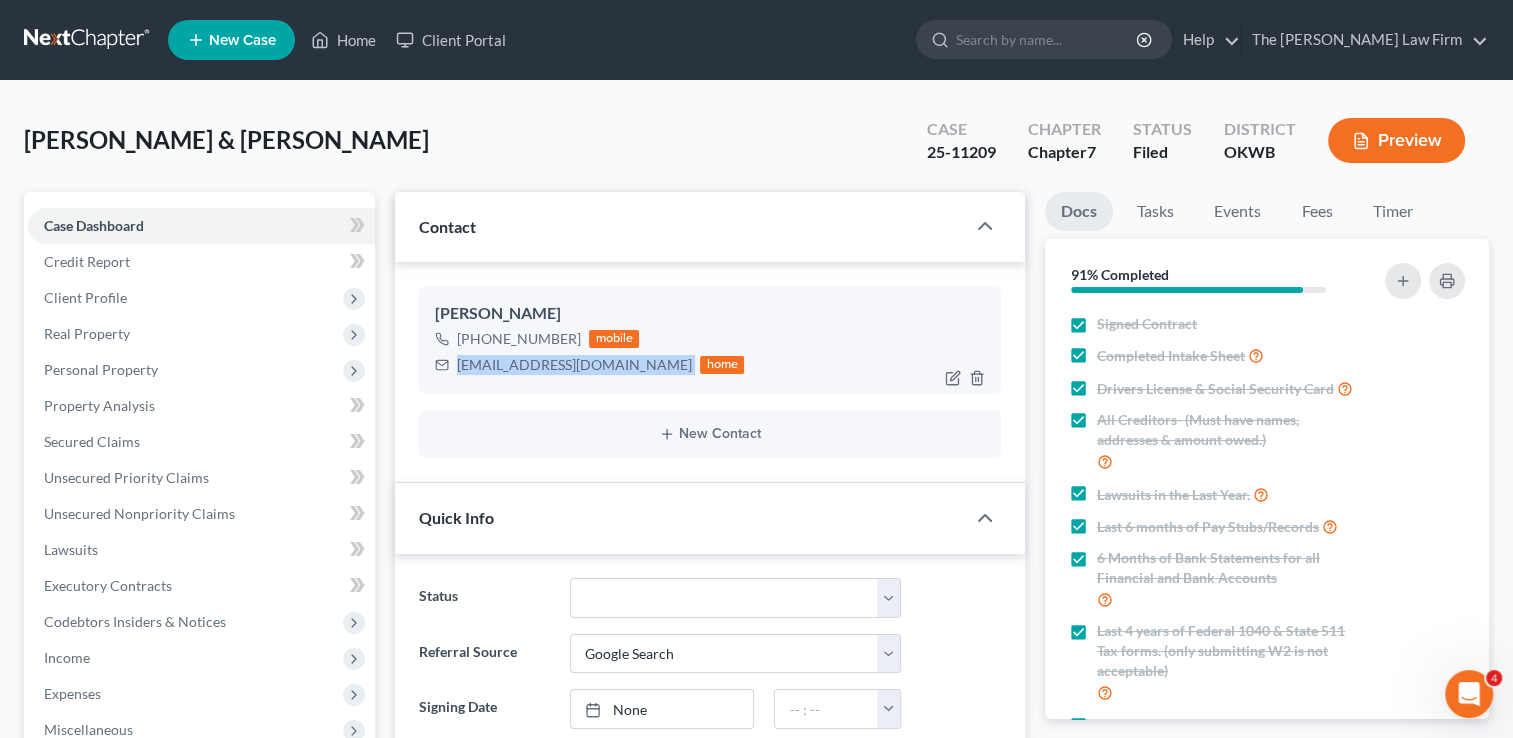 click on "Eba1968.ea@gmail.com" at bounding box center (574, 365) 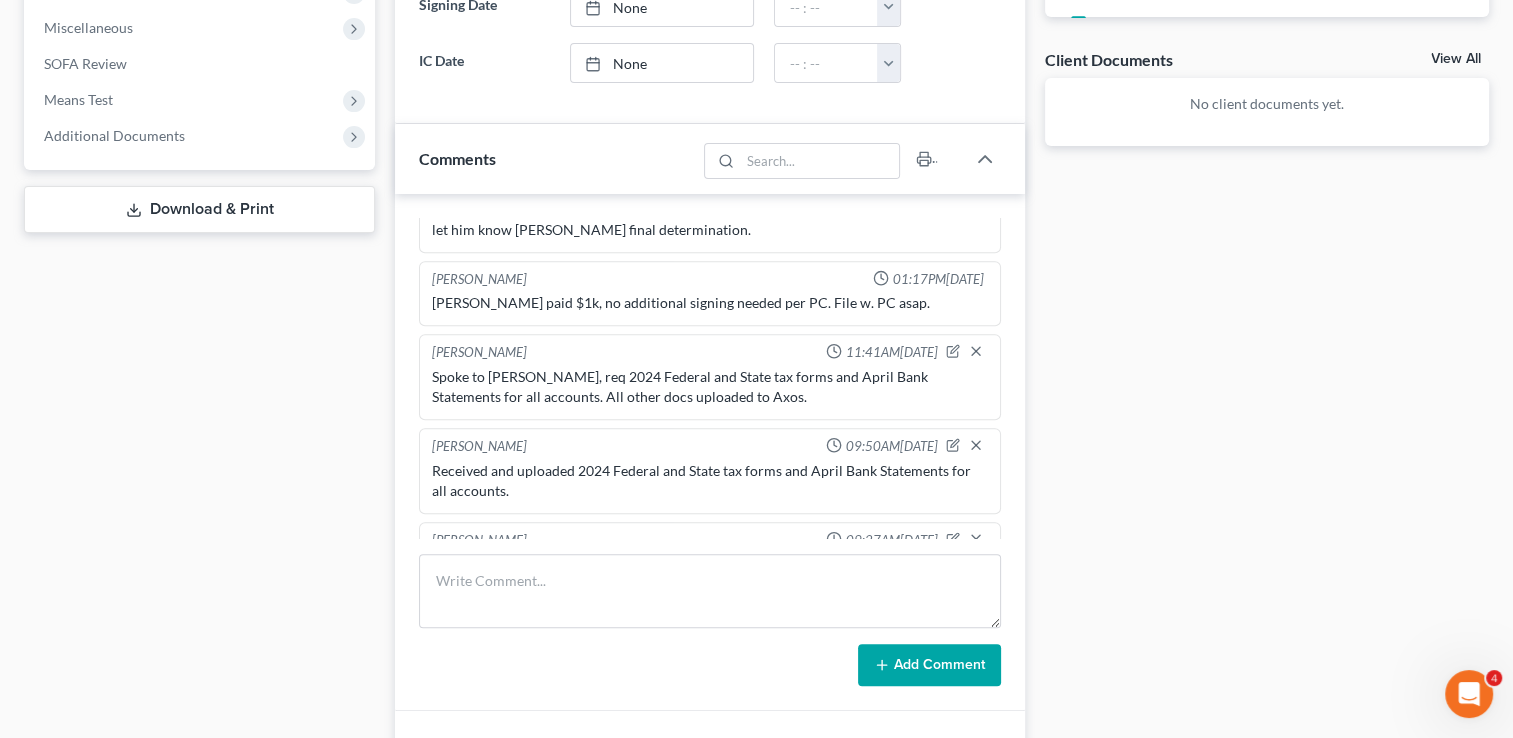 scroll, scrollTop: 800, scrollLeft: 0, axis: vertical 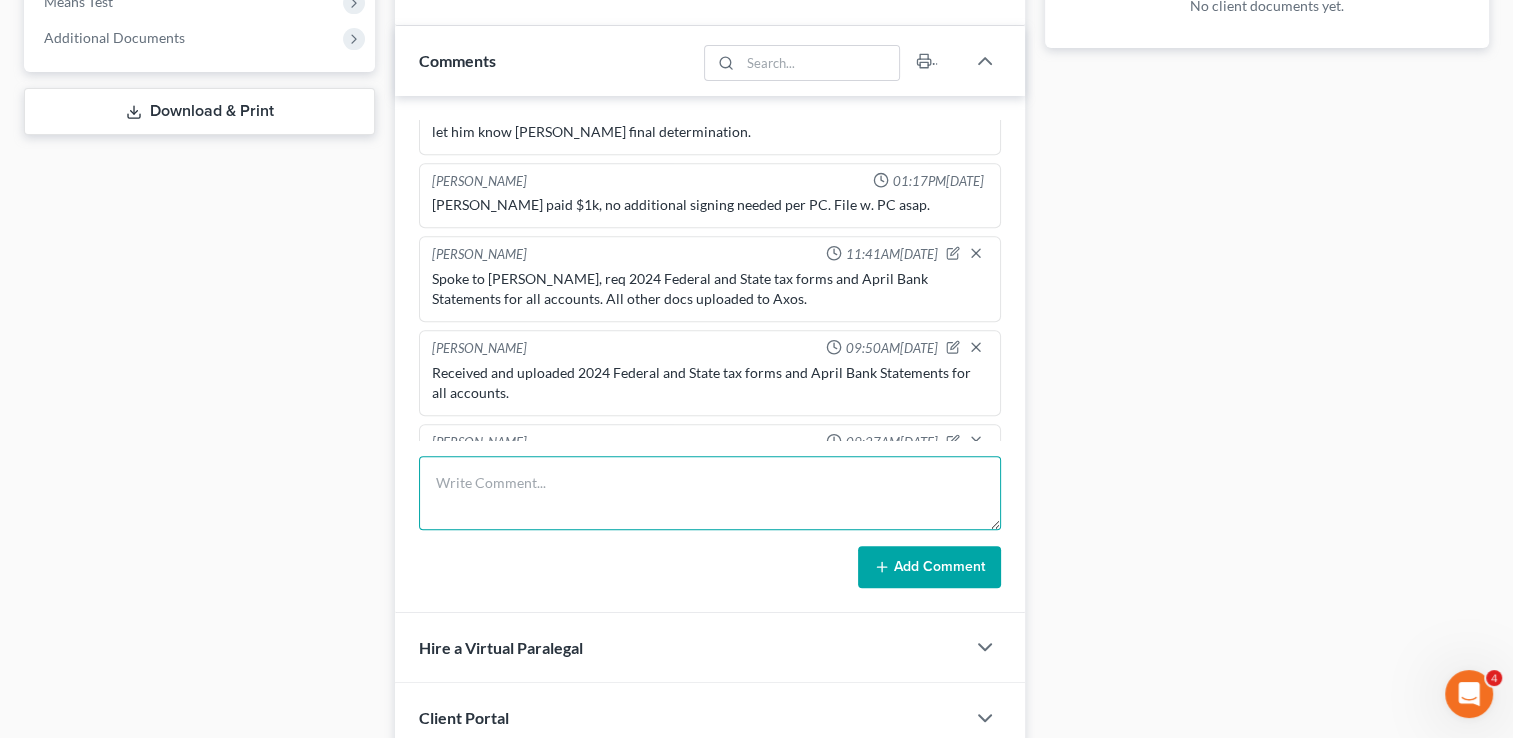 click at bounding box center [710, 493] 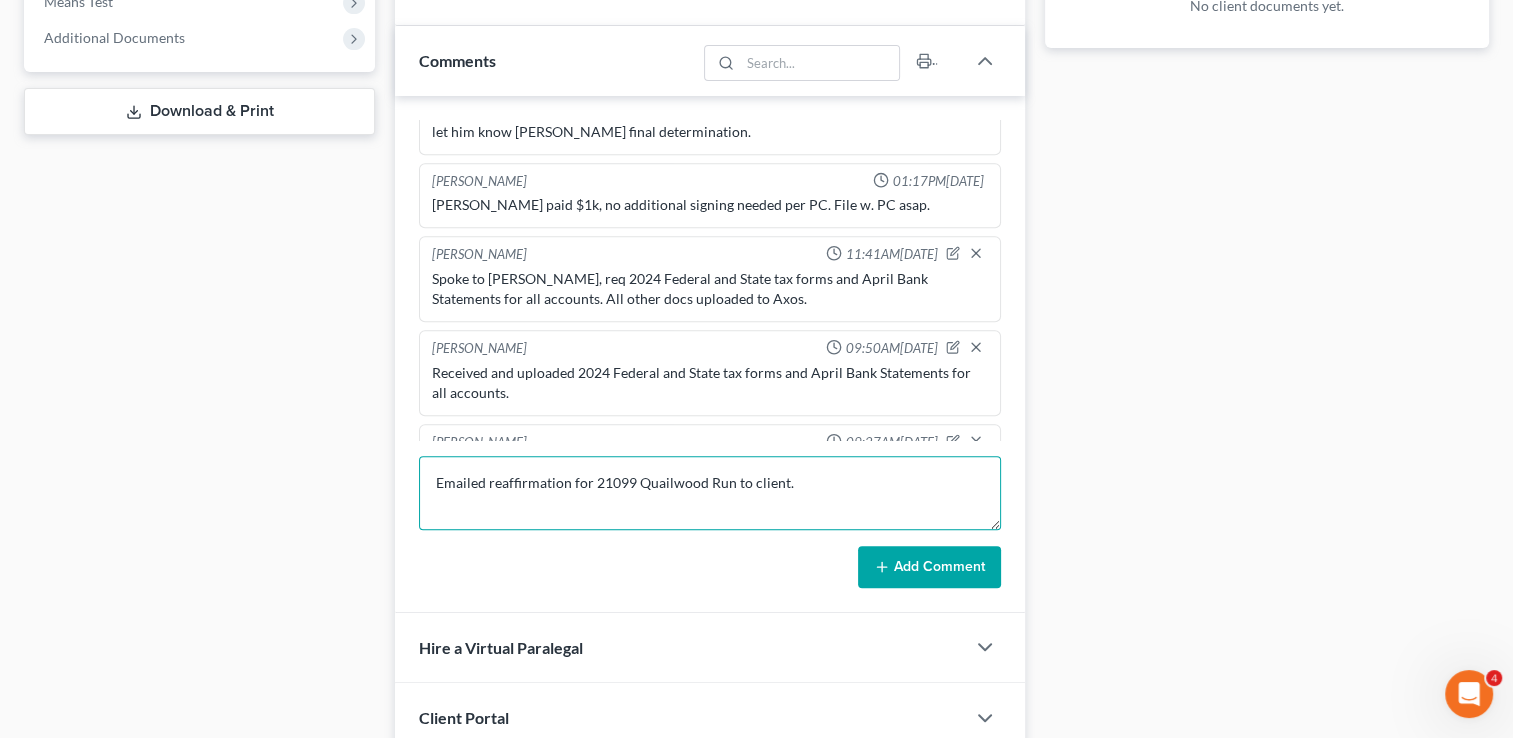 type on "Emailed reaffirmation for 21099 Quailwood Run to client." 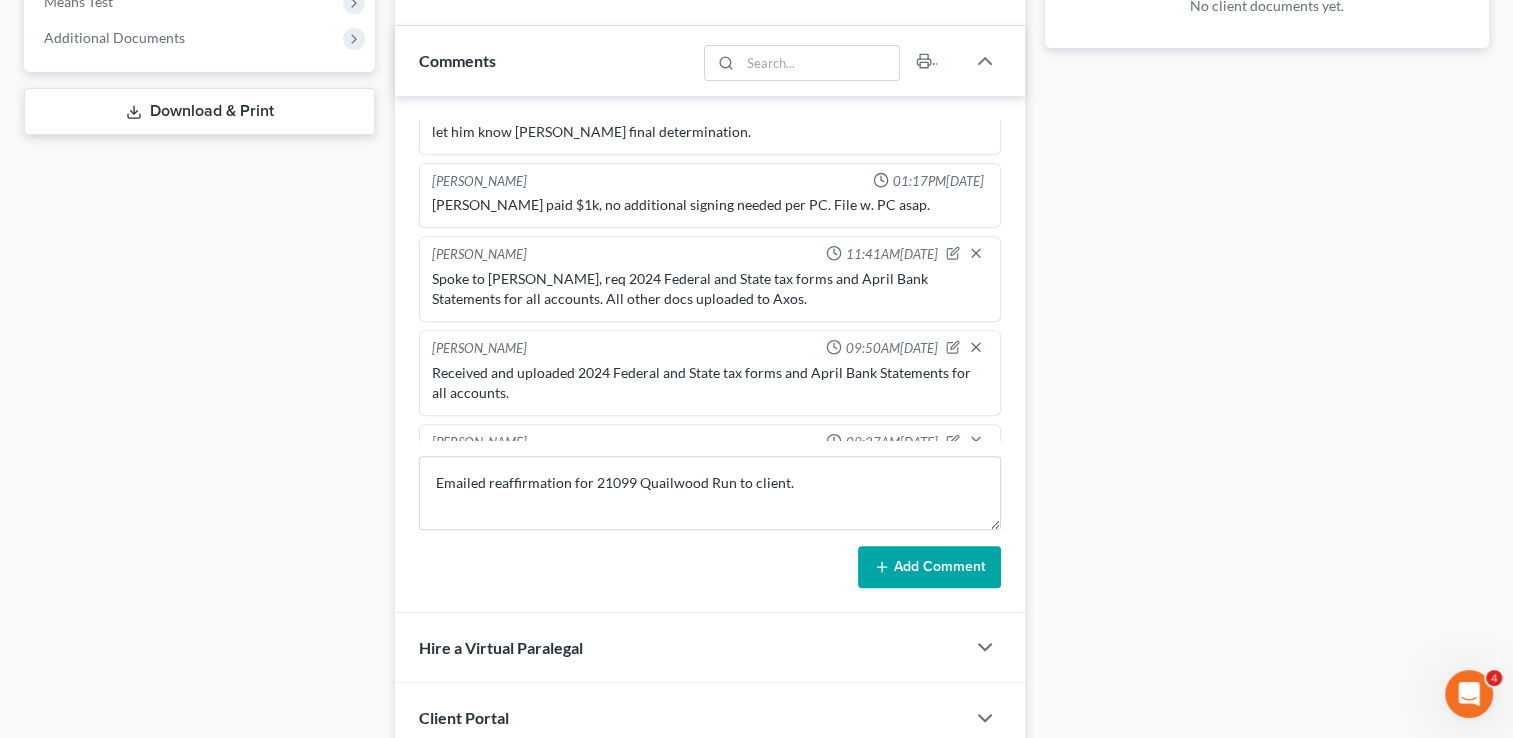 click on "Add Comment" at bounding box center (929, 567) 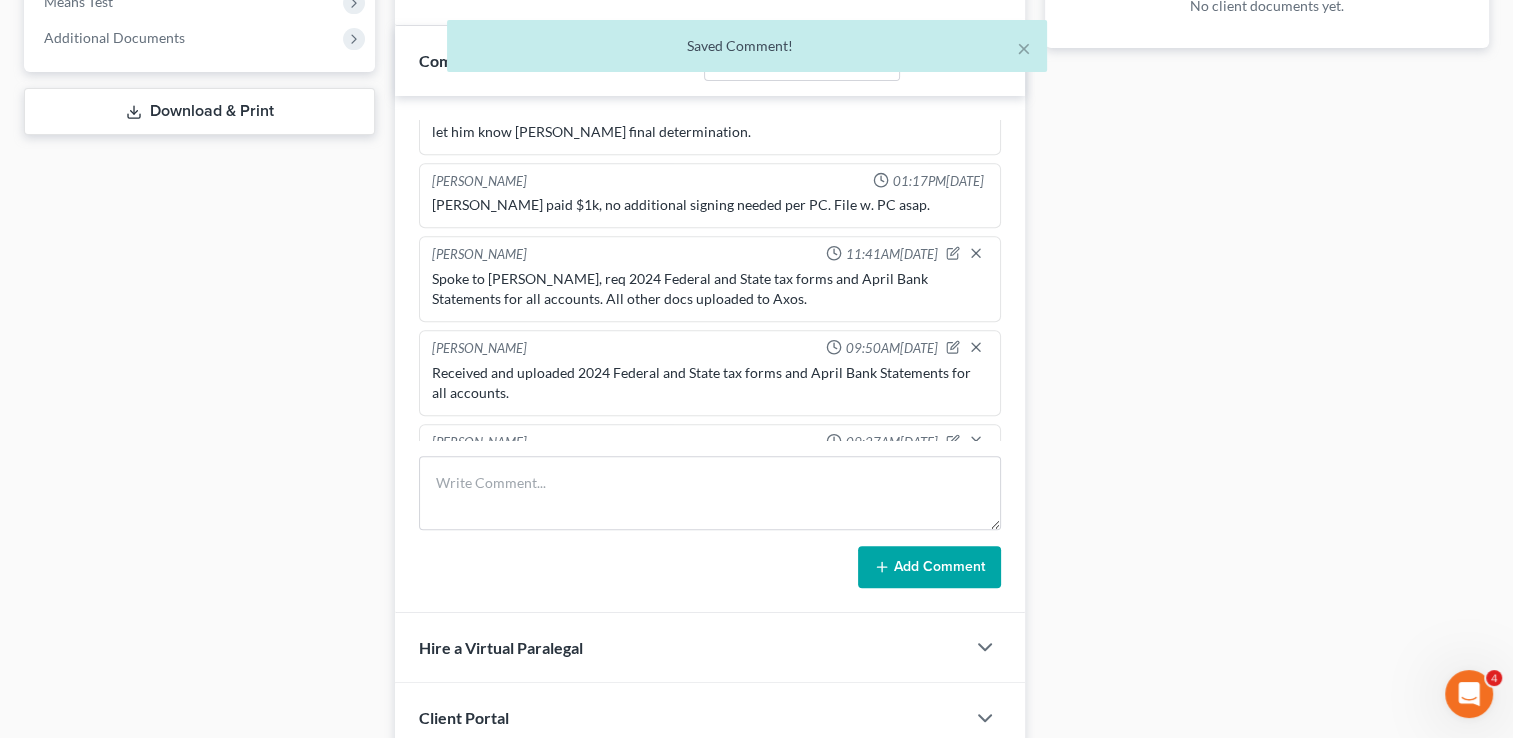 scroll, scrollTop: 1530, scrollLeft: 0, axis: vertical 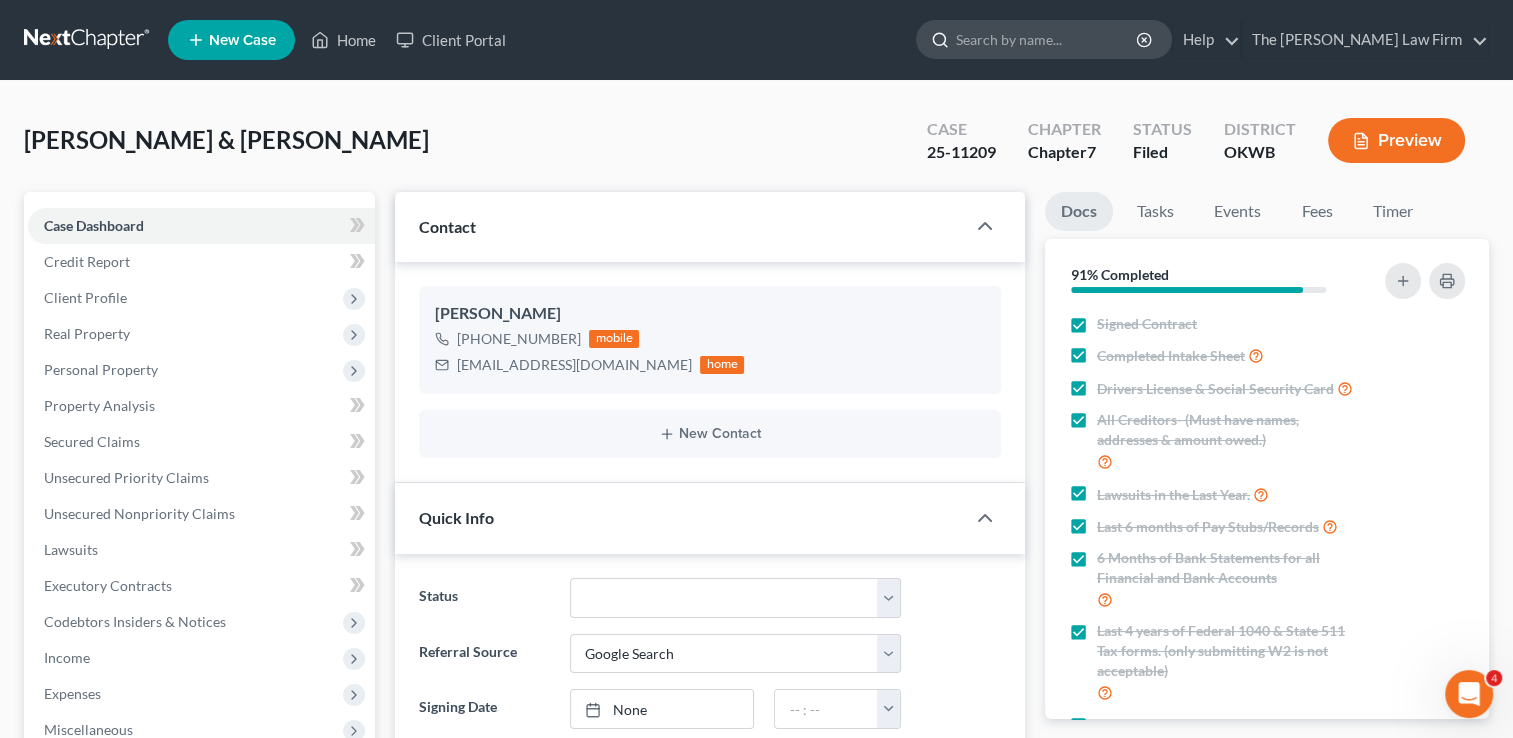 click at bounding box center (1047, 39) 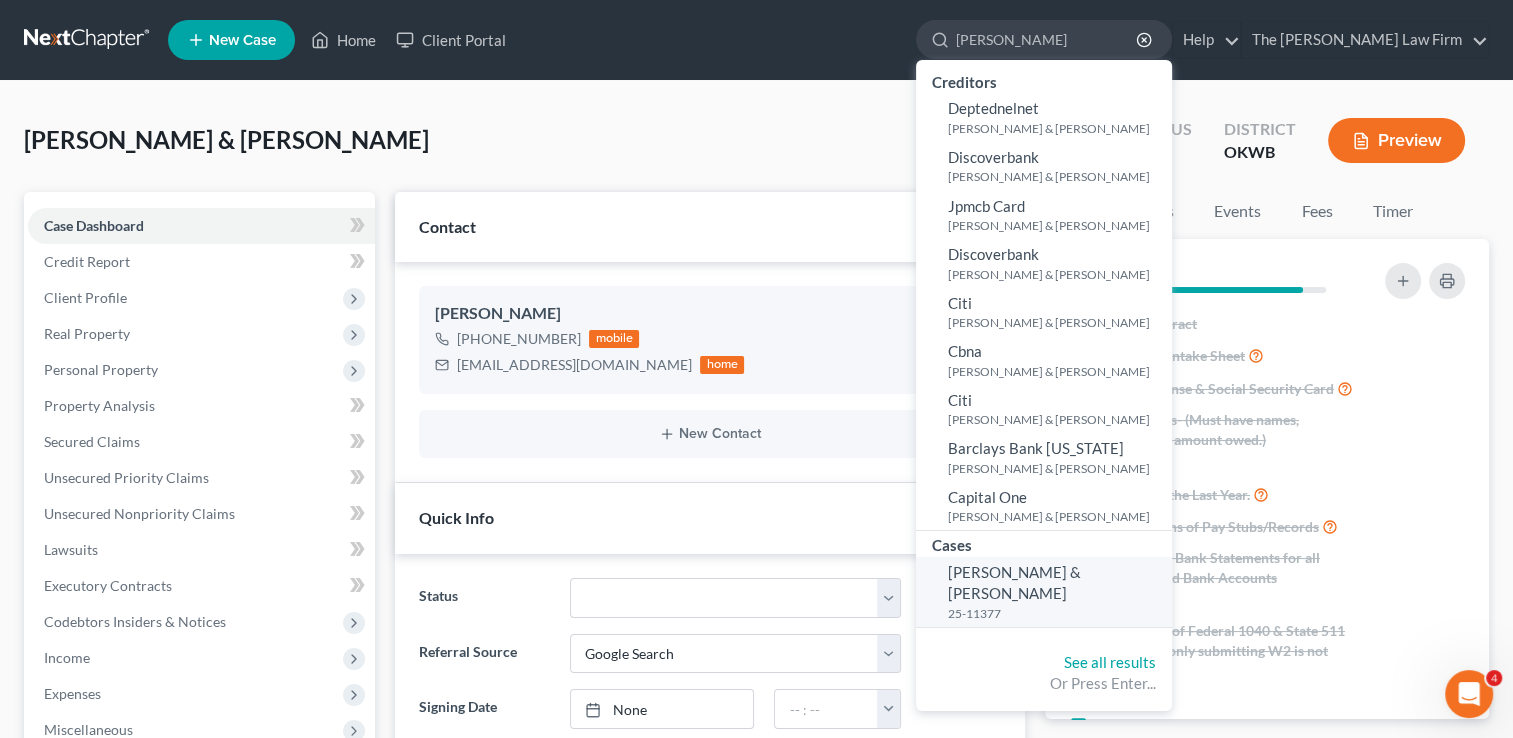 type on "Black, Doyle" 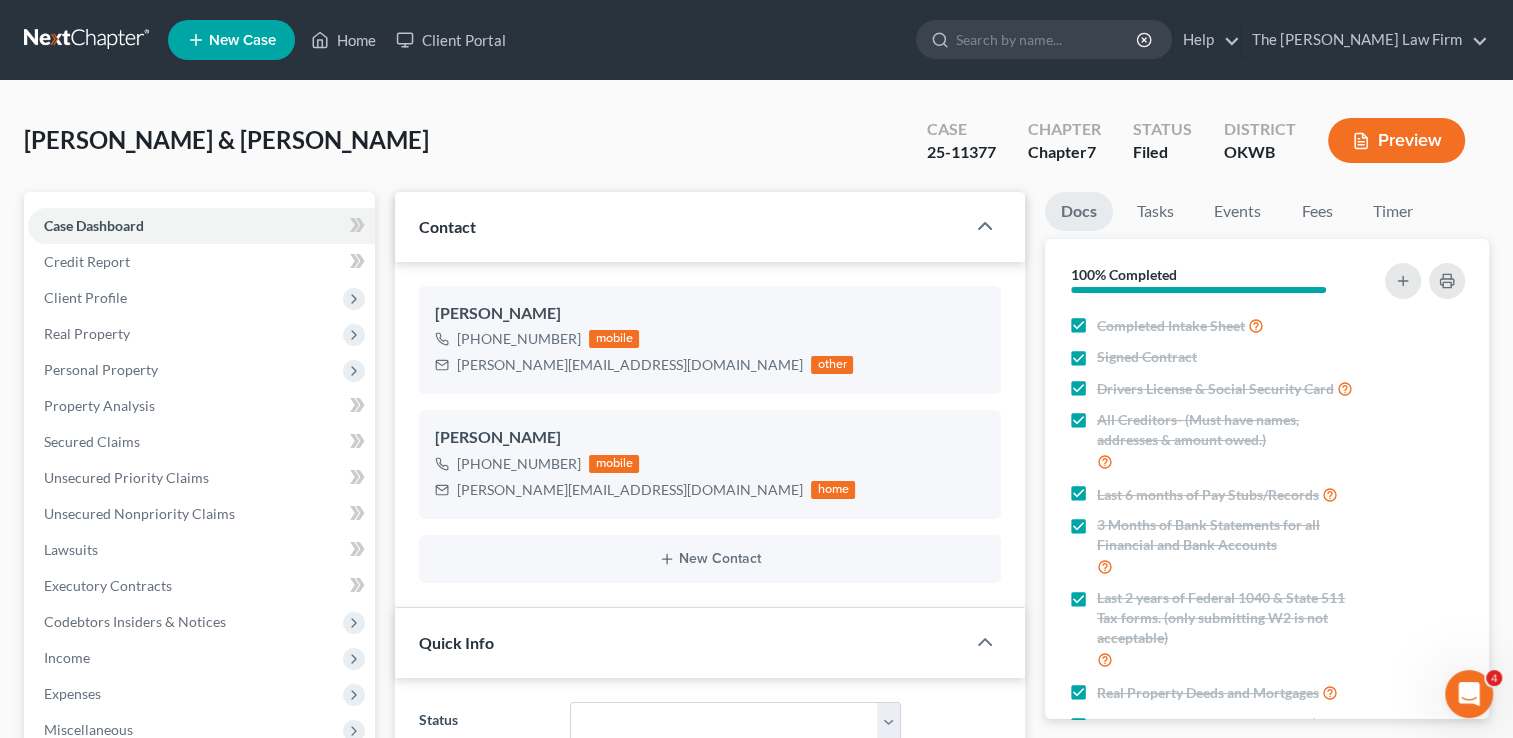 scroll, scrollTop: 1176, scrollLeft: 0, axis: vertical 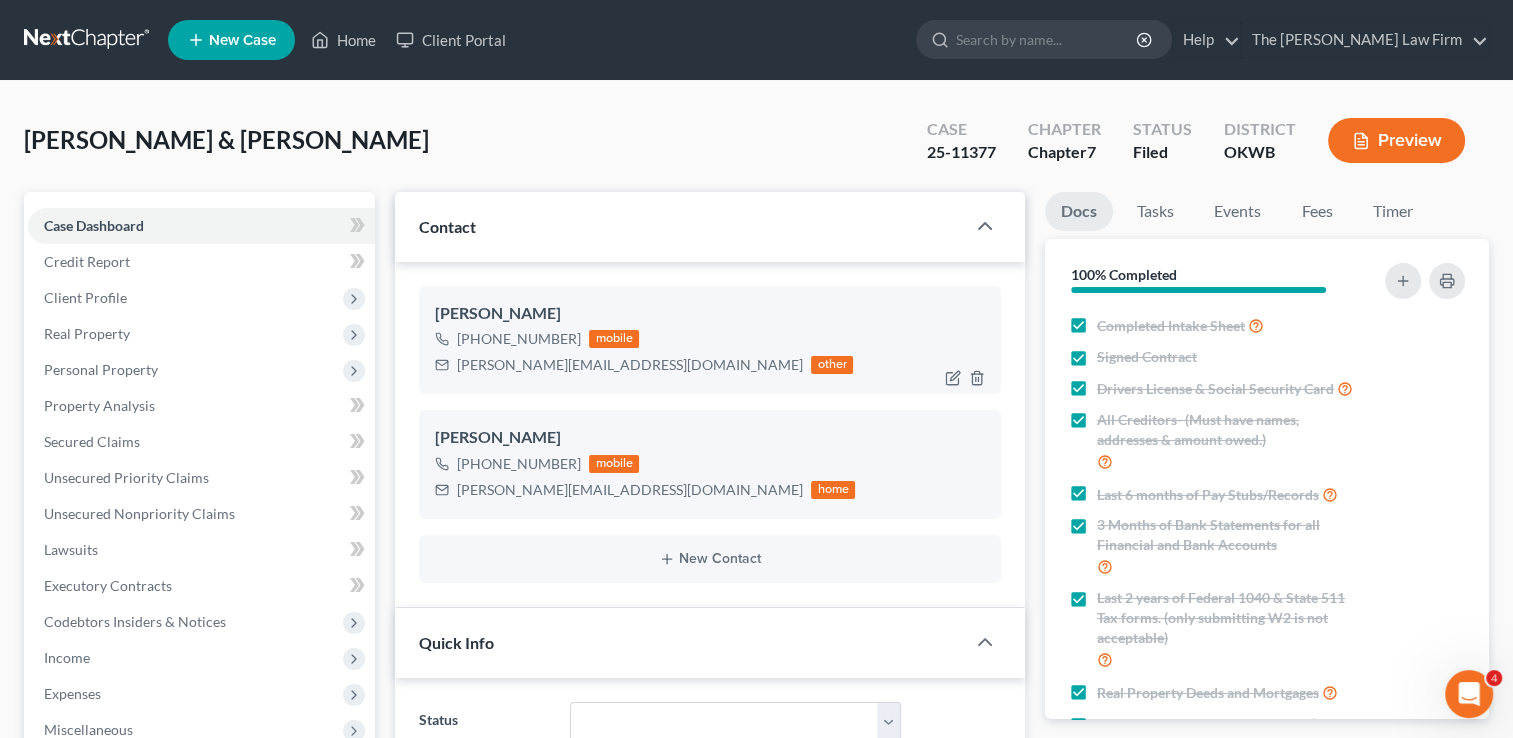 click on "doyle.amandablack@yahoo.com" at bounding box center (630, 365) 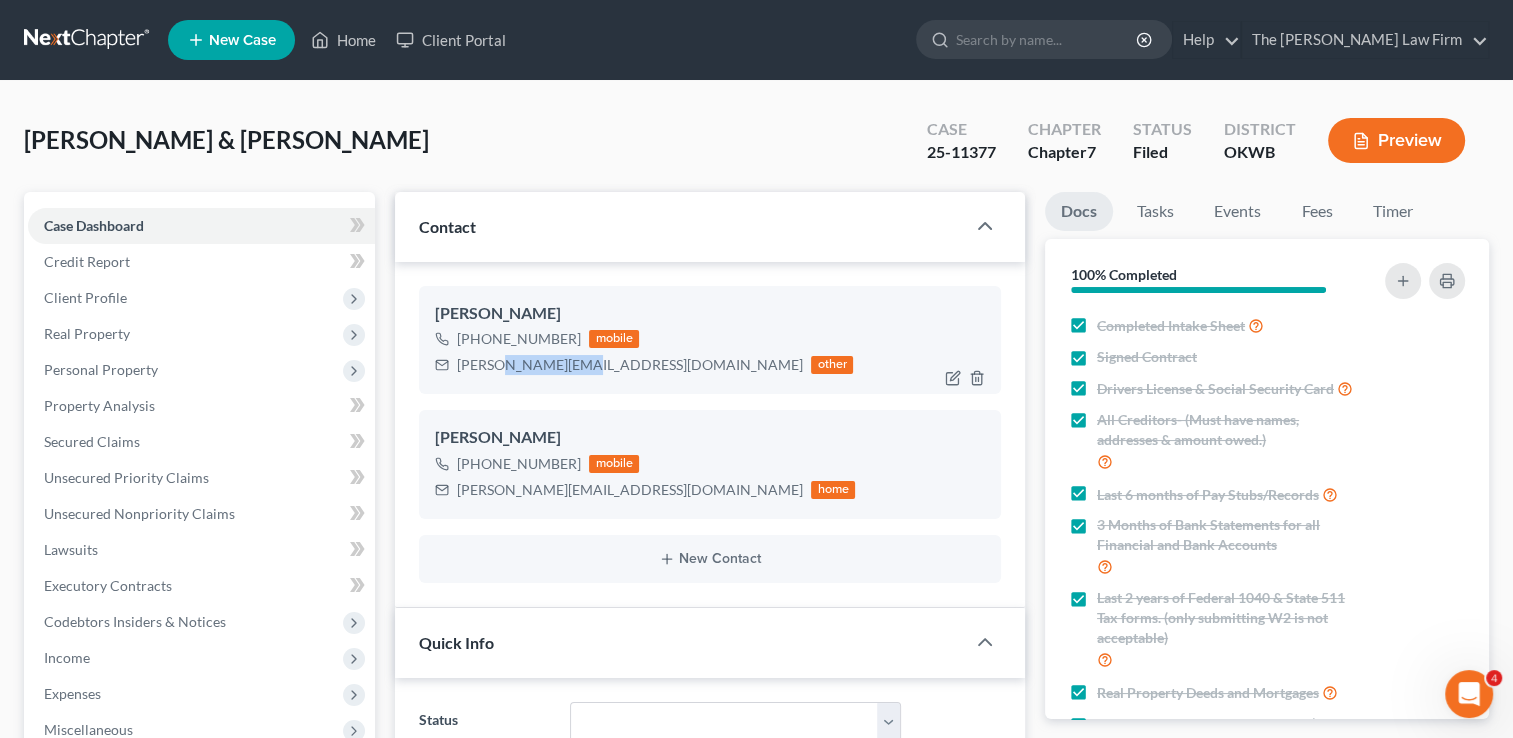 click on "doyle.amandablack@yahoo.com" at bounding box center [630, 365] 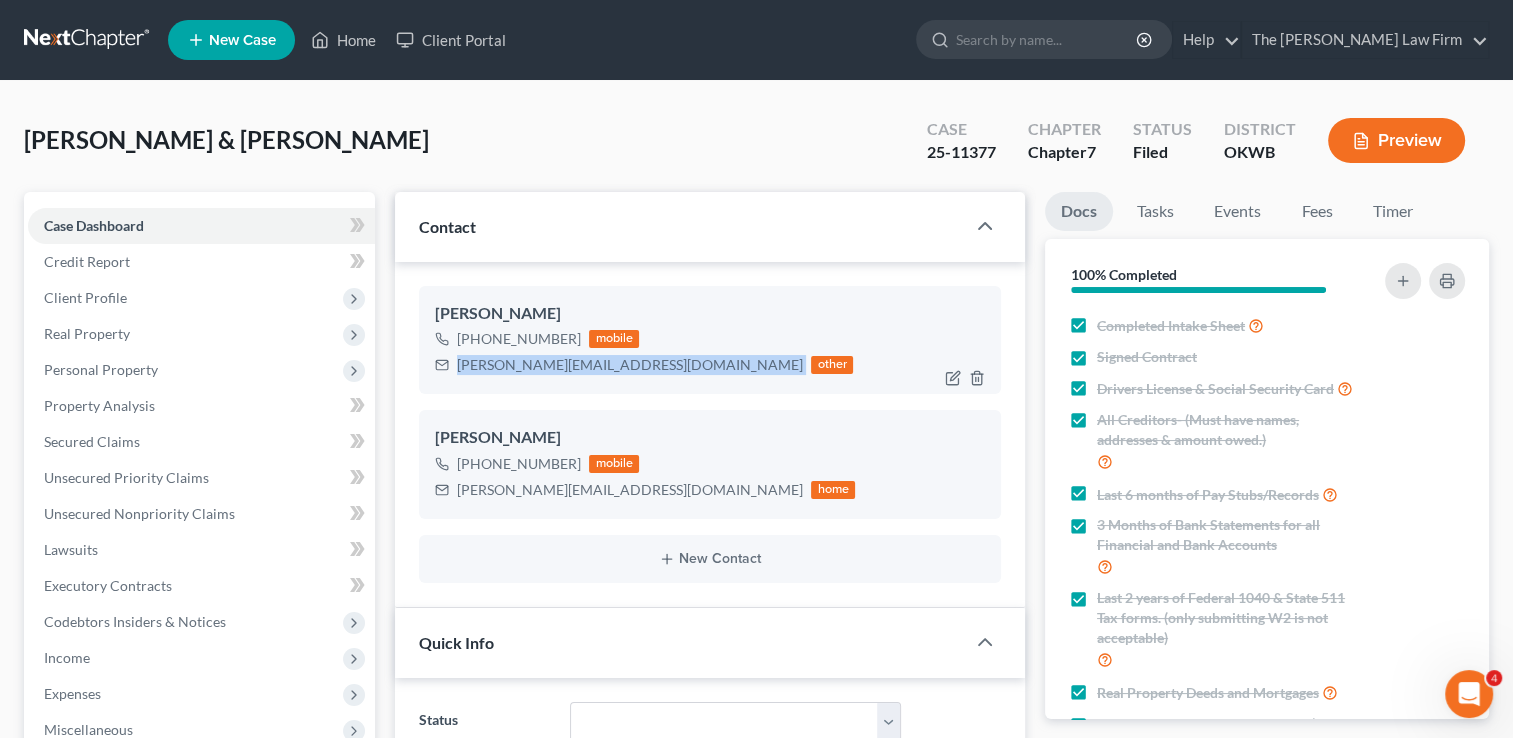 click on "doyle.amandablack@yahoo.com" at bounding box center (630, 365) 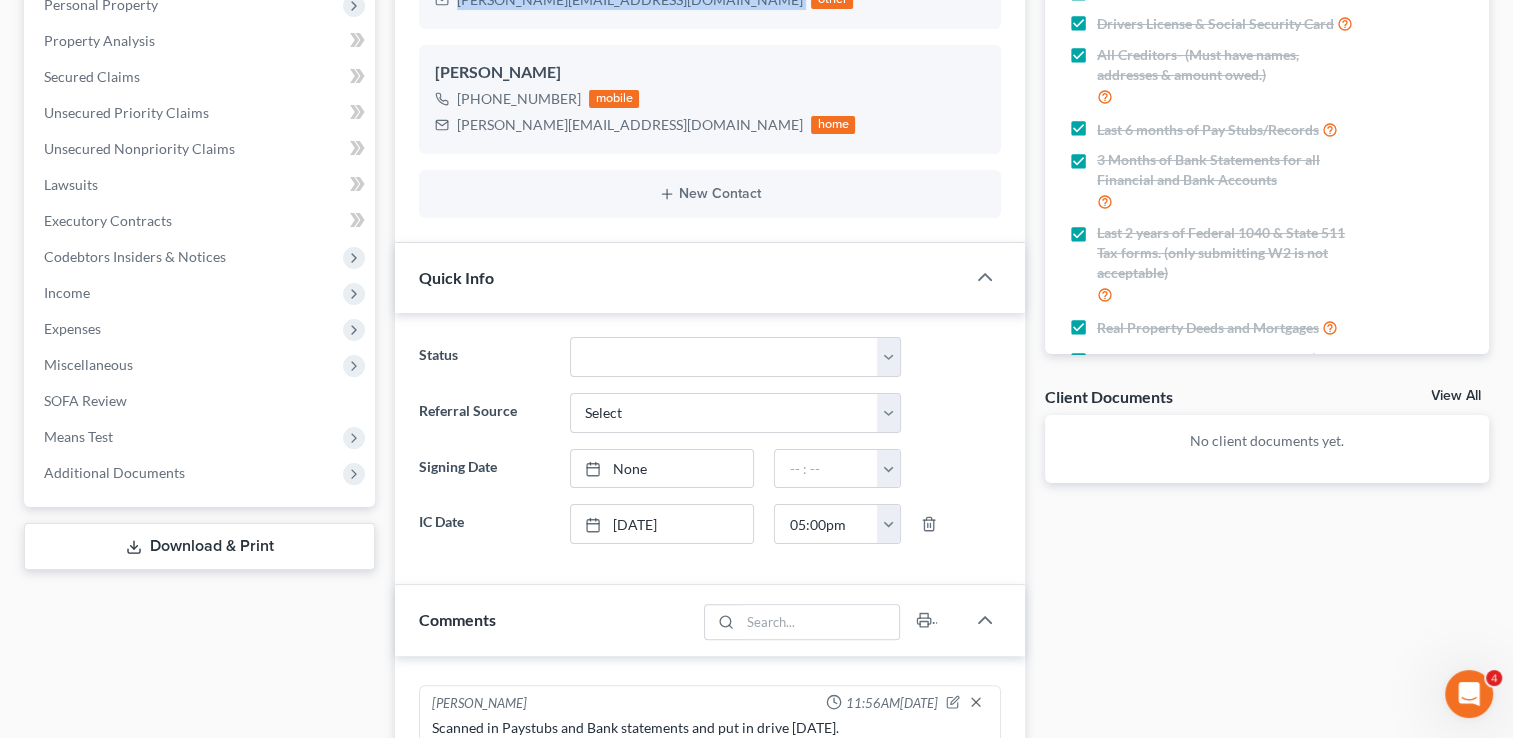 scroll, scrollTop: 400, scrollLeft: 0, axis: vertical 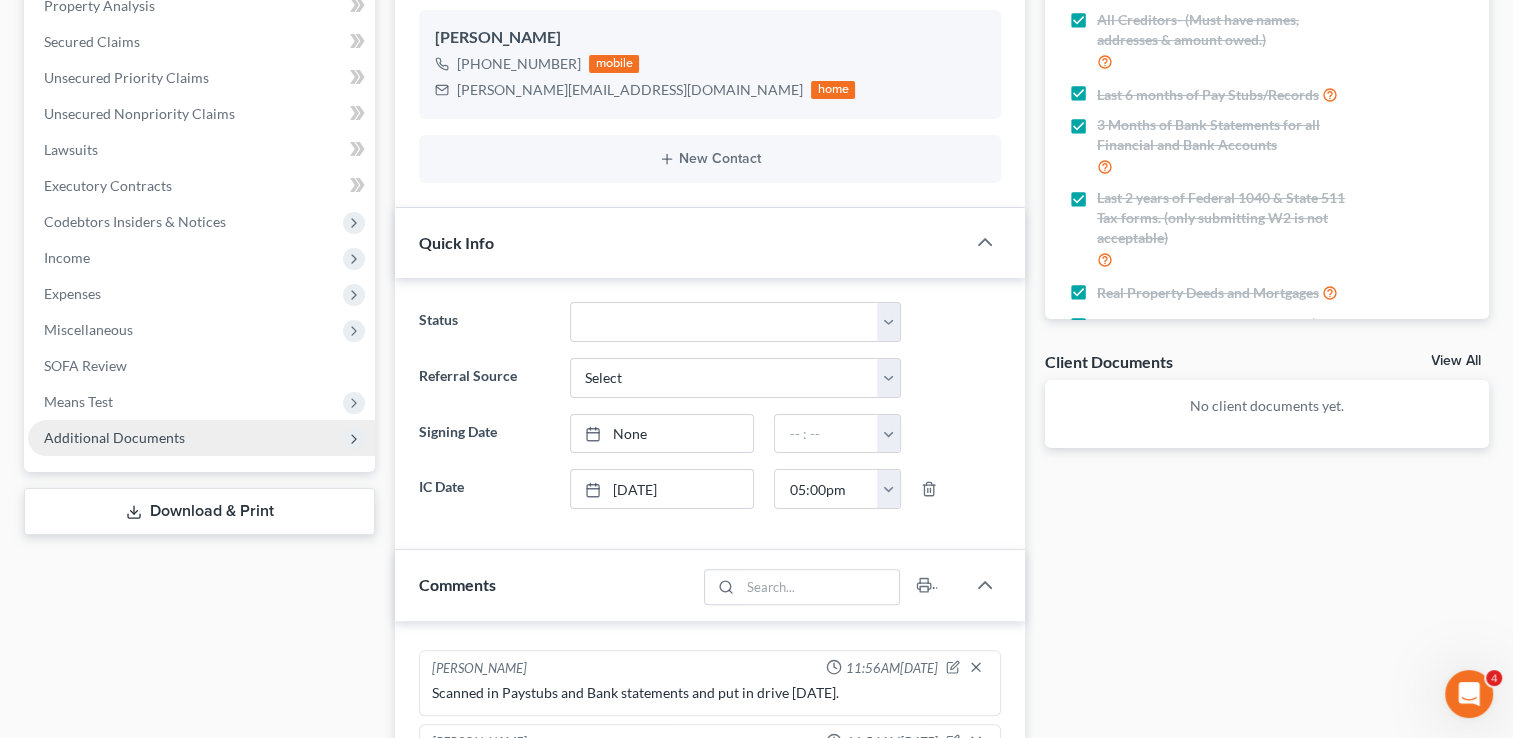 click on "Additional Documents" at bounding box center [114, 437] 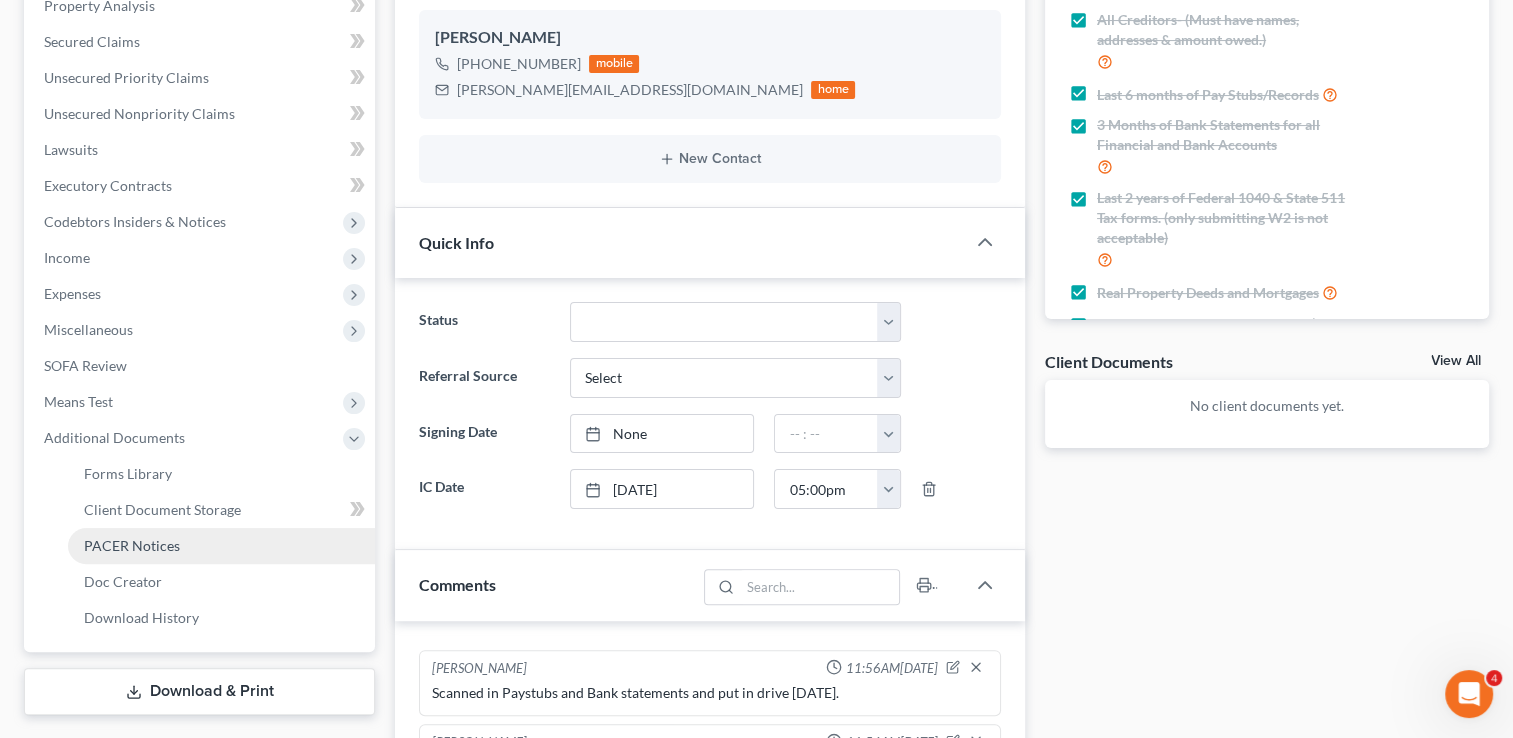 click on "PACER Notices" at bounding box center (132, 545) 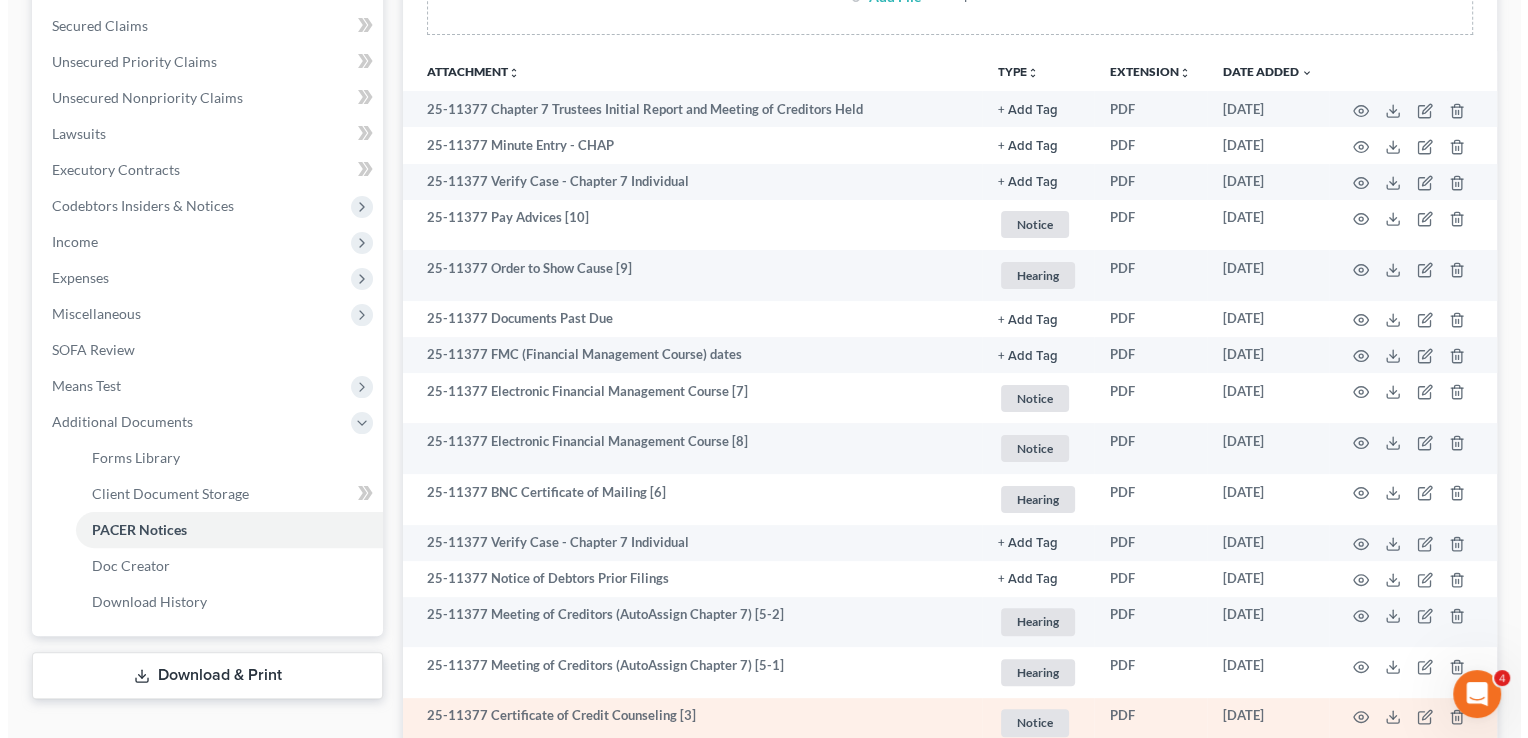 scroll, scrollTop: 684, scrollLeft: 0, axis: vertical 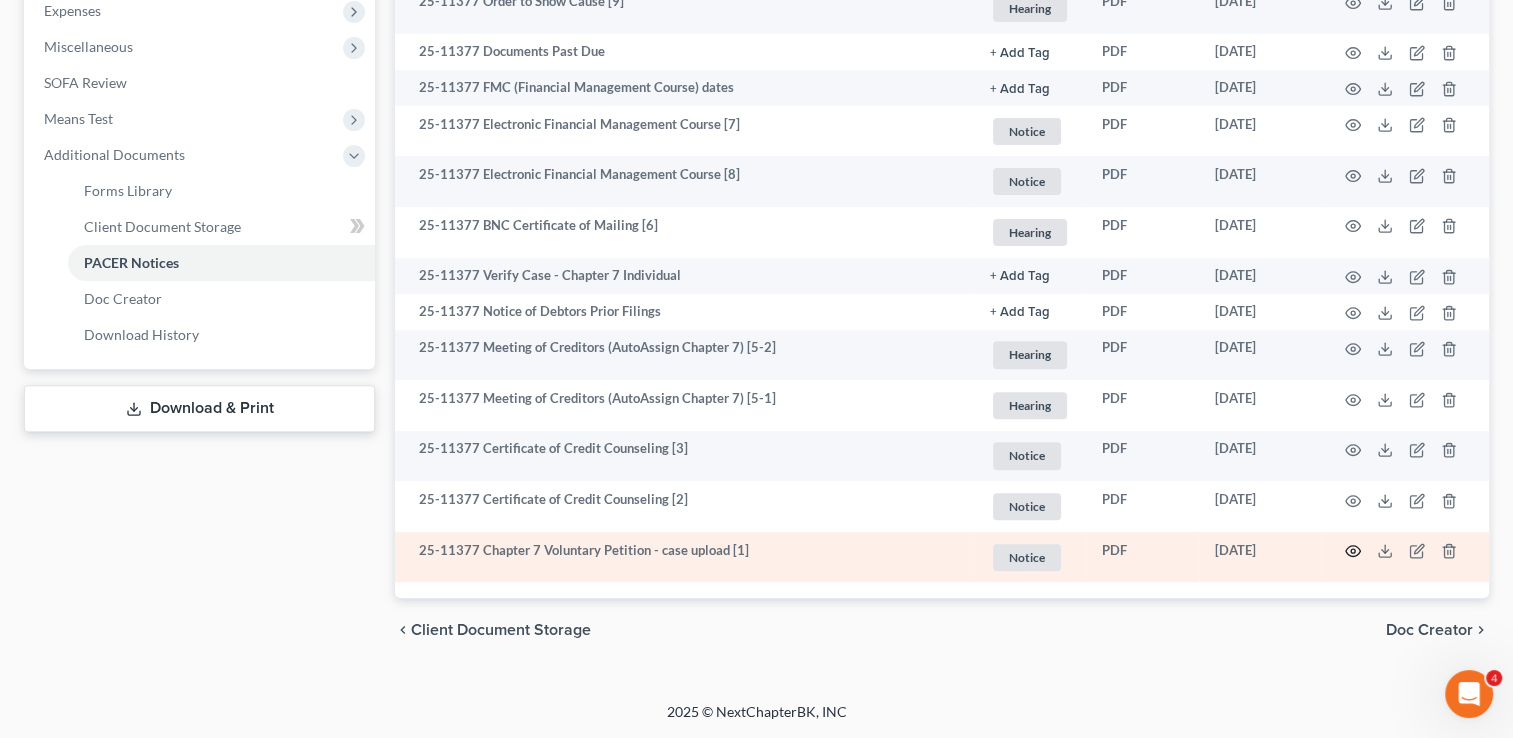 click 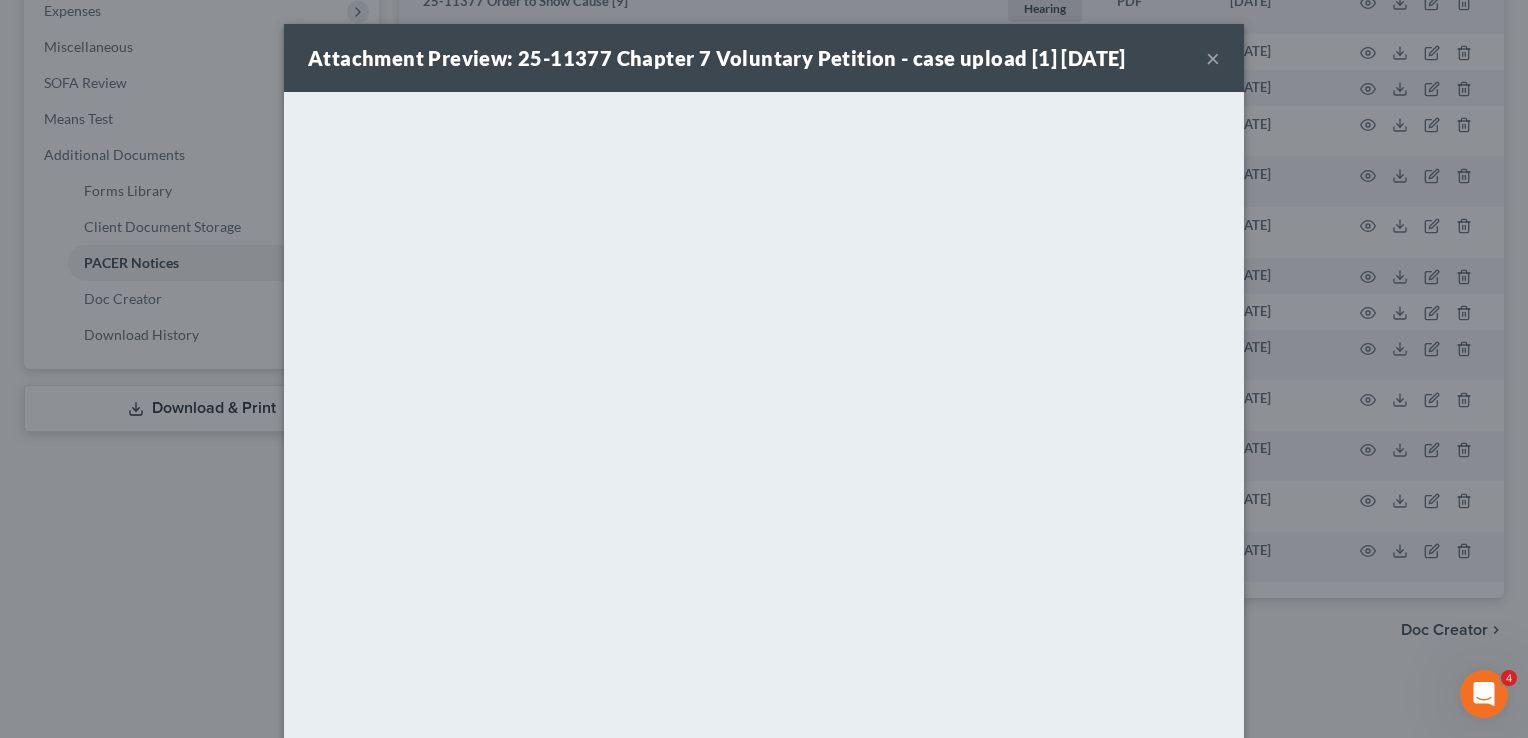 scroll, scrollTop: 98, scrollLeft: 0, axis: vertical 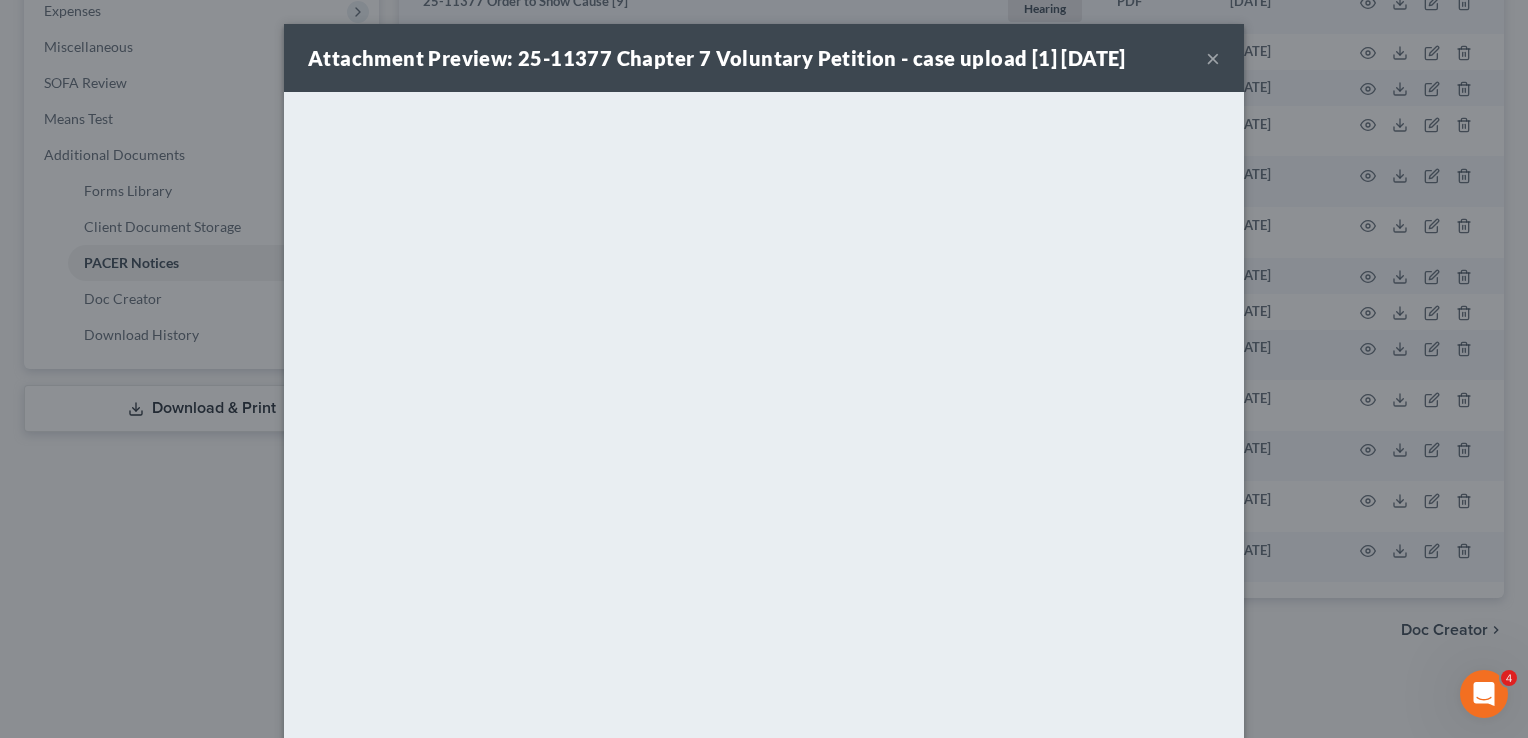 click on "×" at bounding box center [1213, 58] 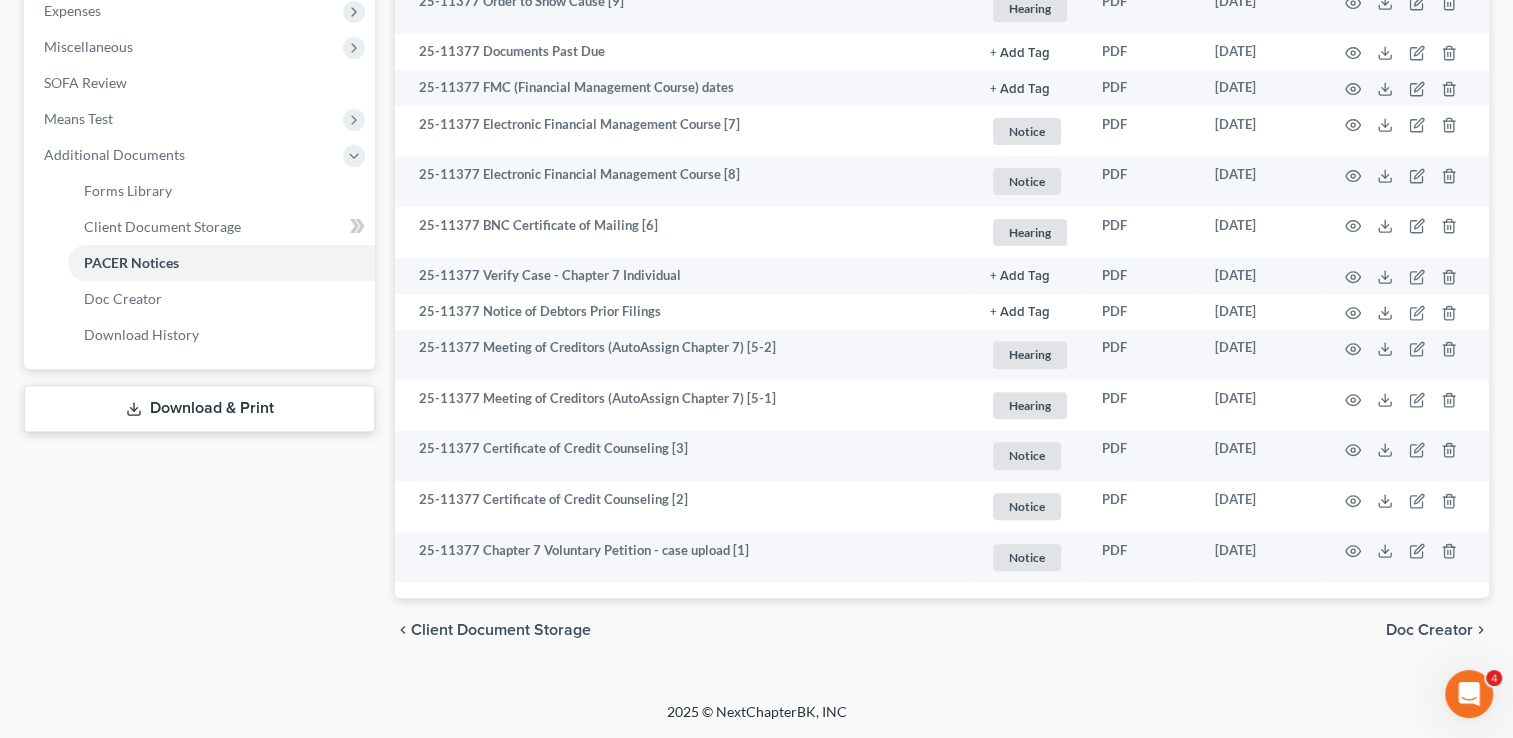 click on "05/23/2025" at bounding box center [1260, 52] 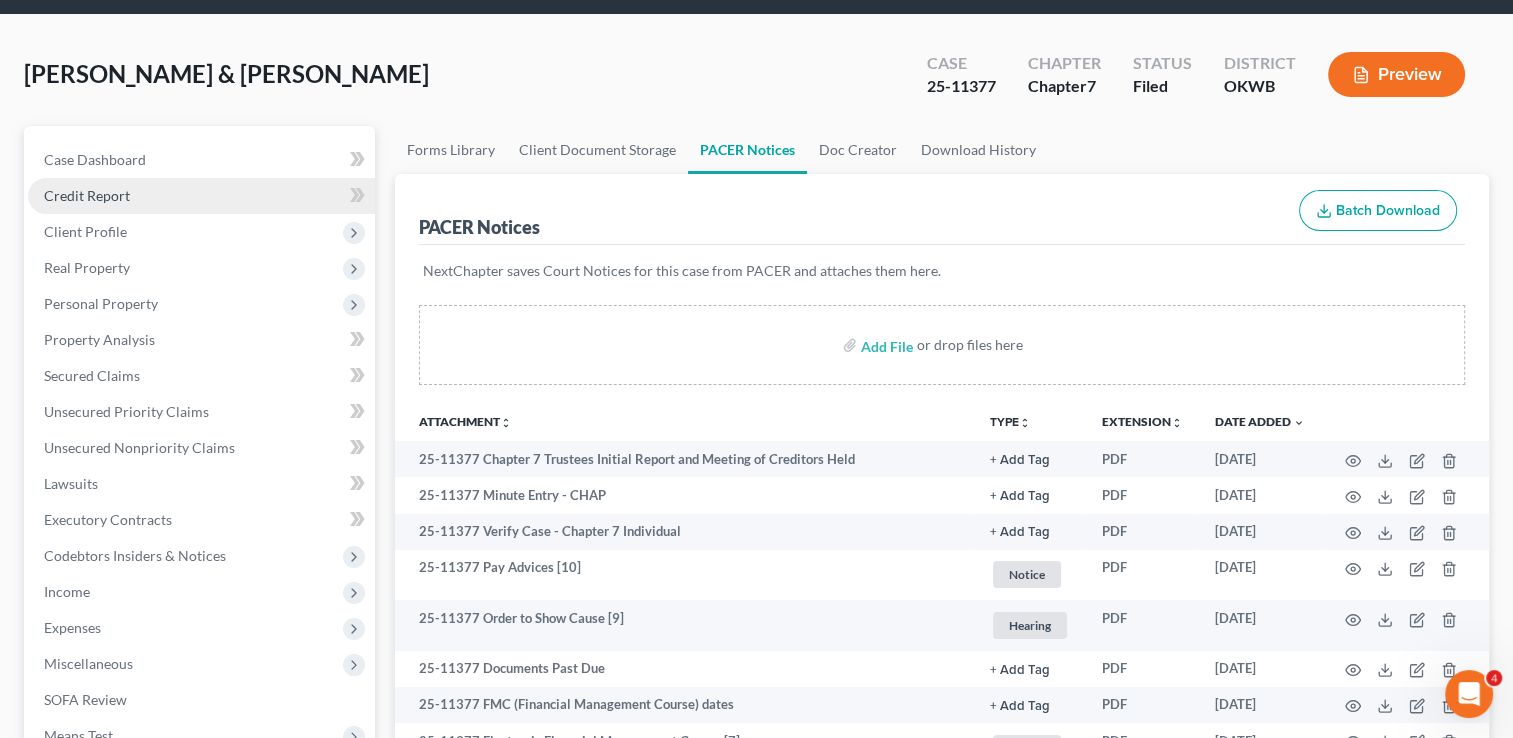 scroll, scrollTop: 100, scrollLeft: 0, axis: vertical 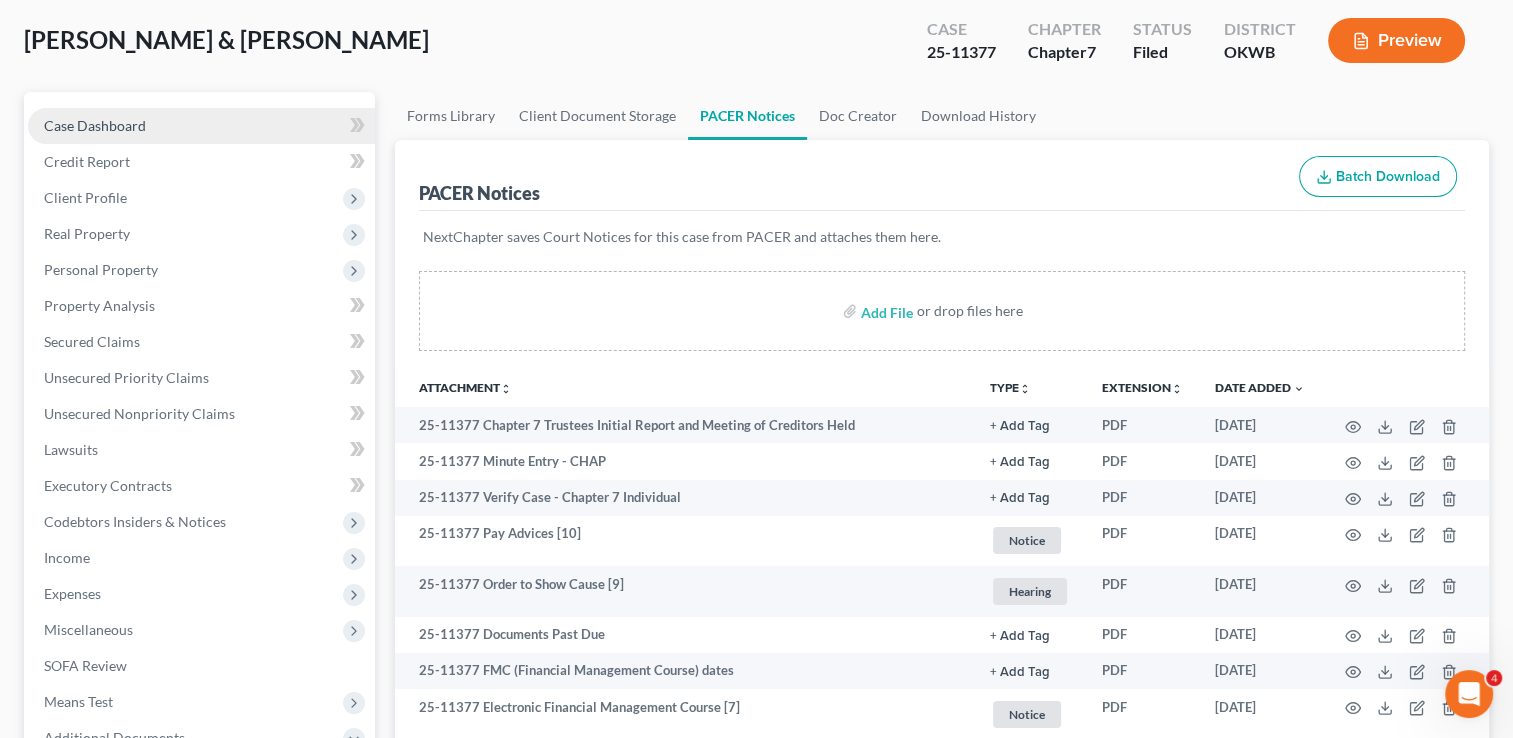 click on "Case Dashboard" at bounding box center [201, 126] 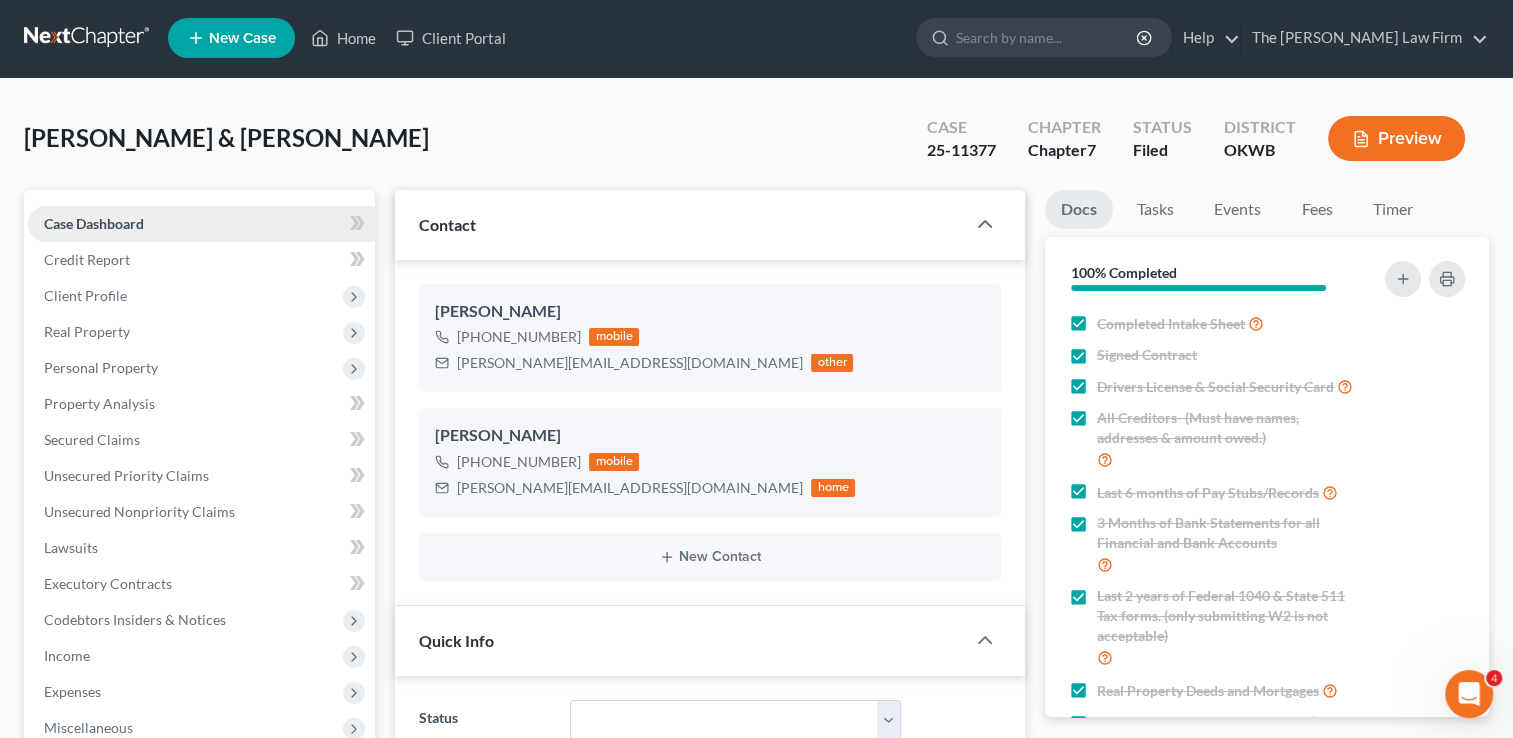 scroll, scrollTop: 0, scrollLeft: 0, axis: both 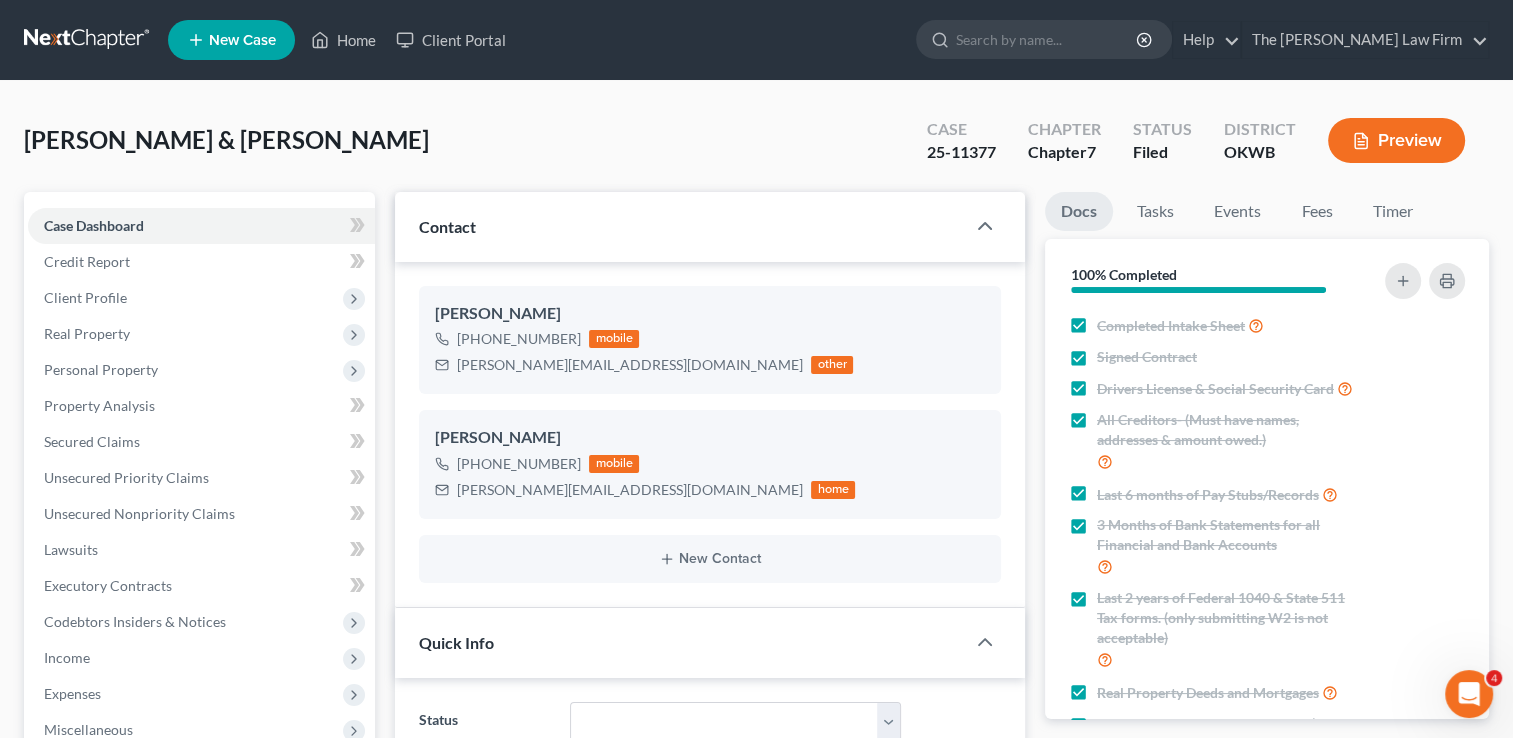 click at bounding box center [88, 40] 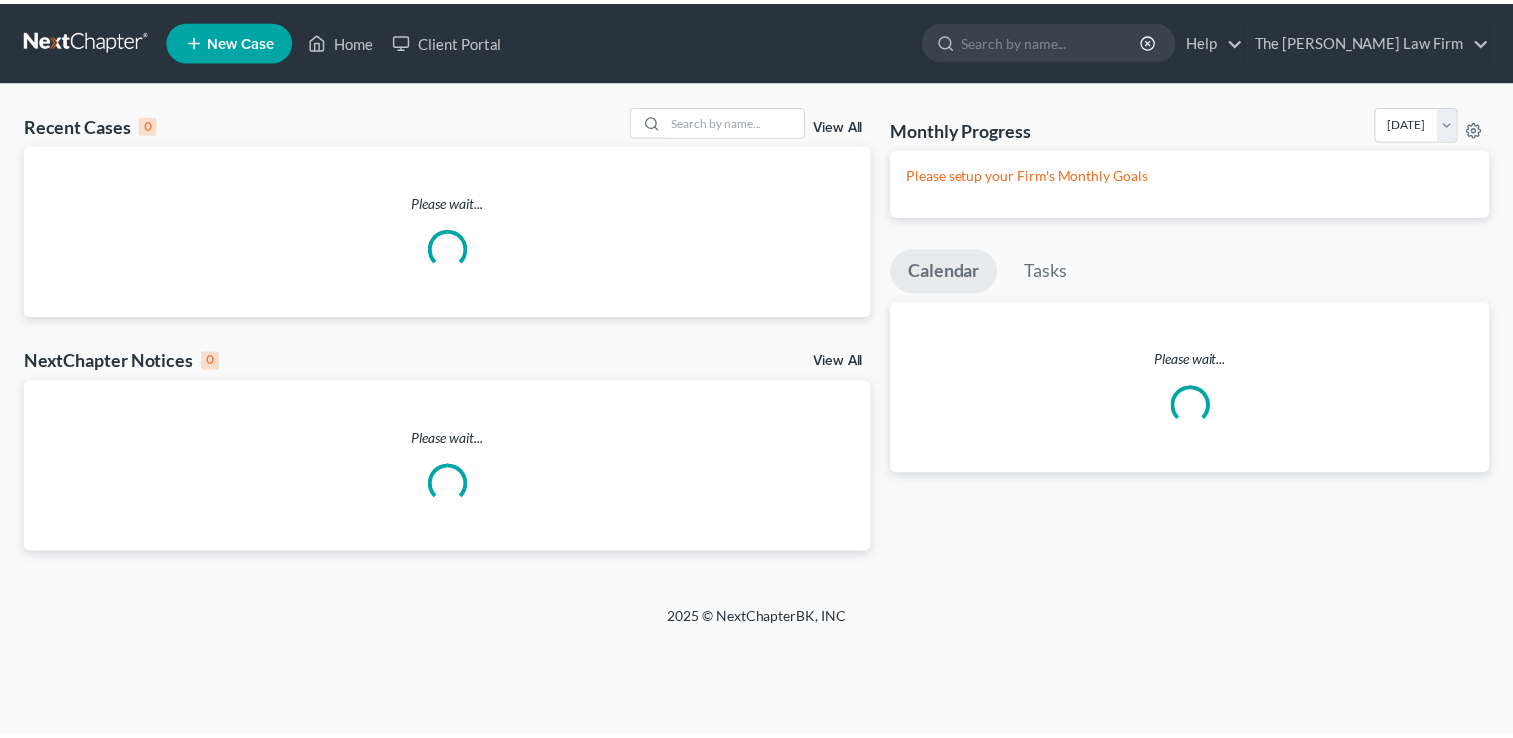 scroll, scrollTop: 0, scrollLeft: 0, axis: both 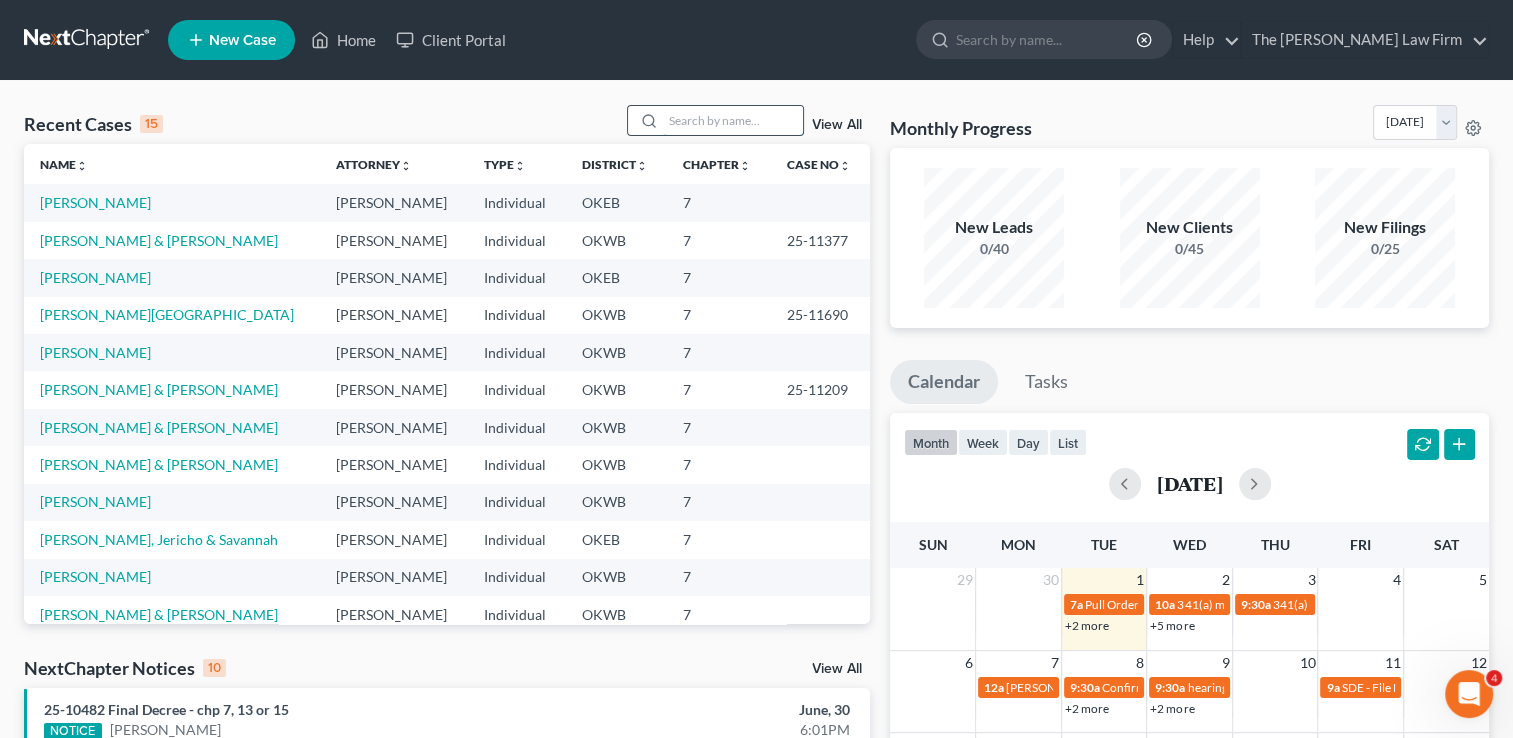 click at bounding box center [733, 120] 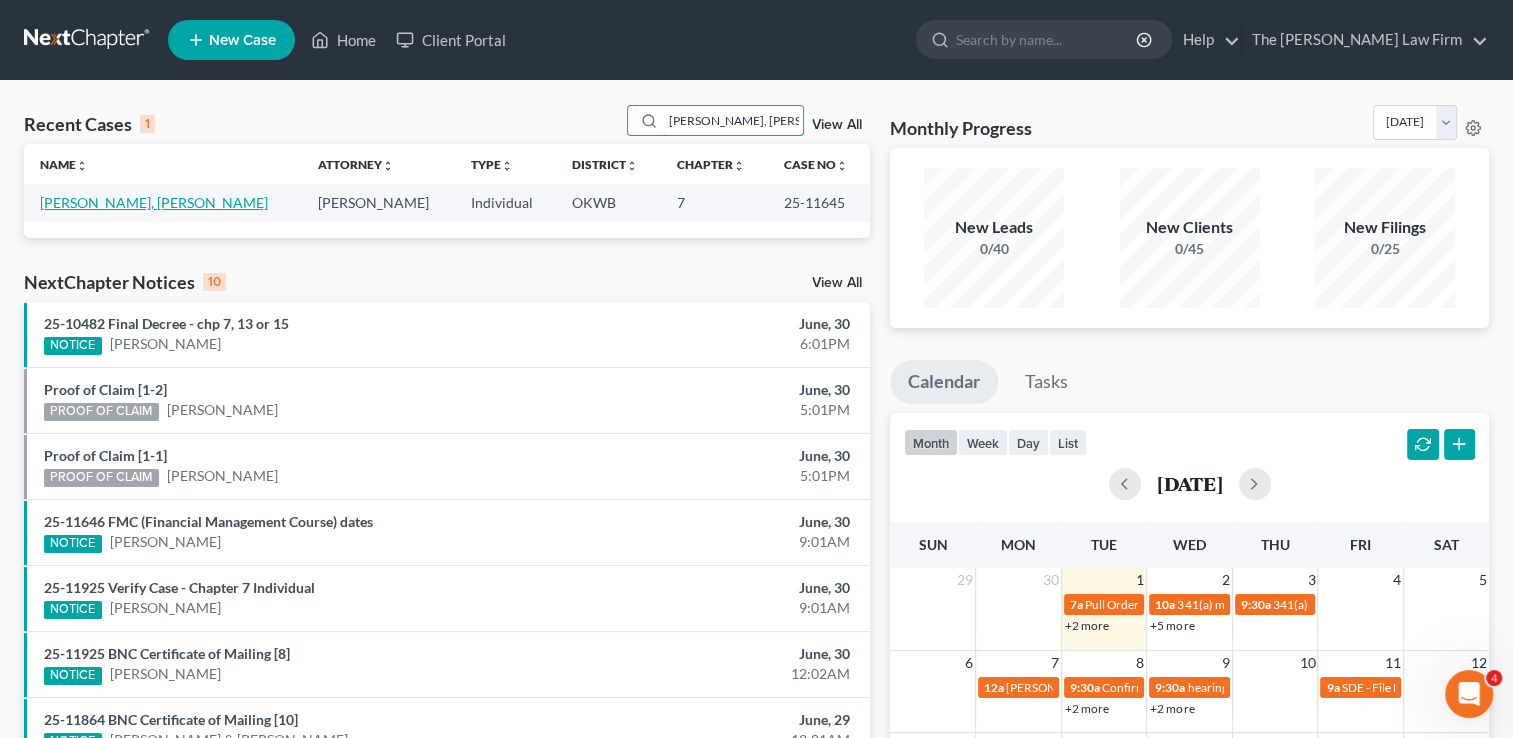 type on "[PERSON_NAME], [PERSON_NAME]" 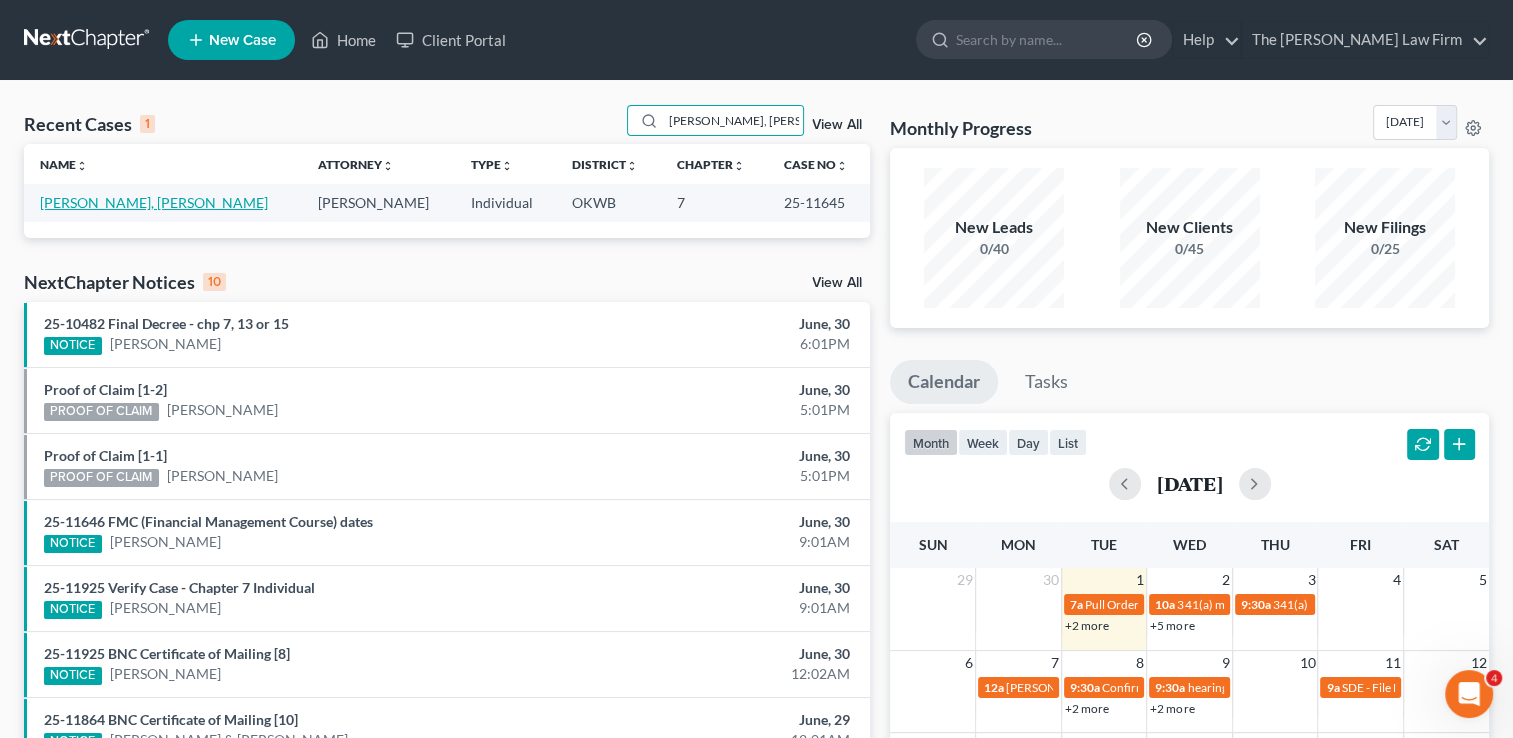 click on "[PERSON_NAME], [PERSON_NAME]" at bounding box center (154, 202) 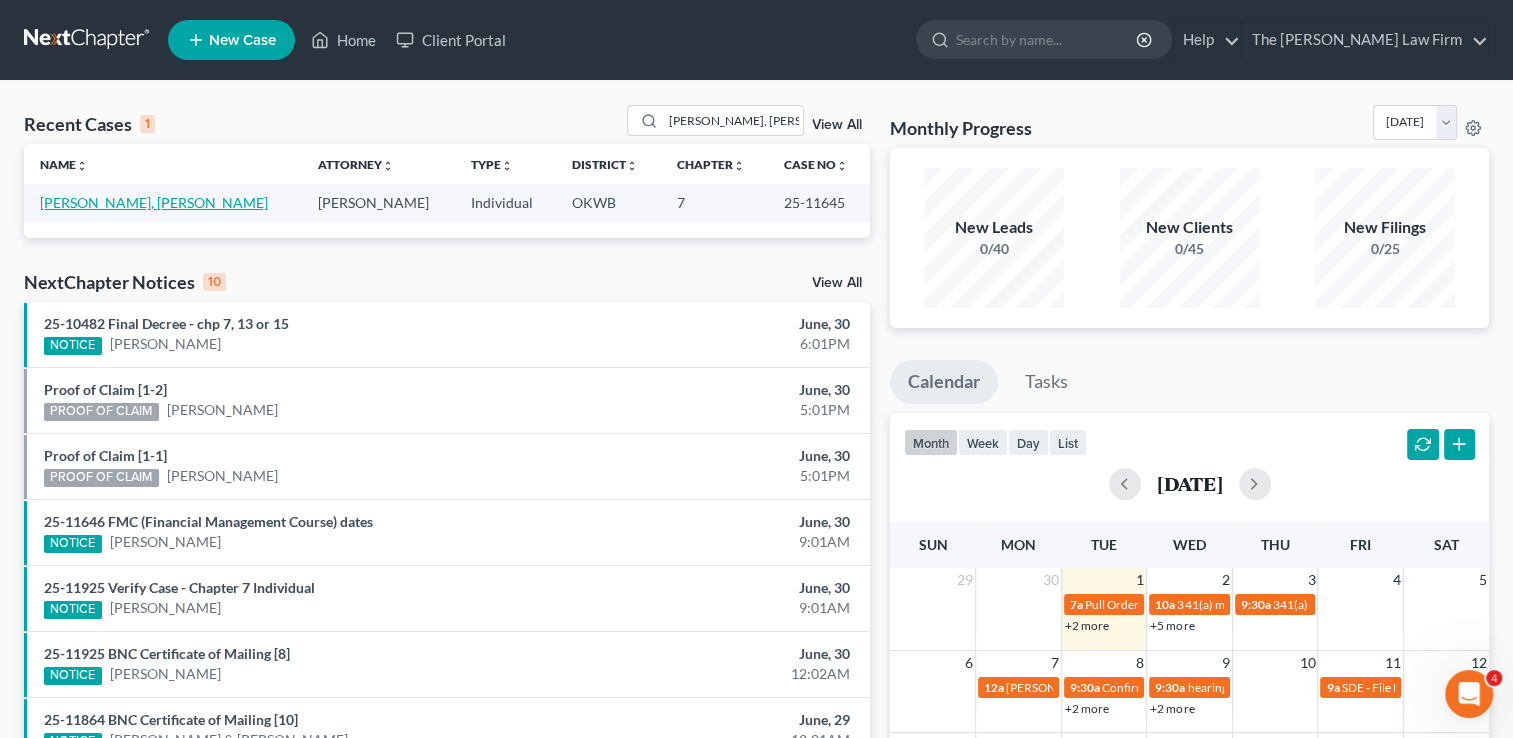 select on "6" 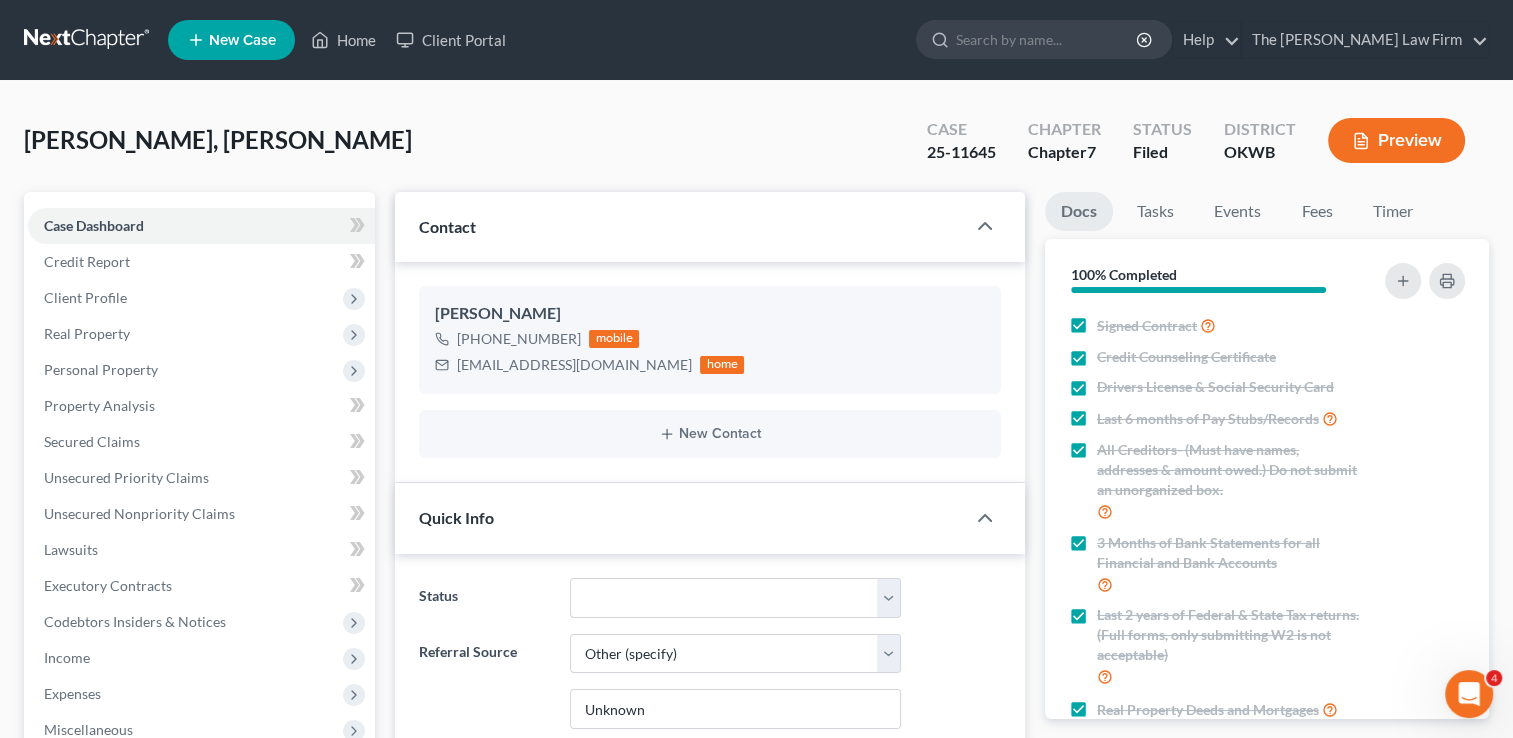 scroll, scrollTop: 4531, scrollLeft: 0, axis: vertical 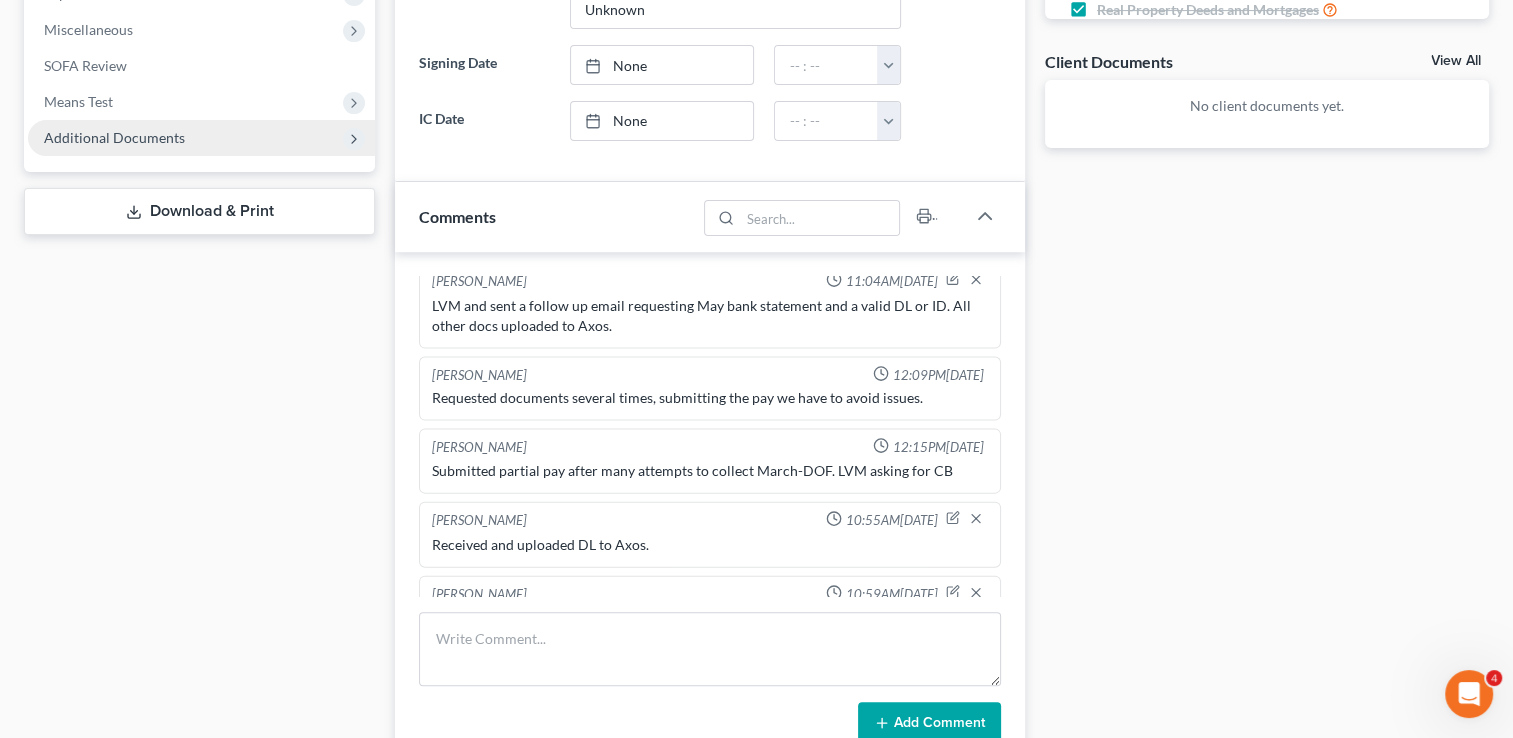 click on "Additional Documents" at bounding box center (114, 137) 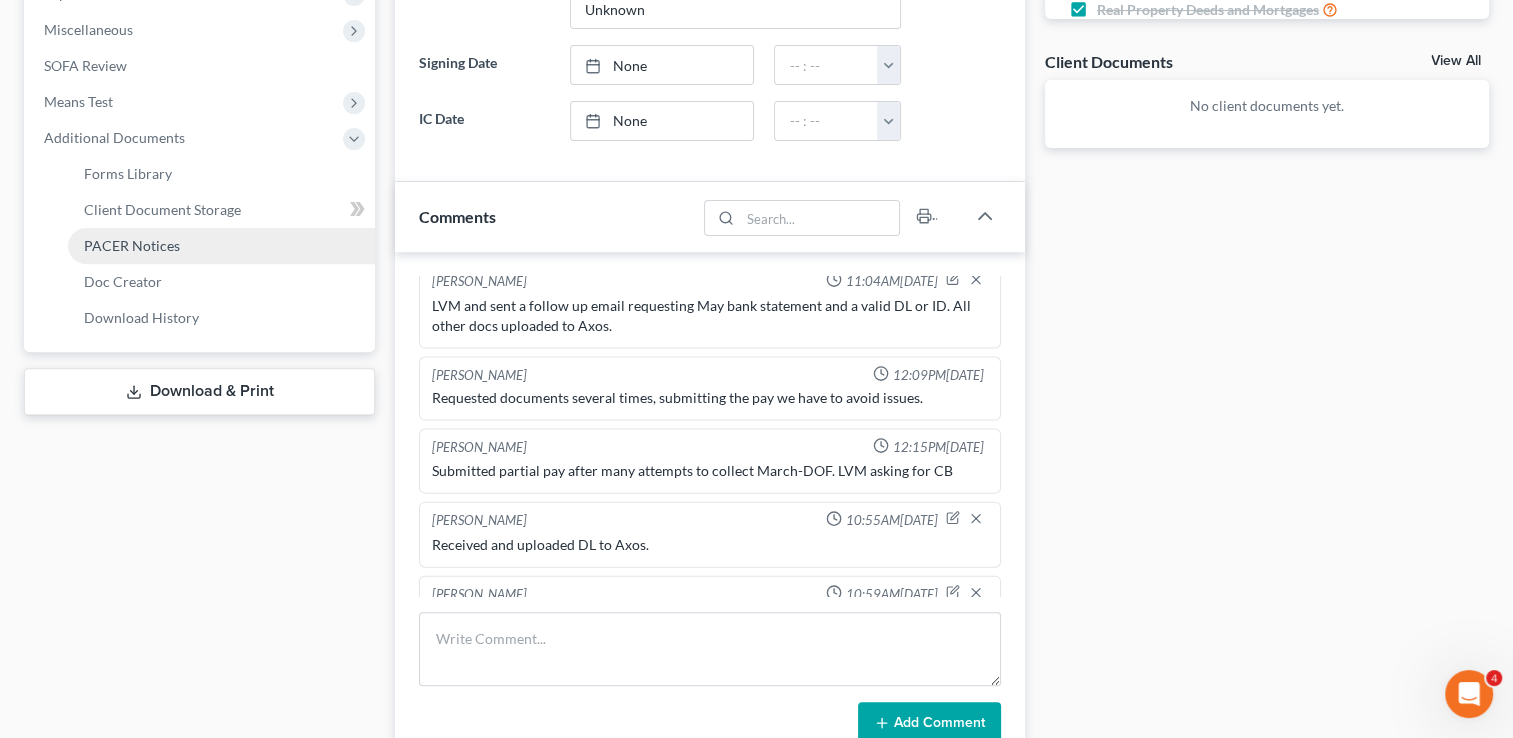 click on "PACER Notices" at bounding box center (132, 245) 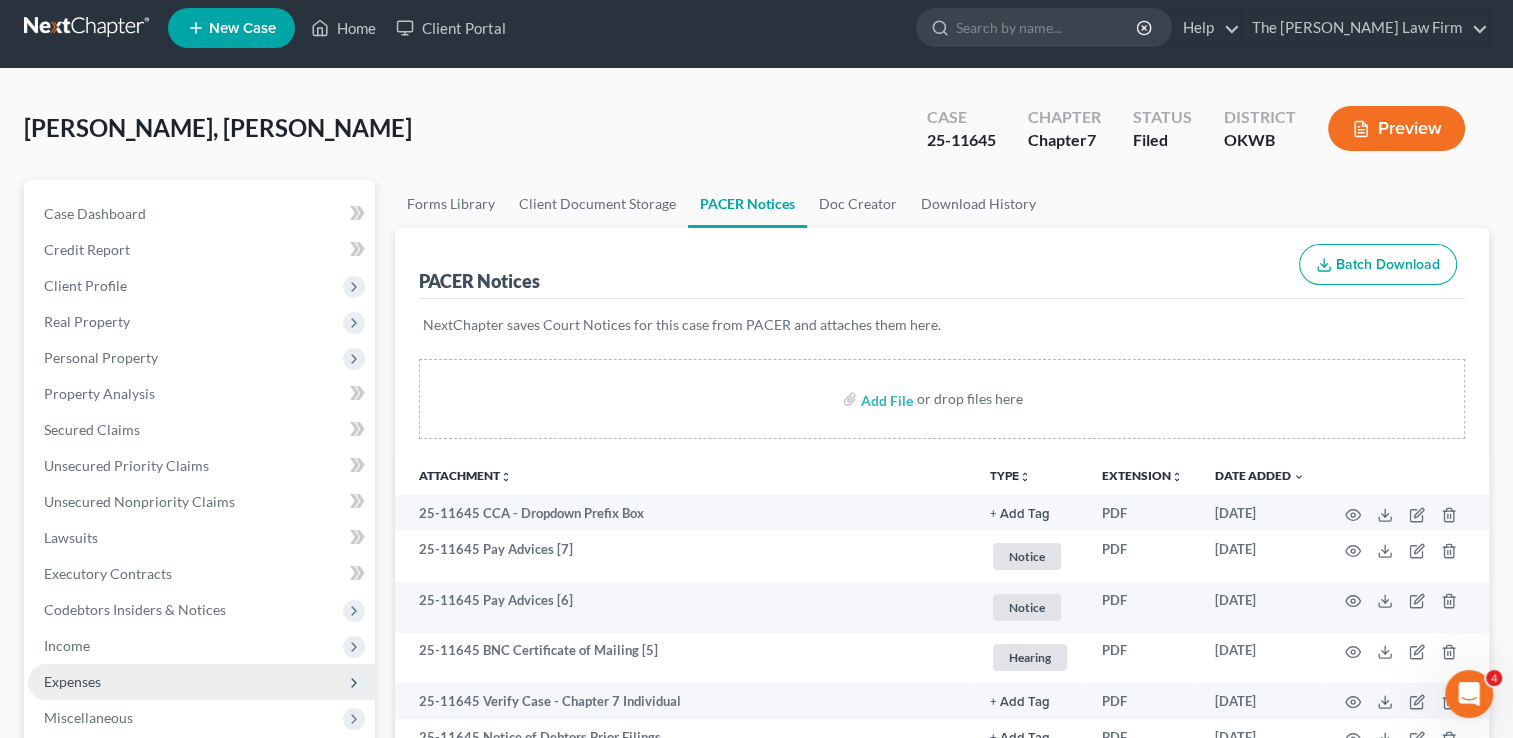 scroll, scrollTop: 0, scrollLeft: 0, axis: both 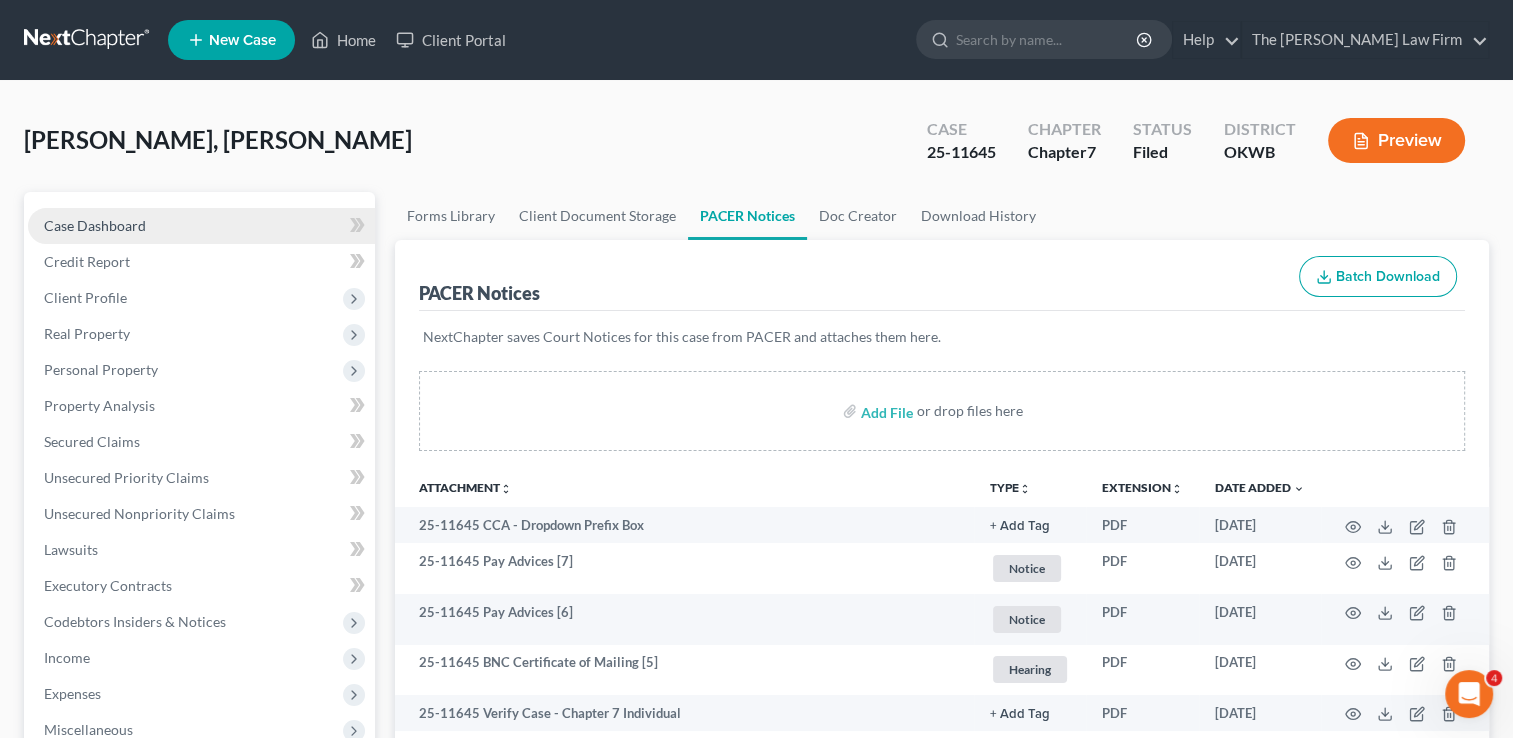 click on "Case Dashboard" at bounding box center [201, 226] 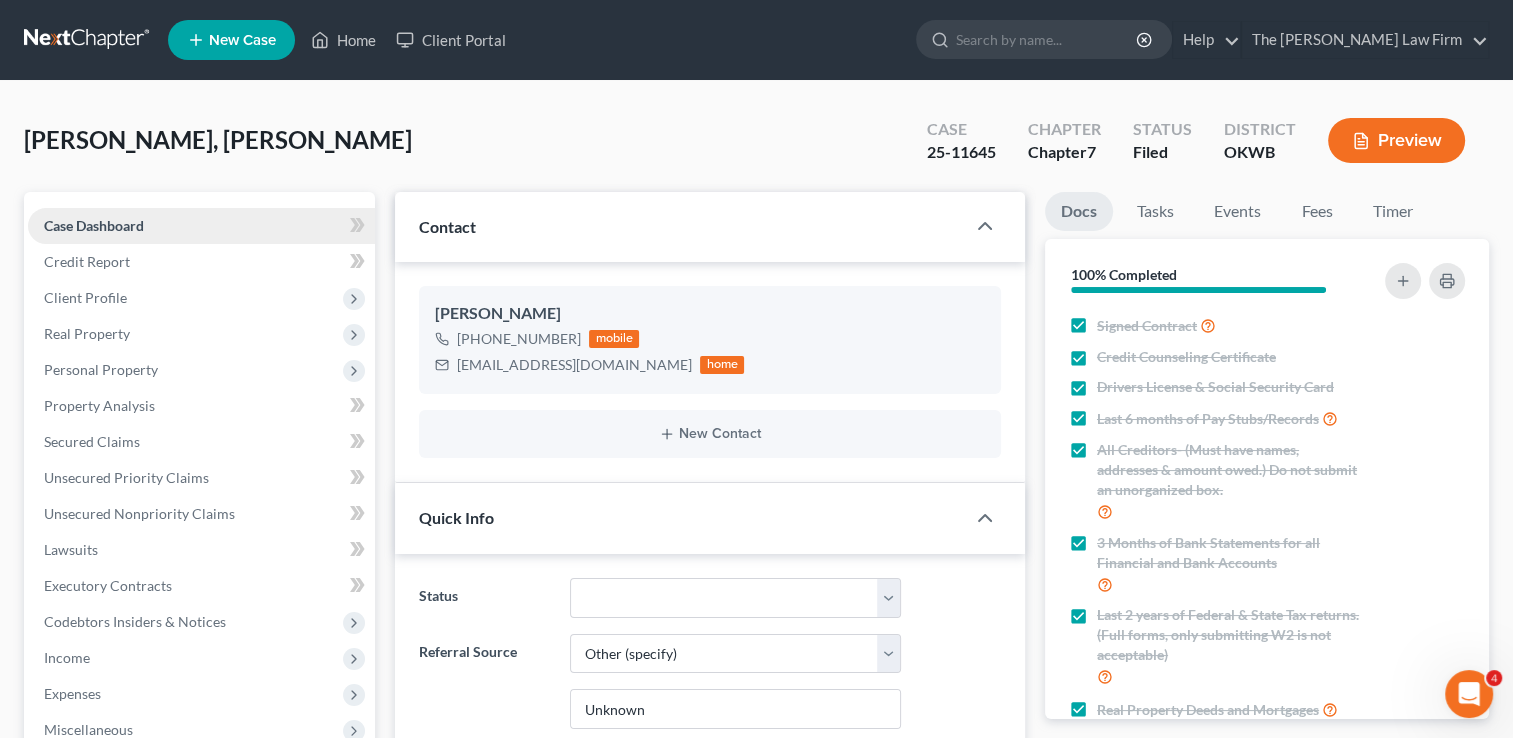 scroll, scrollTop: 4531, scrollLeft: 0, axis: vertical 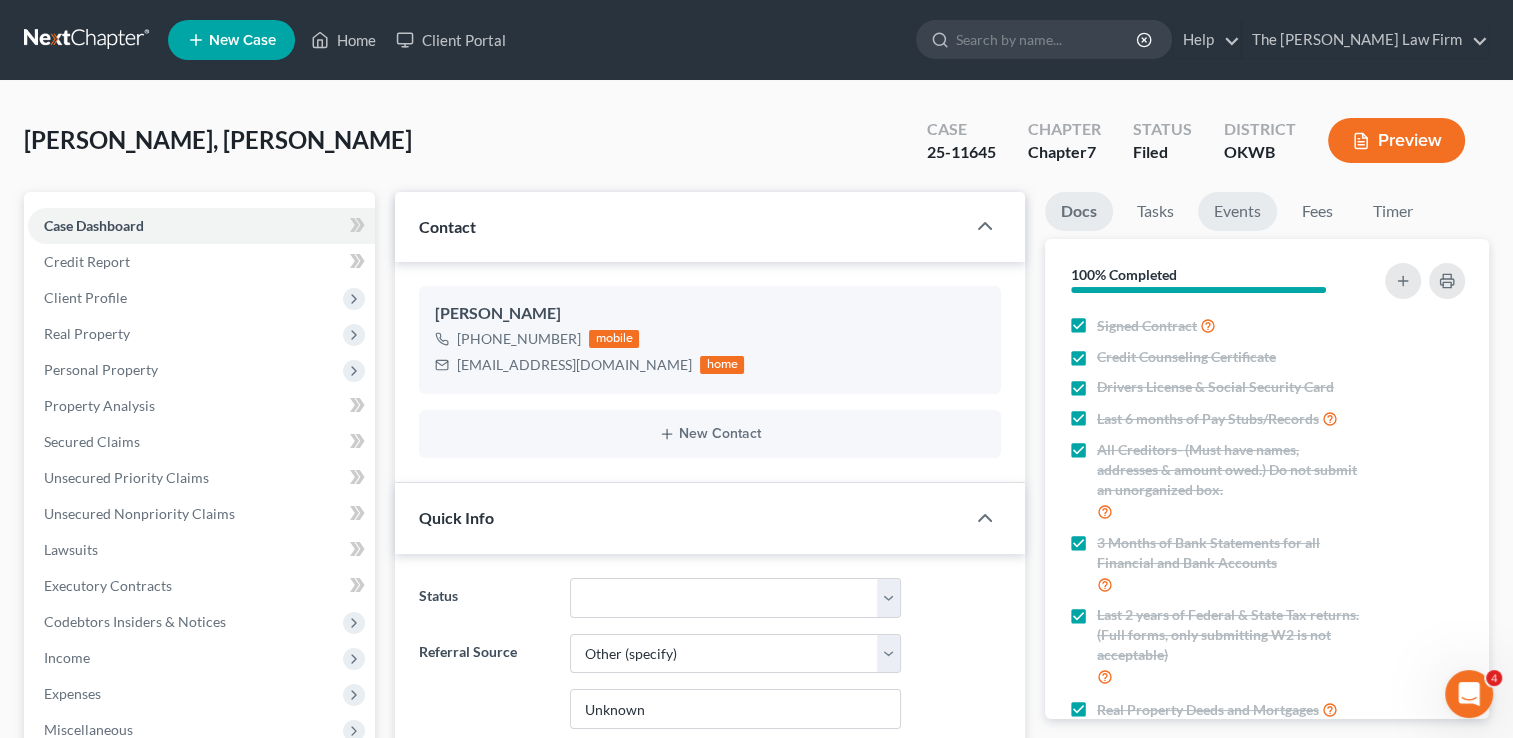 click on "Events" at bounding box center [1237, 211] 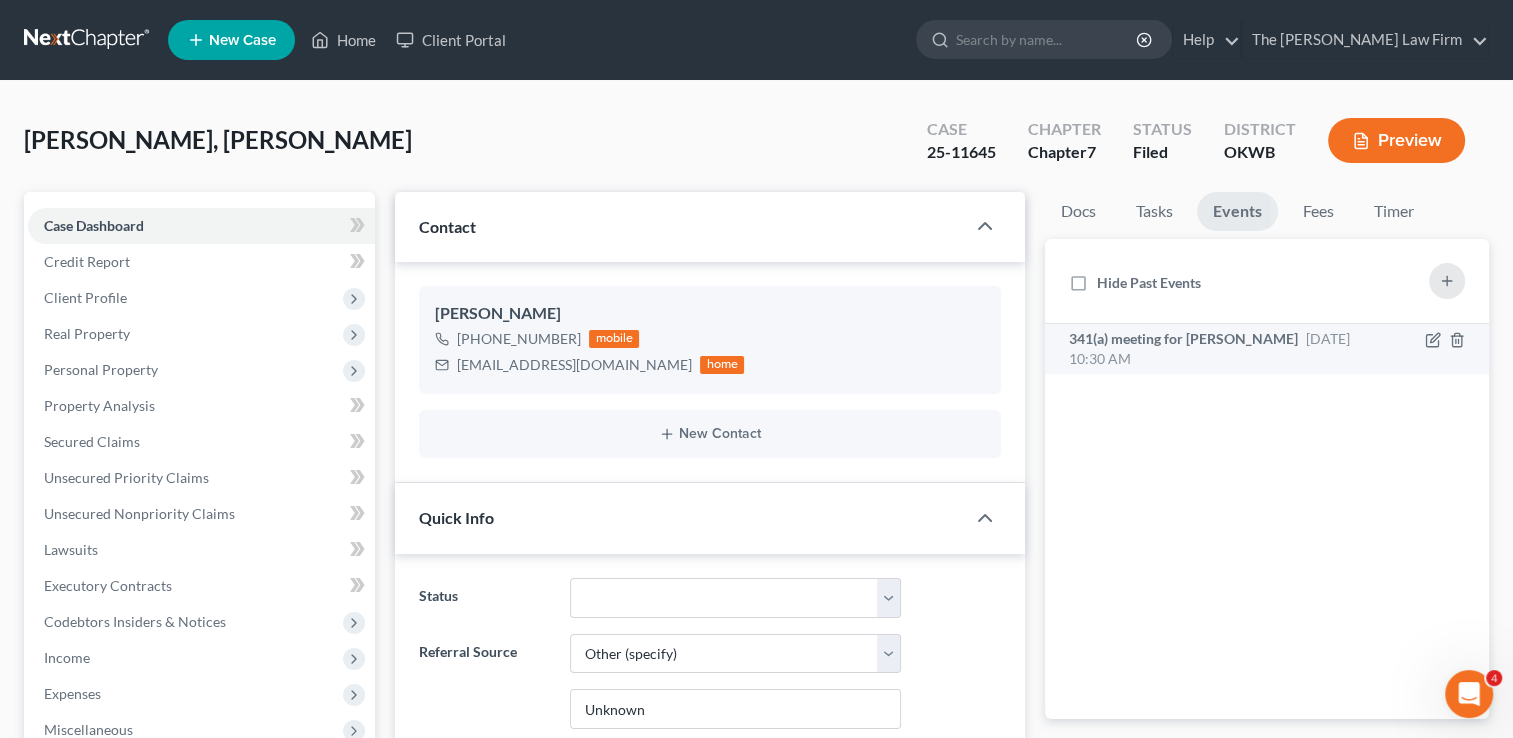 click on "341(a) meeting for [PERSON_NAME]" at bounding box center (1183, 338) 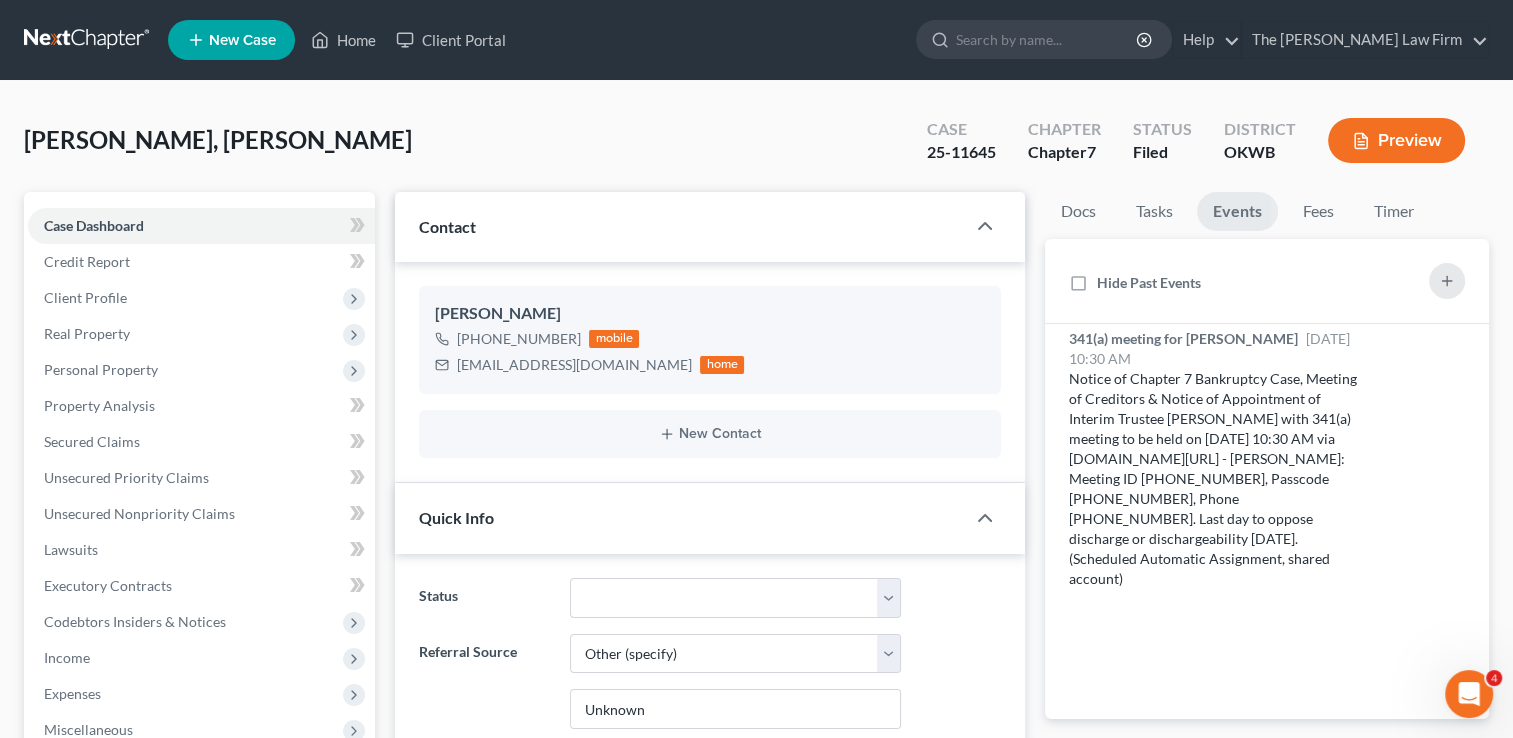 click on "25-11645" at bounding box center (961, 152) 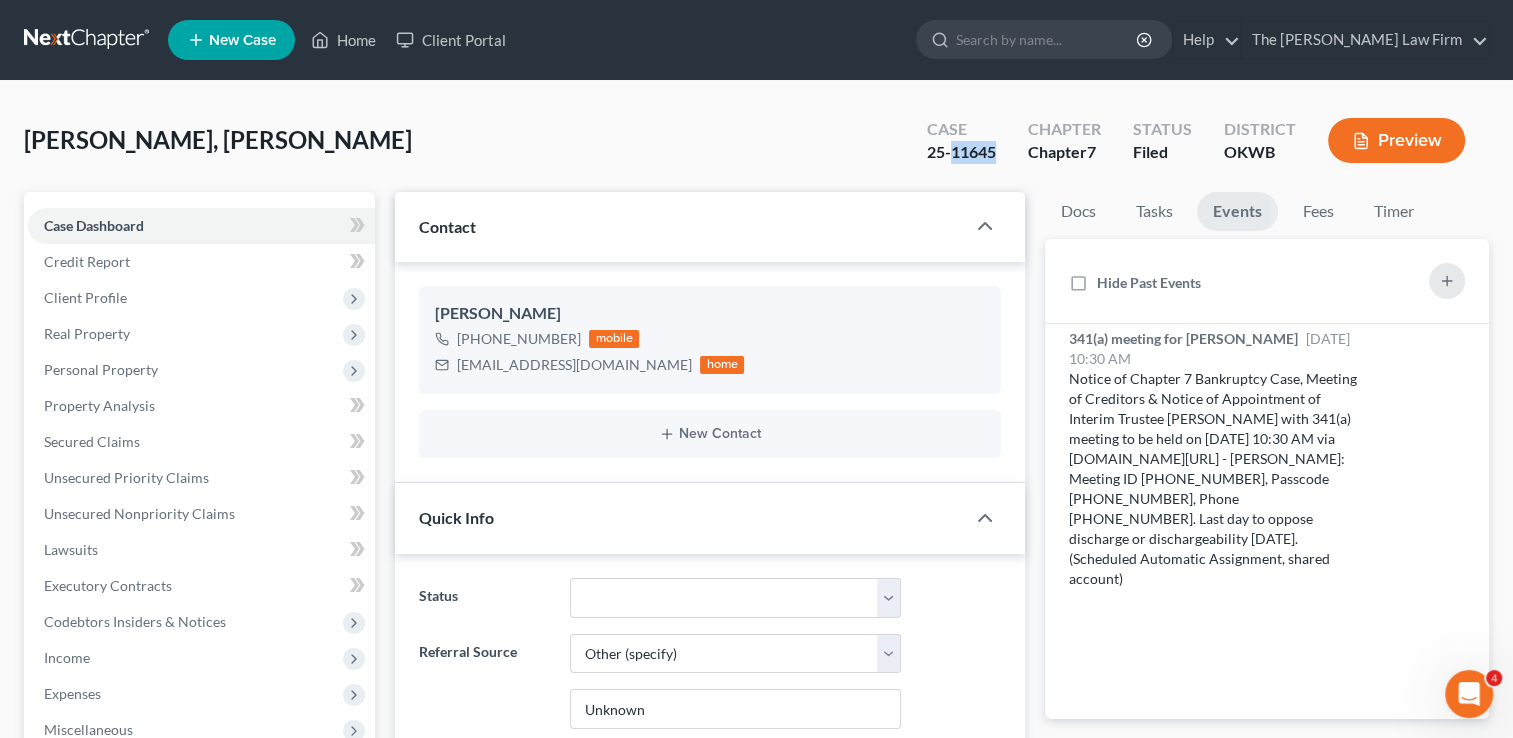 click on "25-11645" at bounding box center (961, 152) 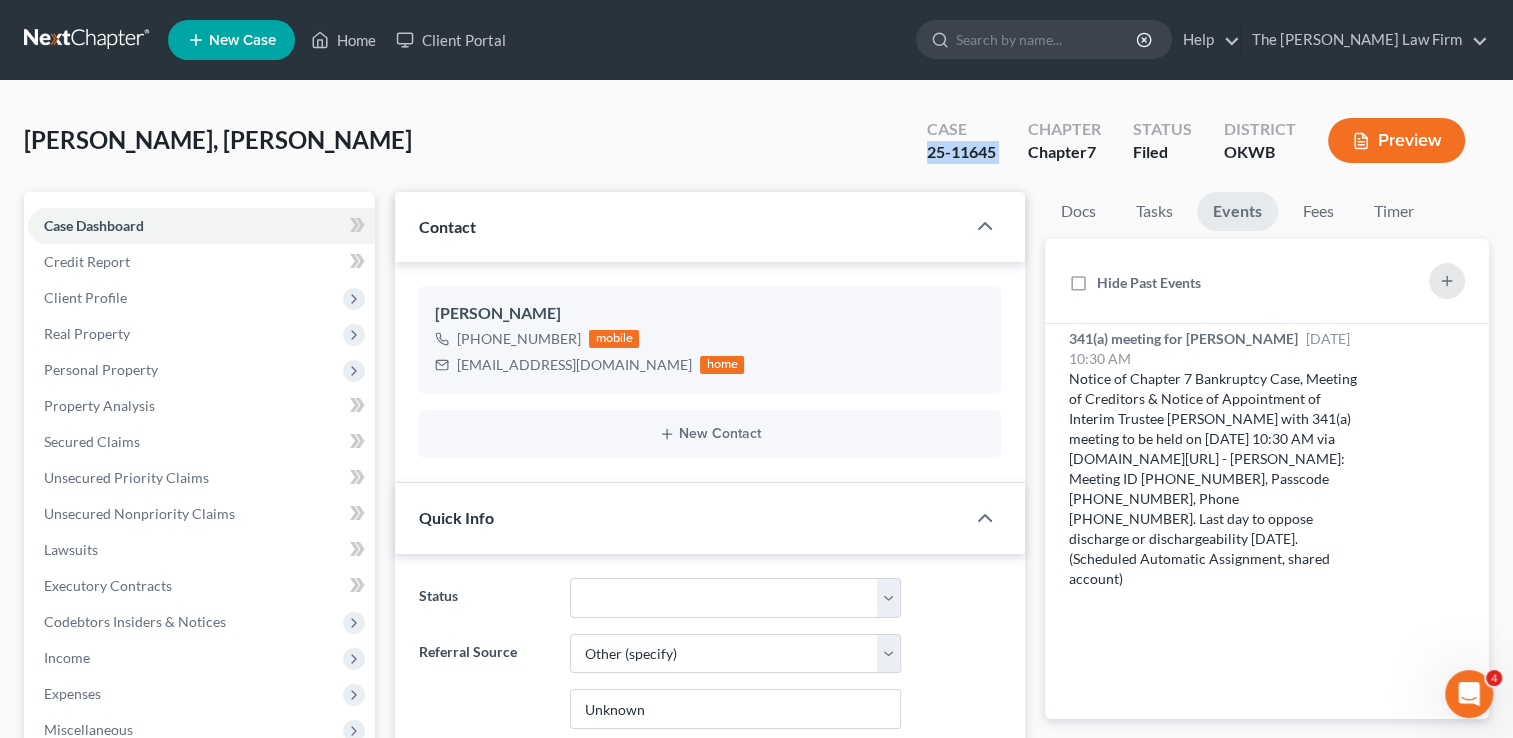 click on "25-11645" at bounding box center (961, 152) 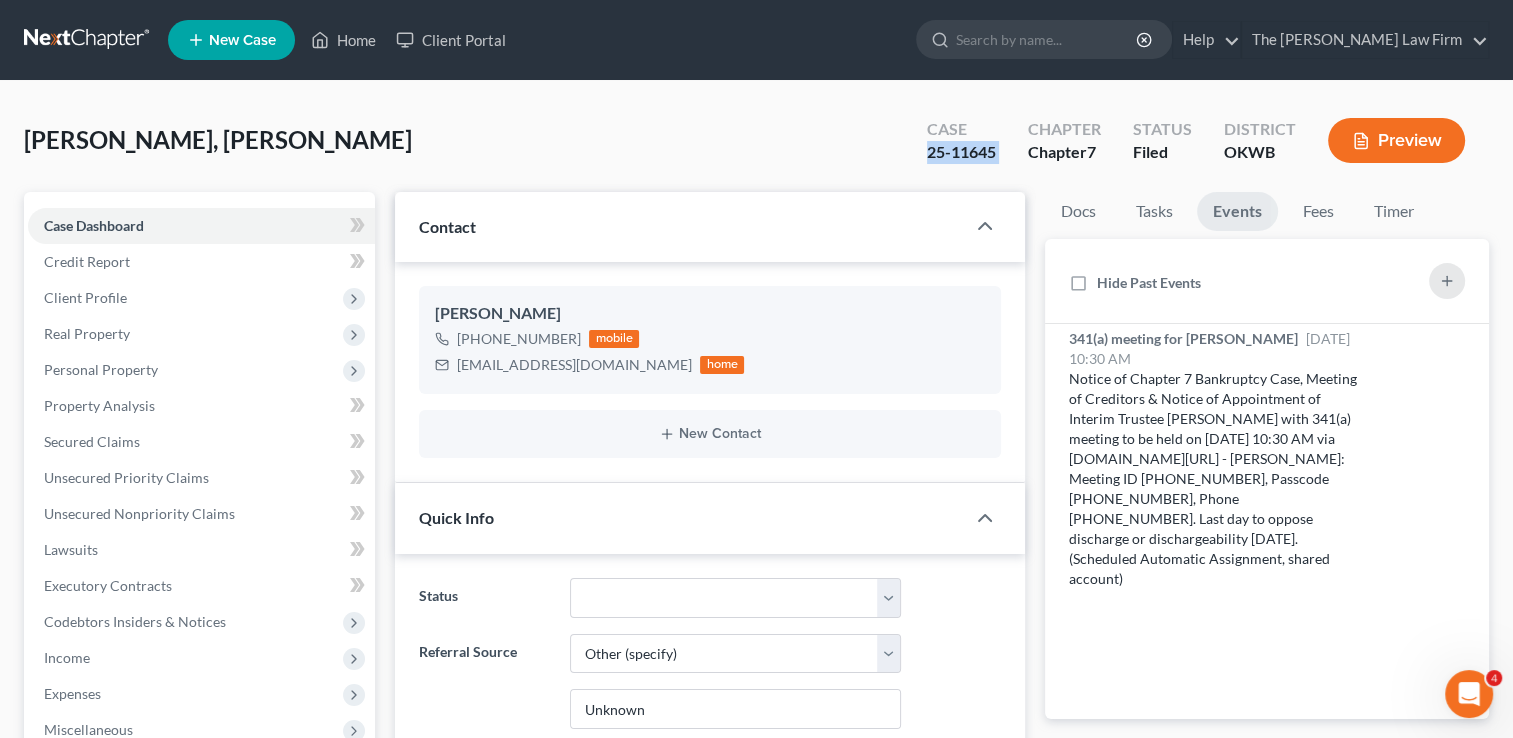 copy on "25-11645" 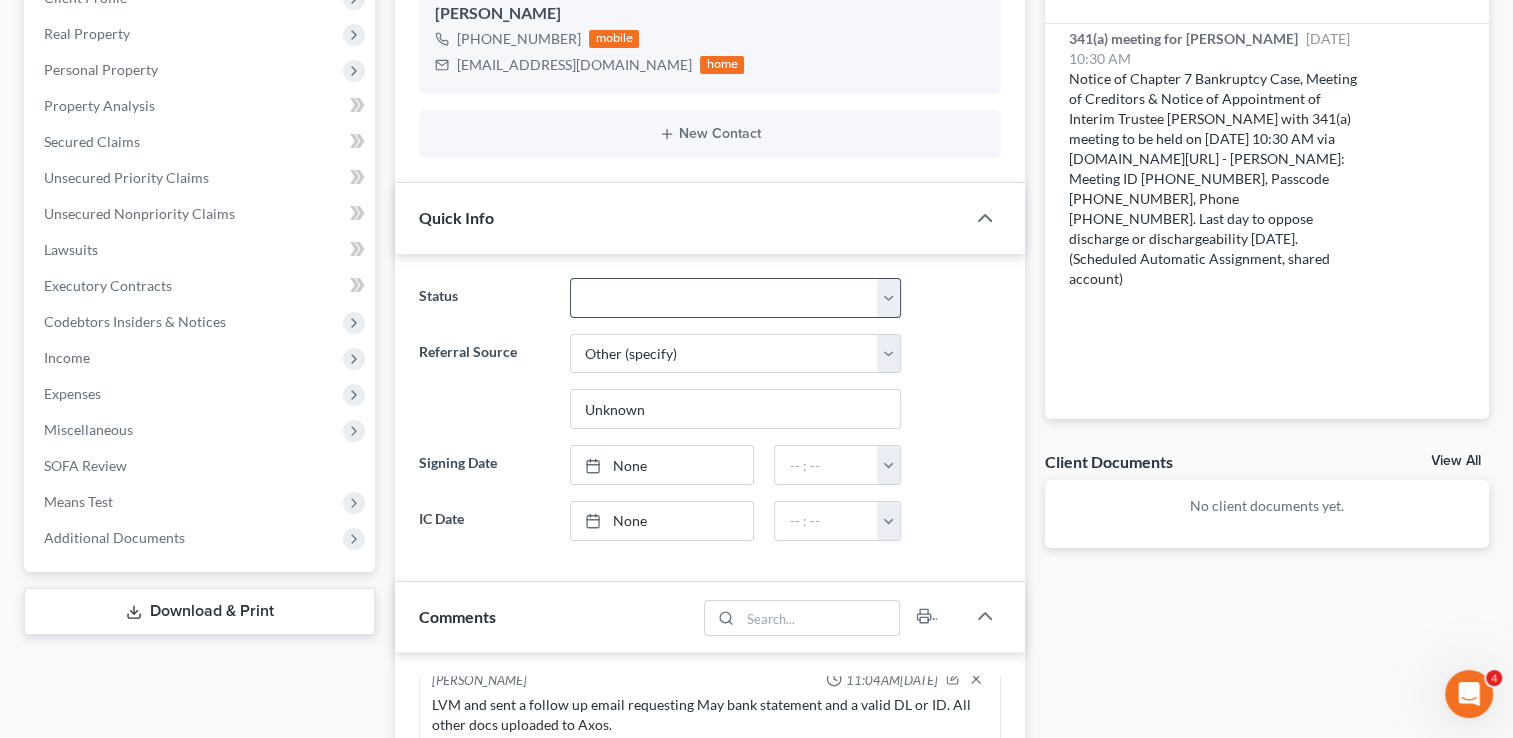 scroll, scrollTop: 1012, scrollLeft: 0, axis: vertical 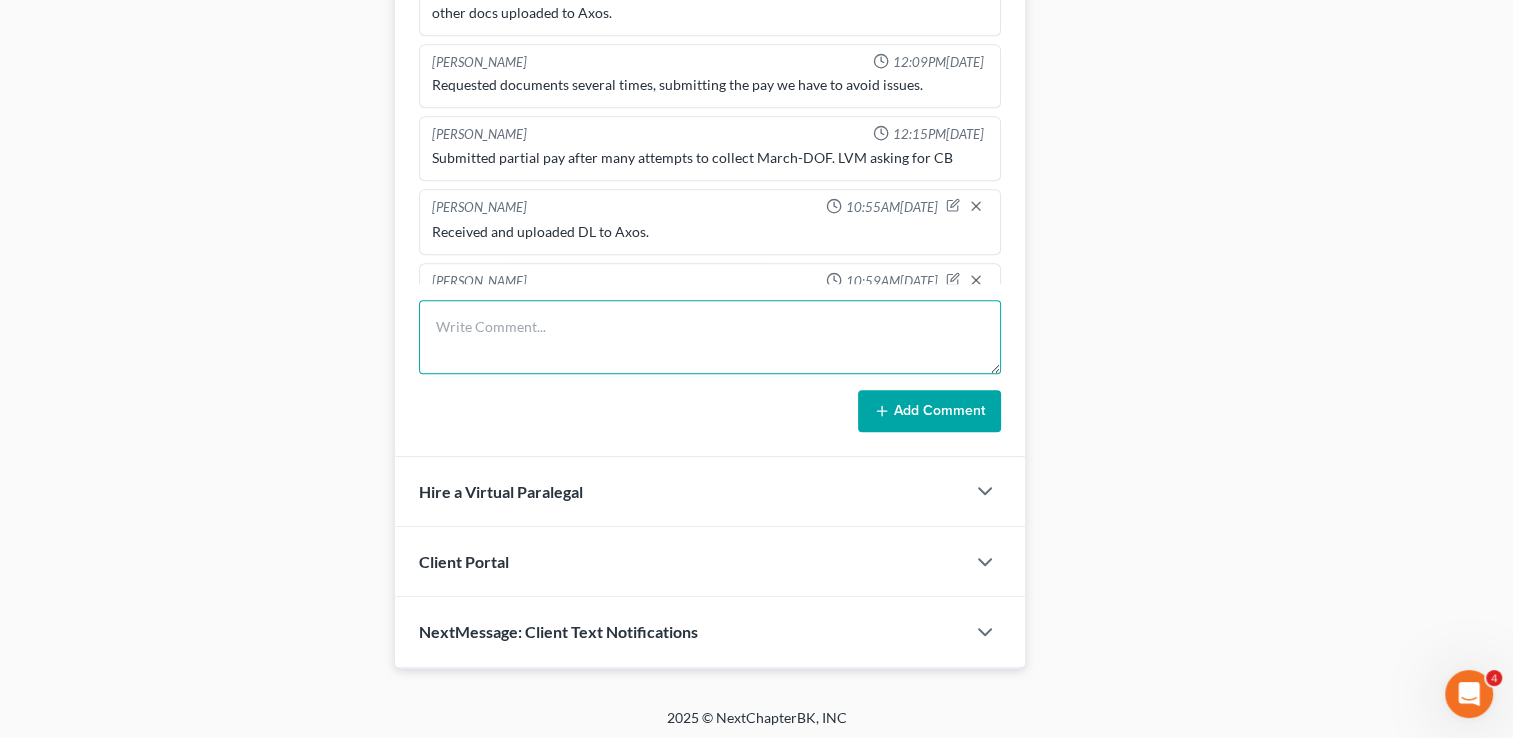 click at bounding box center (710, 337) 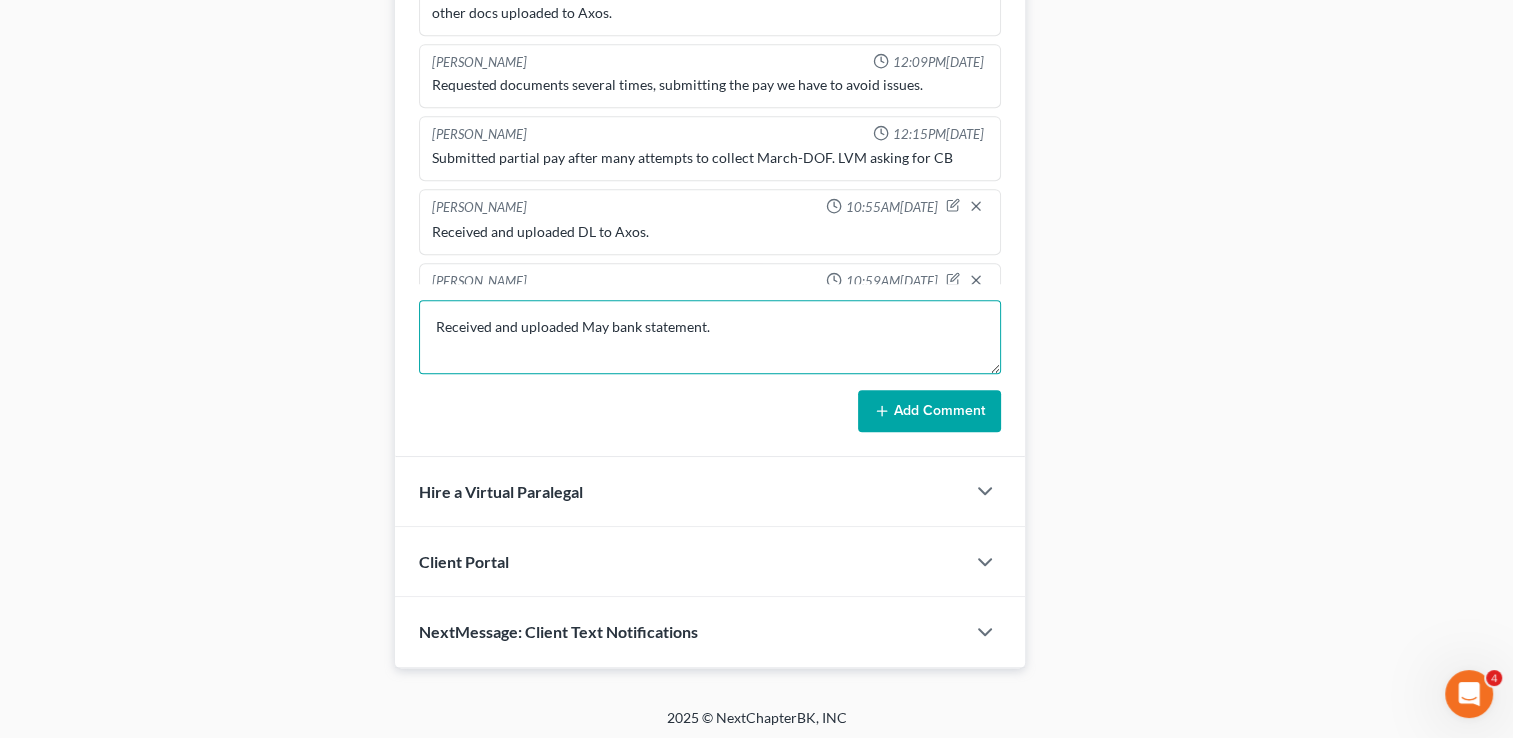 type on "Received and uploaded May bank statement." 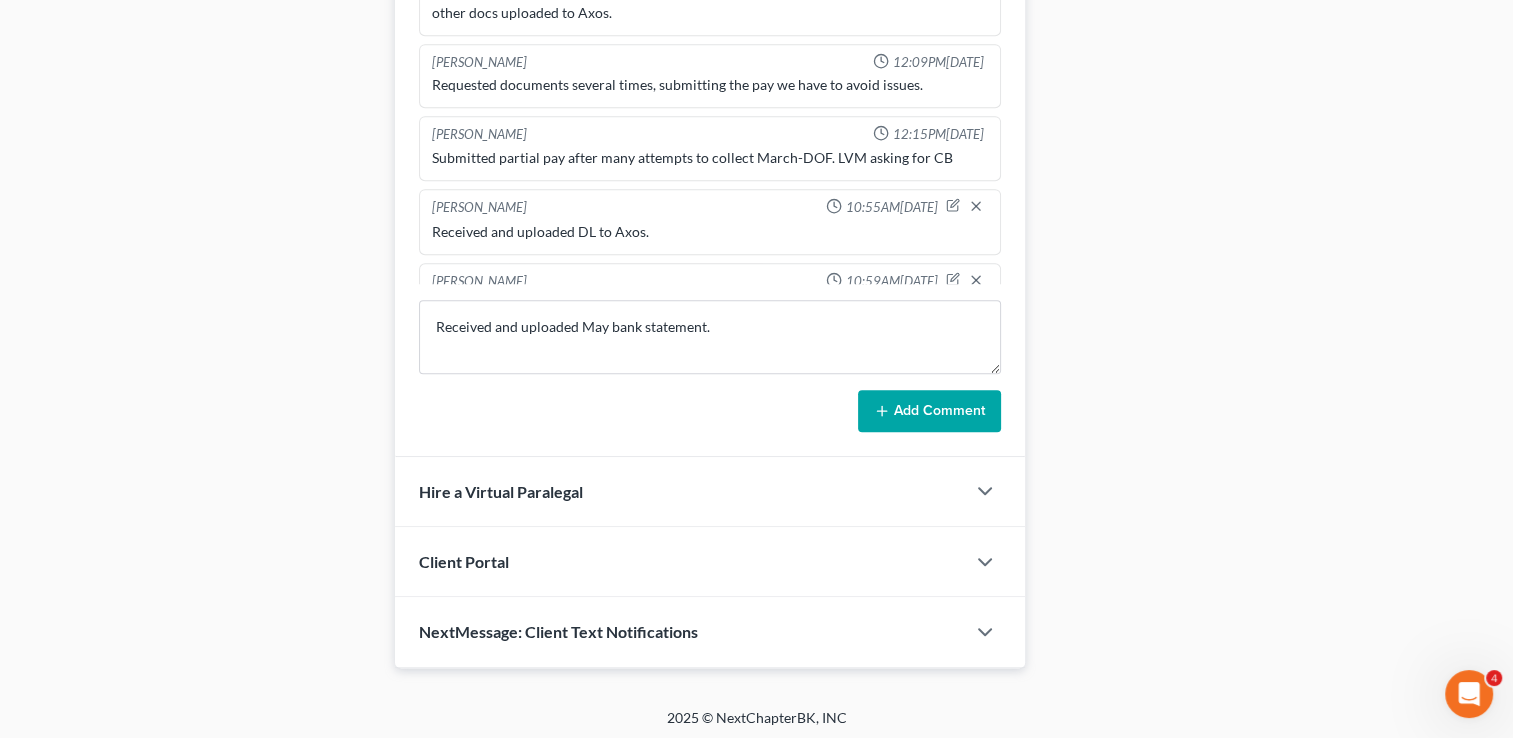 click 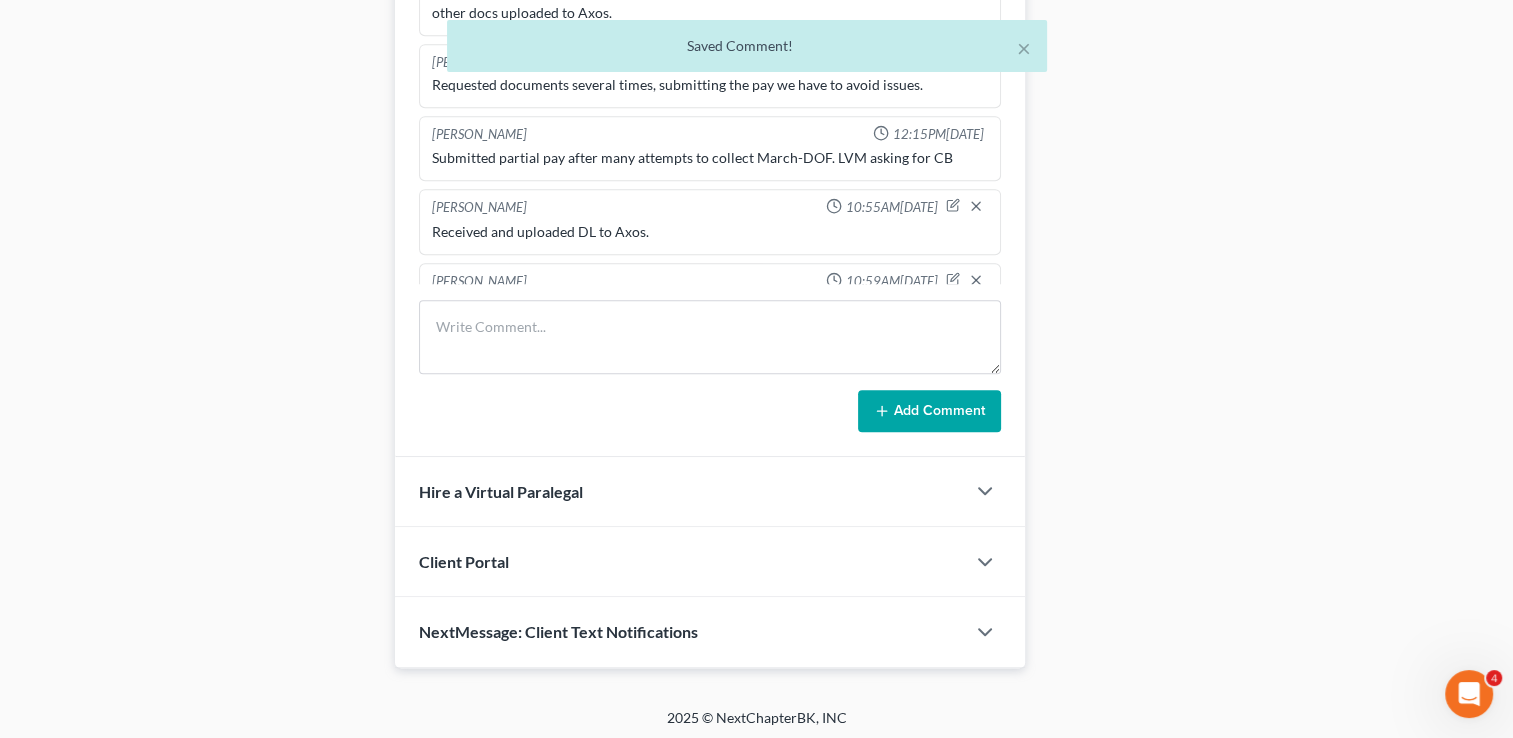 scroll, scrollTop: 4604, scrollLeft: 0, axis: vertical 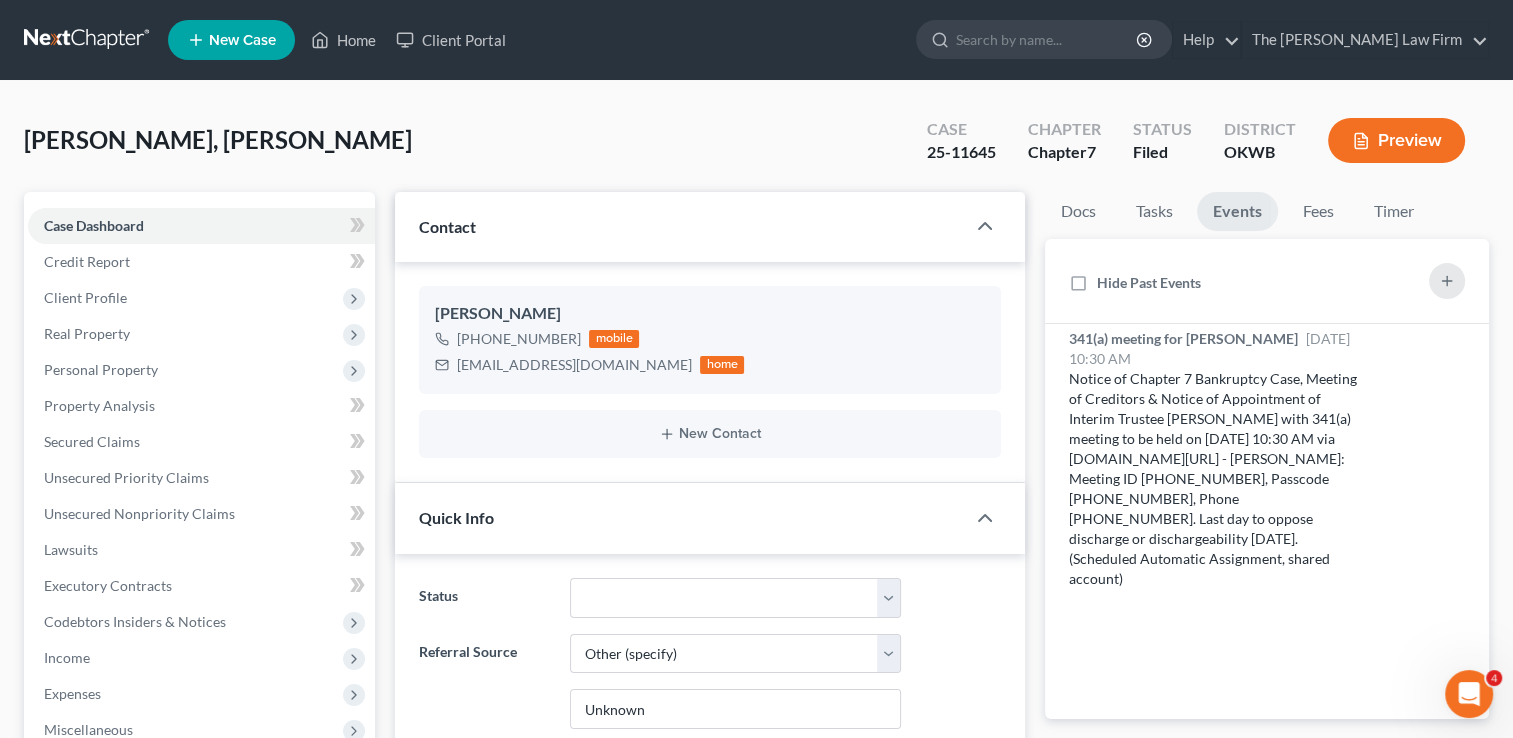 click at bounding box center [88, 40] 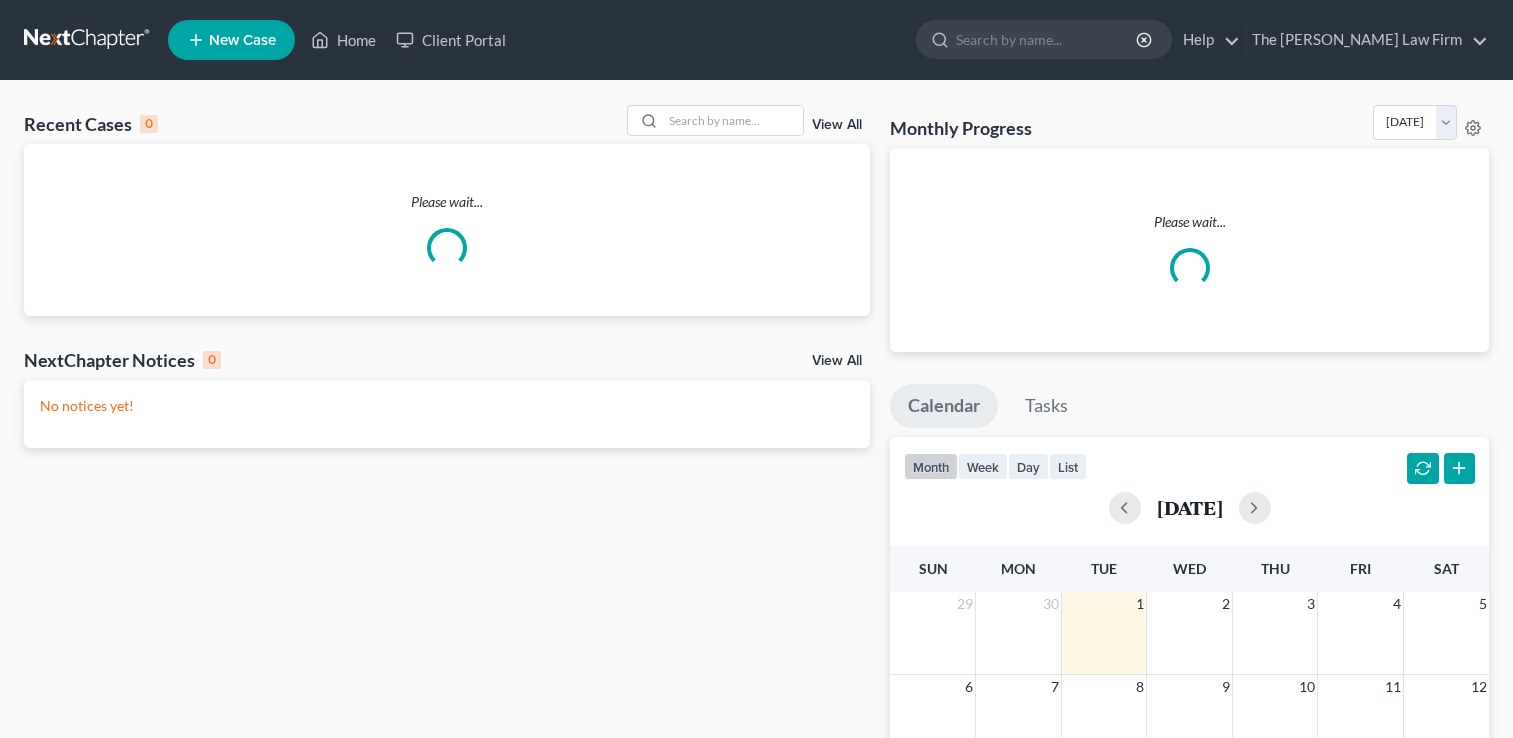 scroll, scrollTop: 0, scrollLeft: 0, axis: both 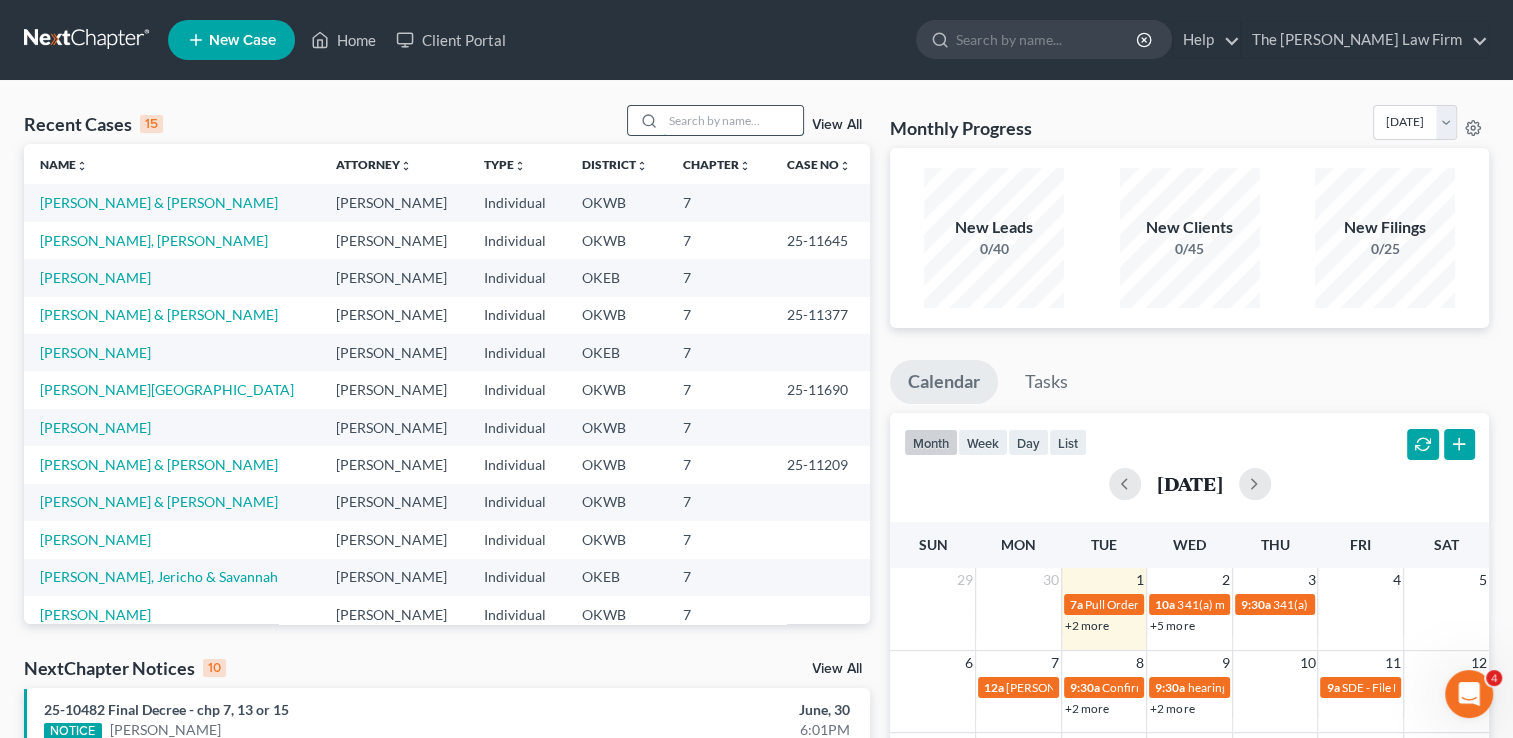 click at bounding box center (733, 120) 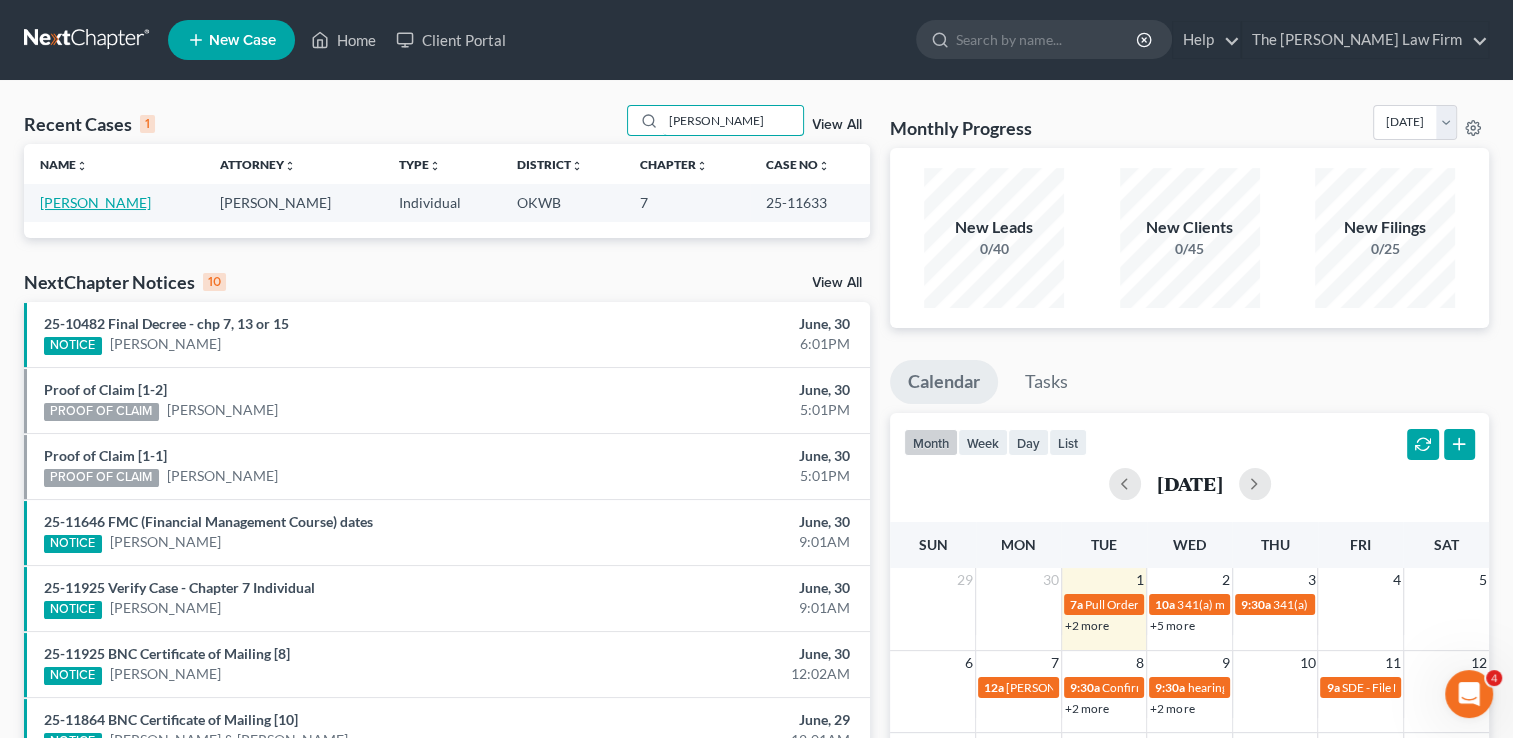 type on "[PERSON_NAME]" 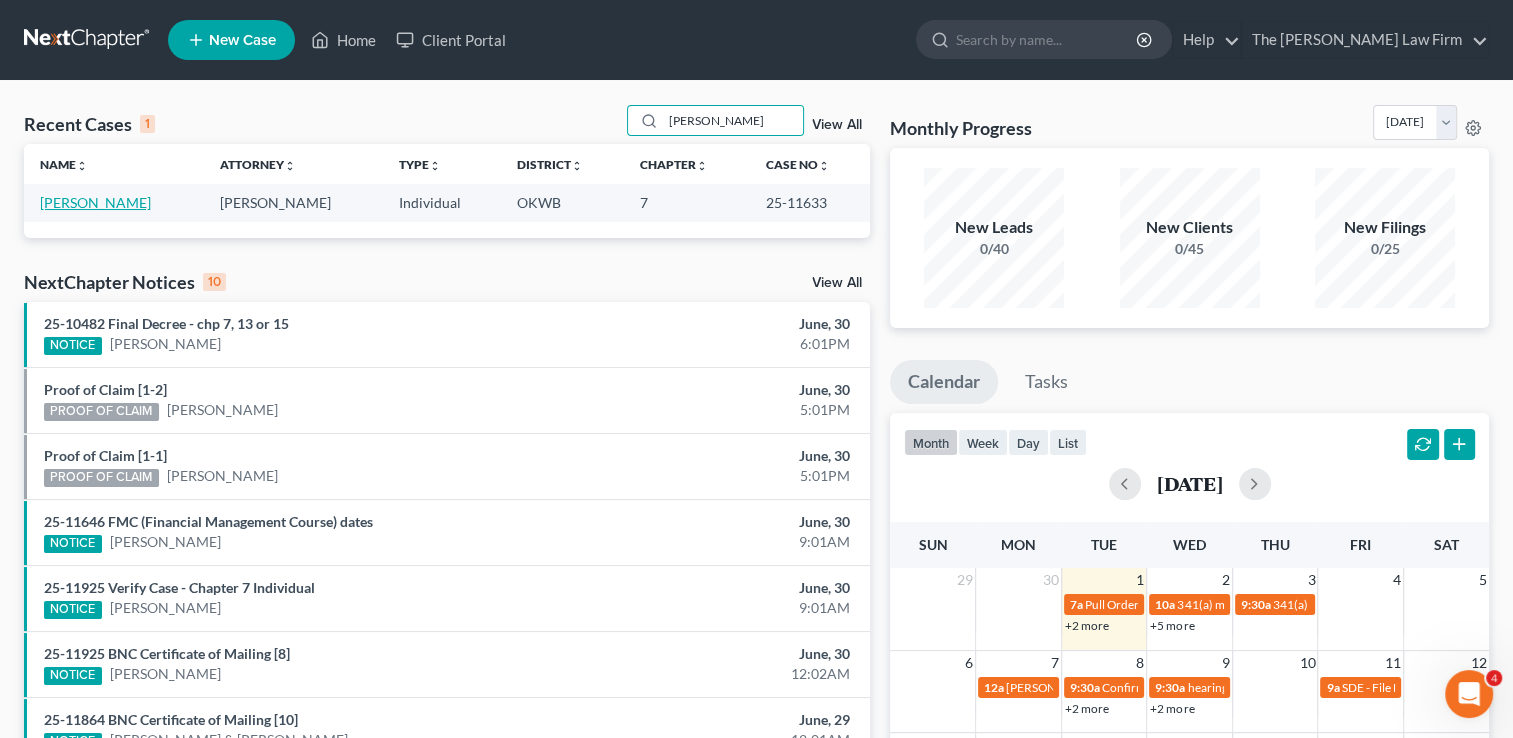click on "[PERSON_NAME]" at bounding box center [95, 202] 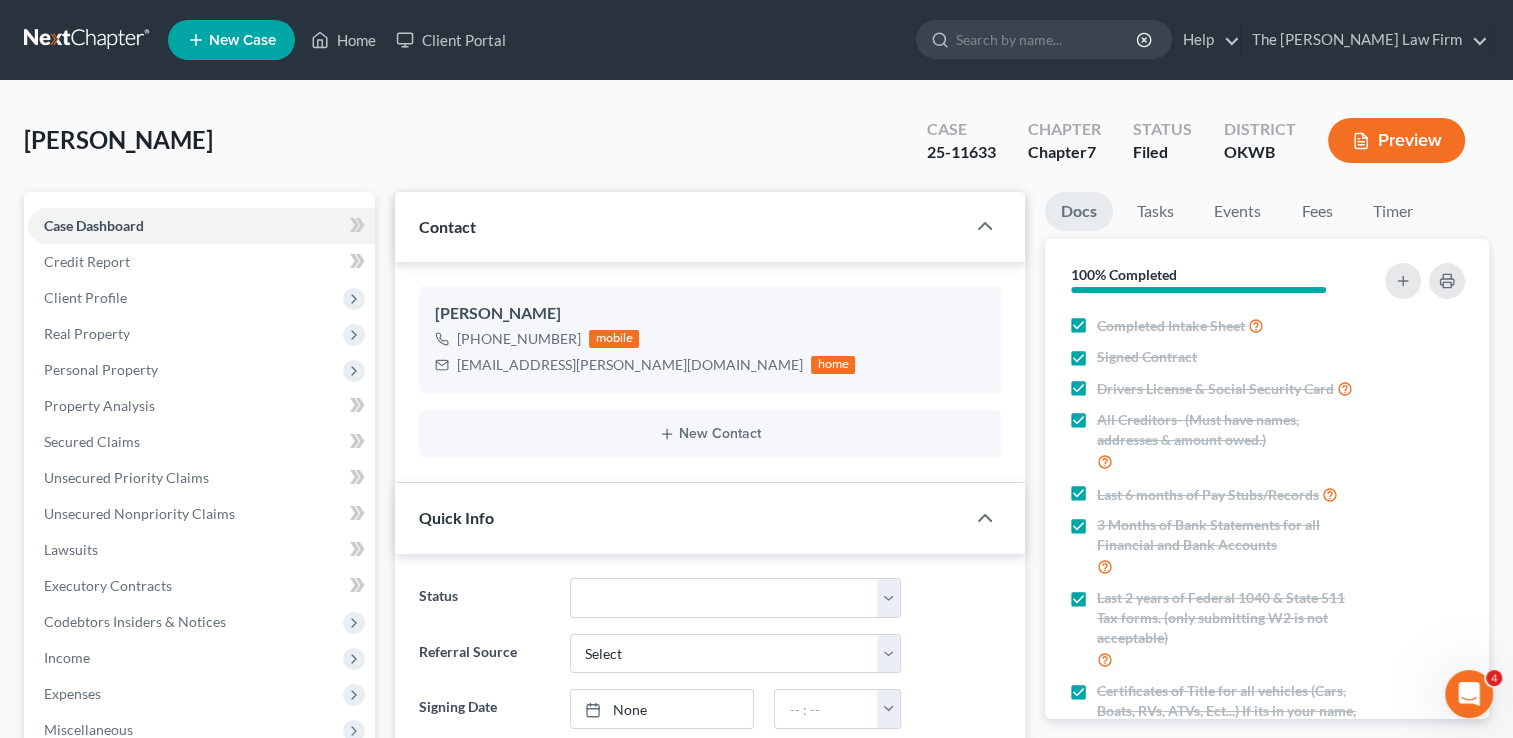 scroll, scrollTop: 2992, scrollLeft: 0, axis: vertical 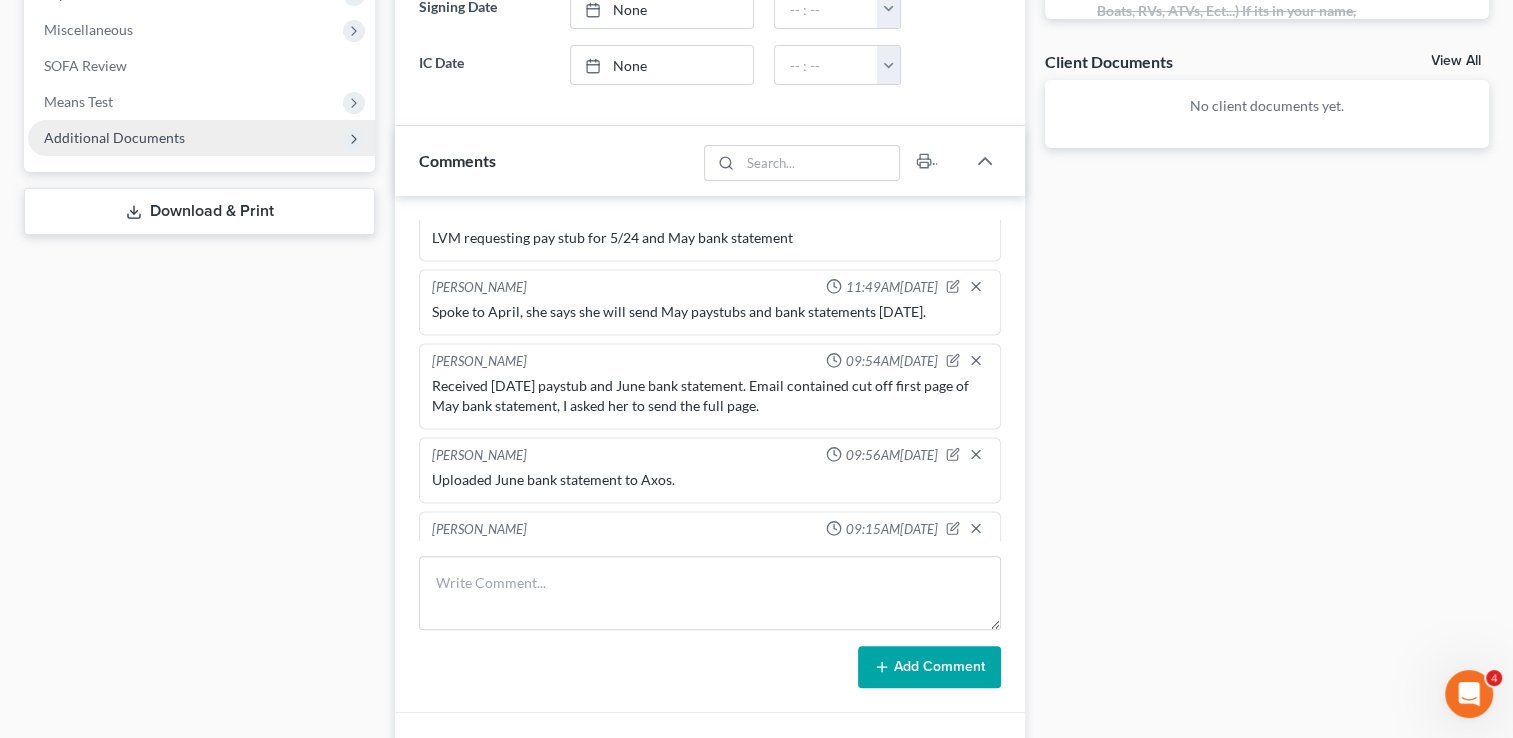 click on "Additional Documents" at bounding box center [114, 137] 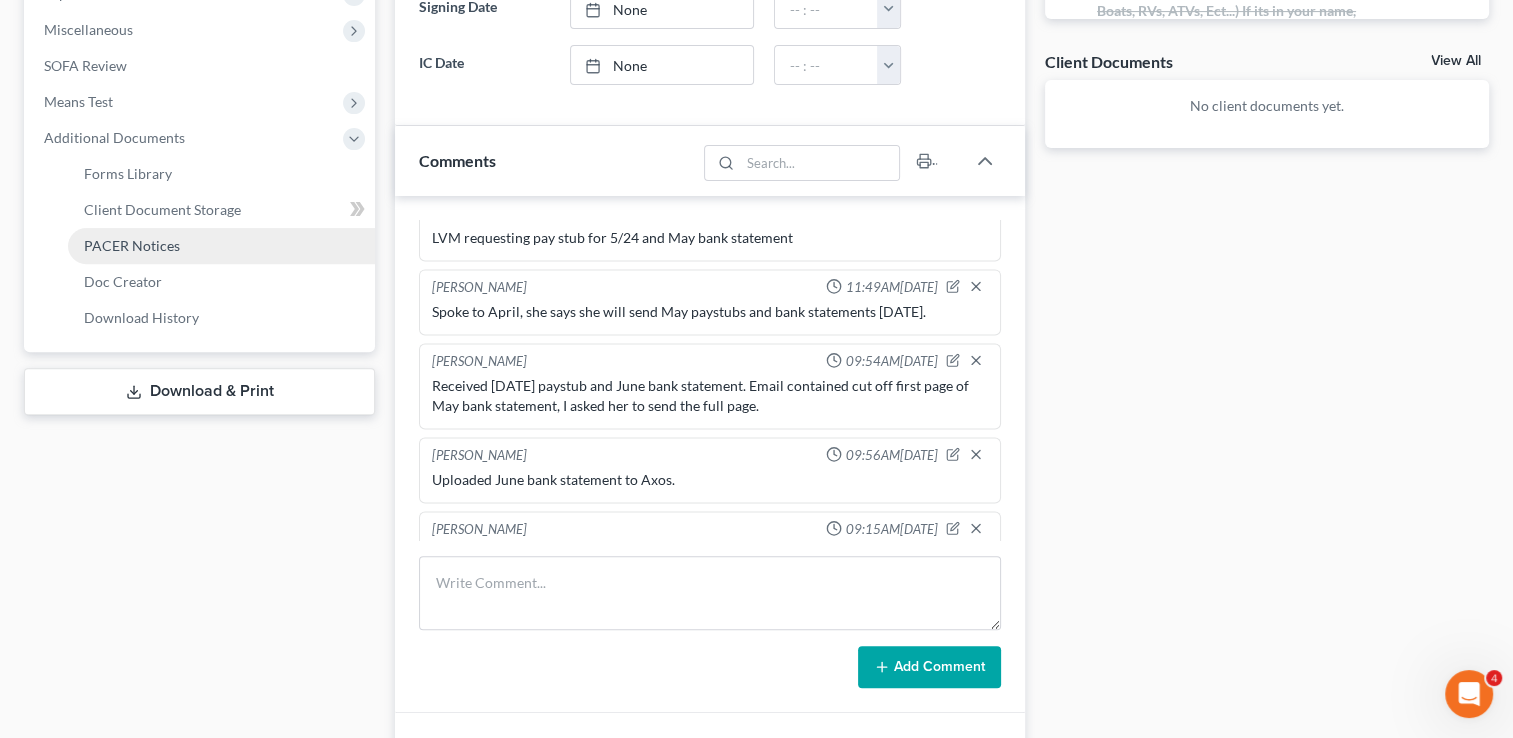click on "PACER Notices" at bounding box center [132, 245] 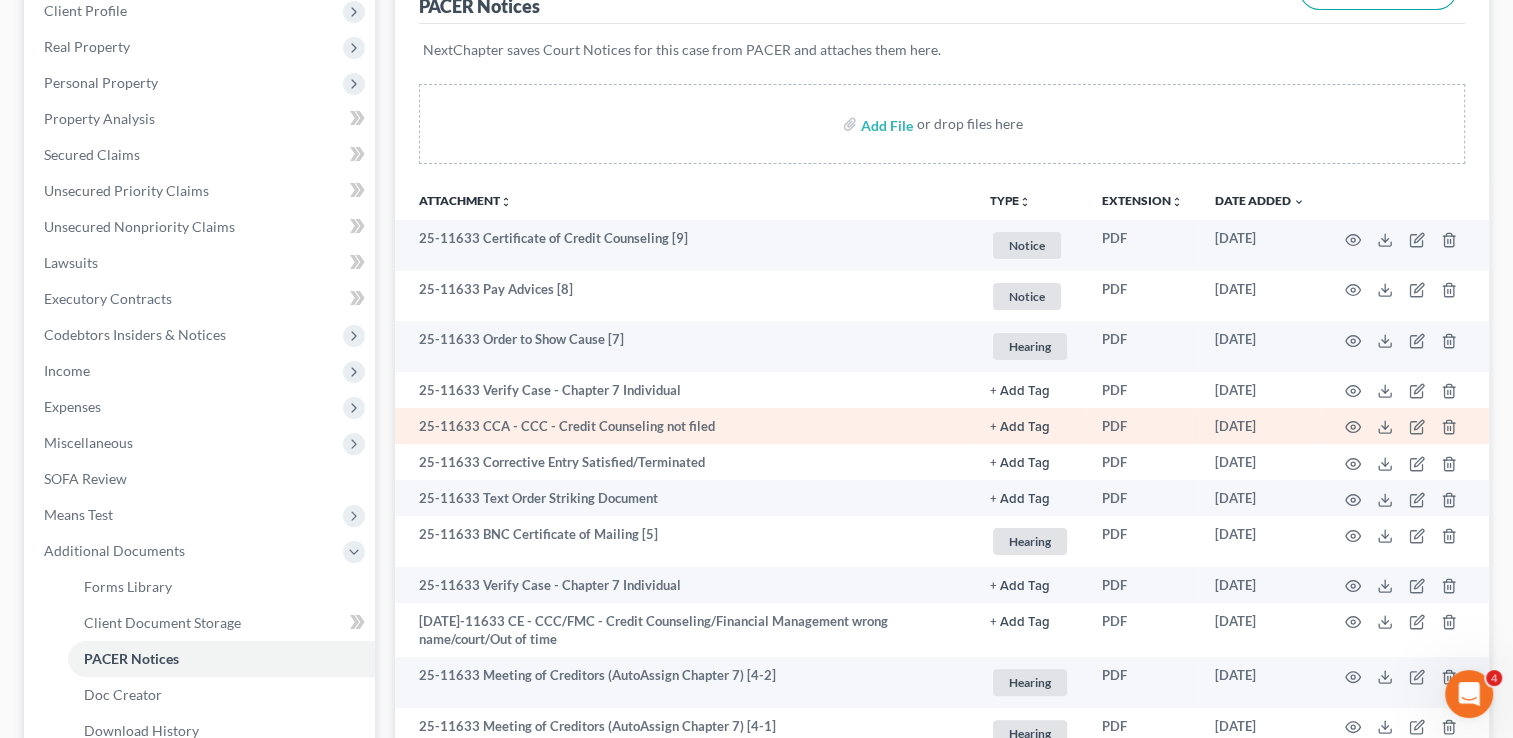scroll, scrollTop: 0, scrollLeft: 0, axis: both 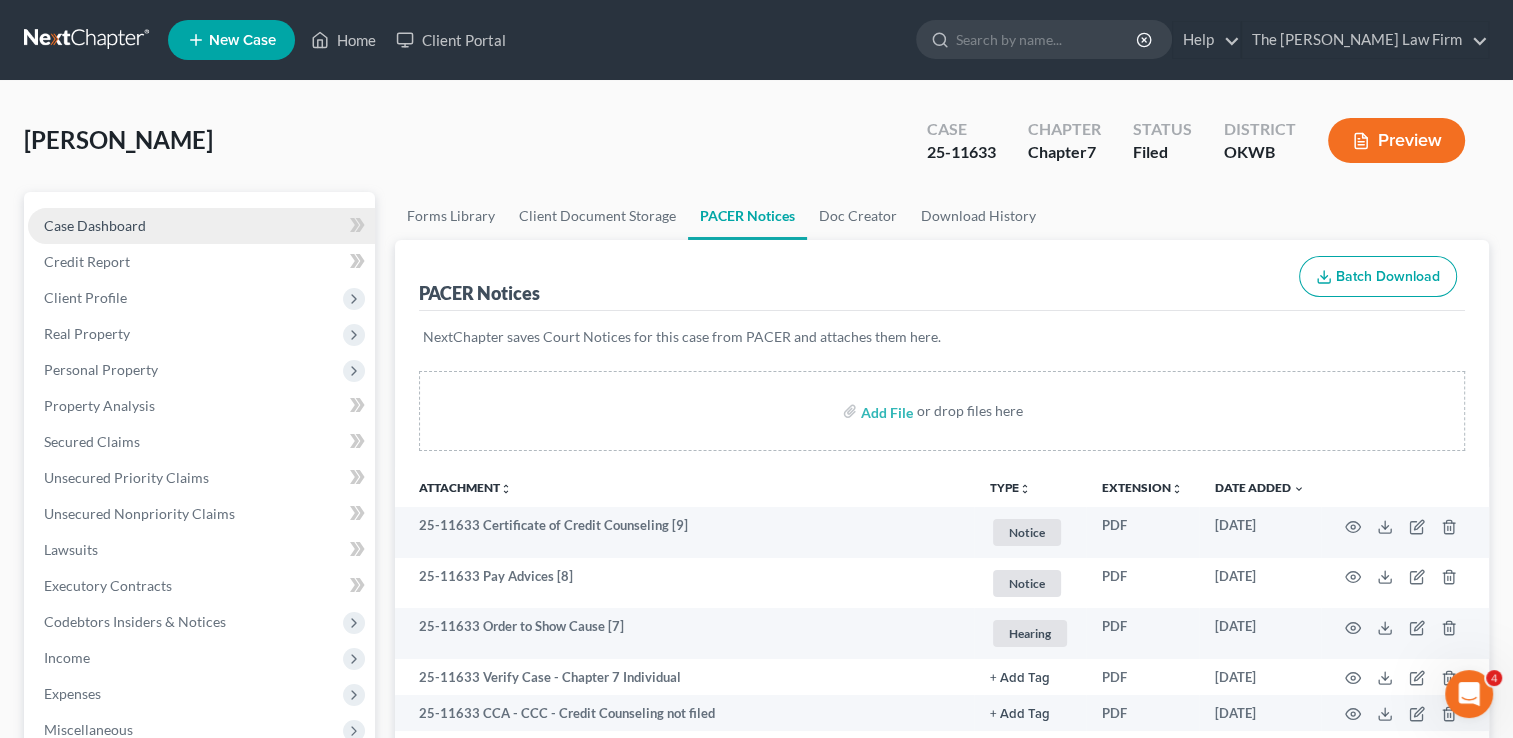 click on "Case Dashboard" at bounding box center [201, 226] 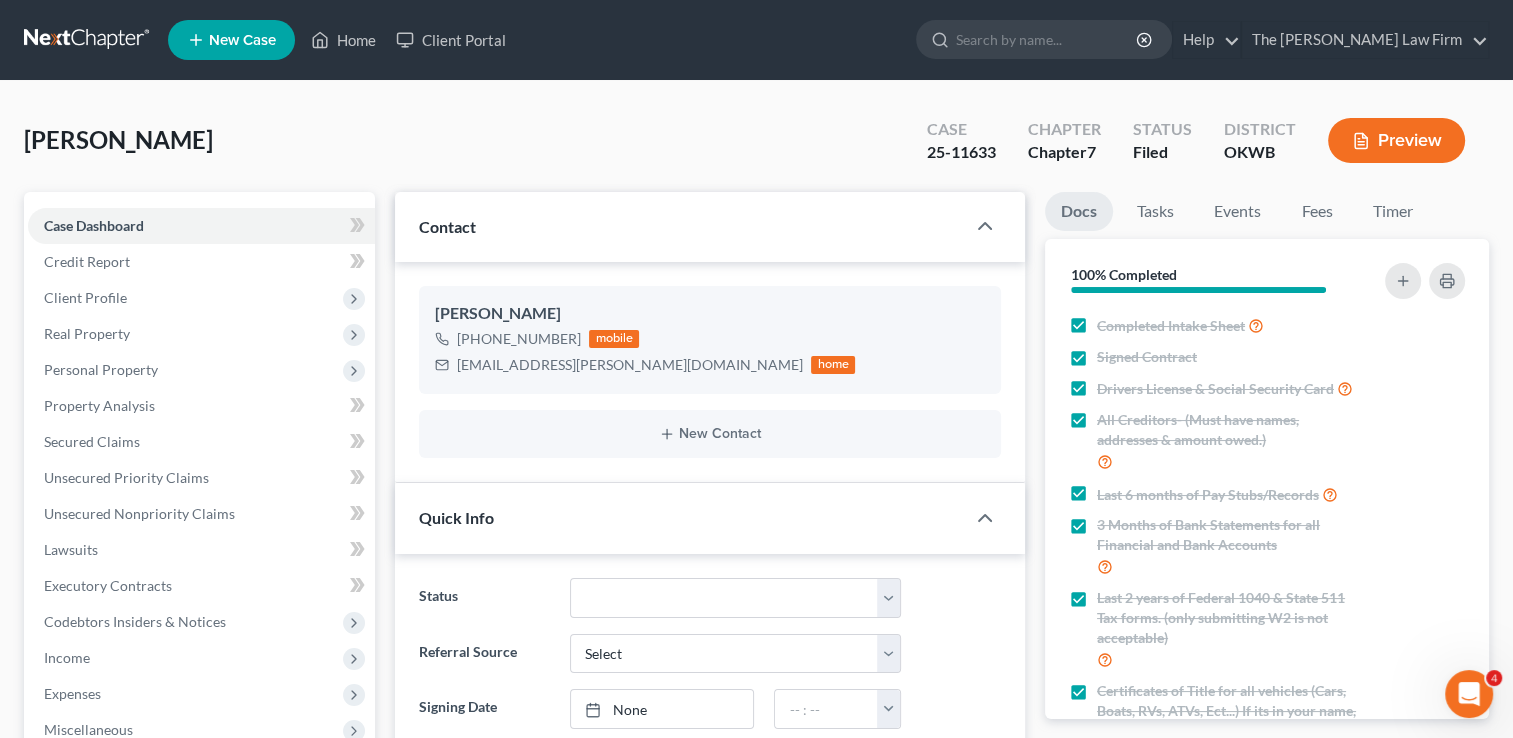 scroll, scrollTop: 2992, scrollLeft: 0, axis: vertical 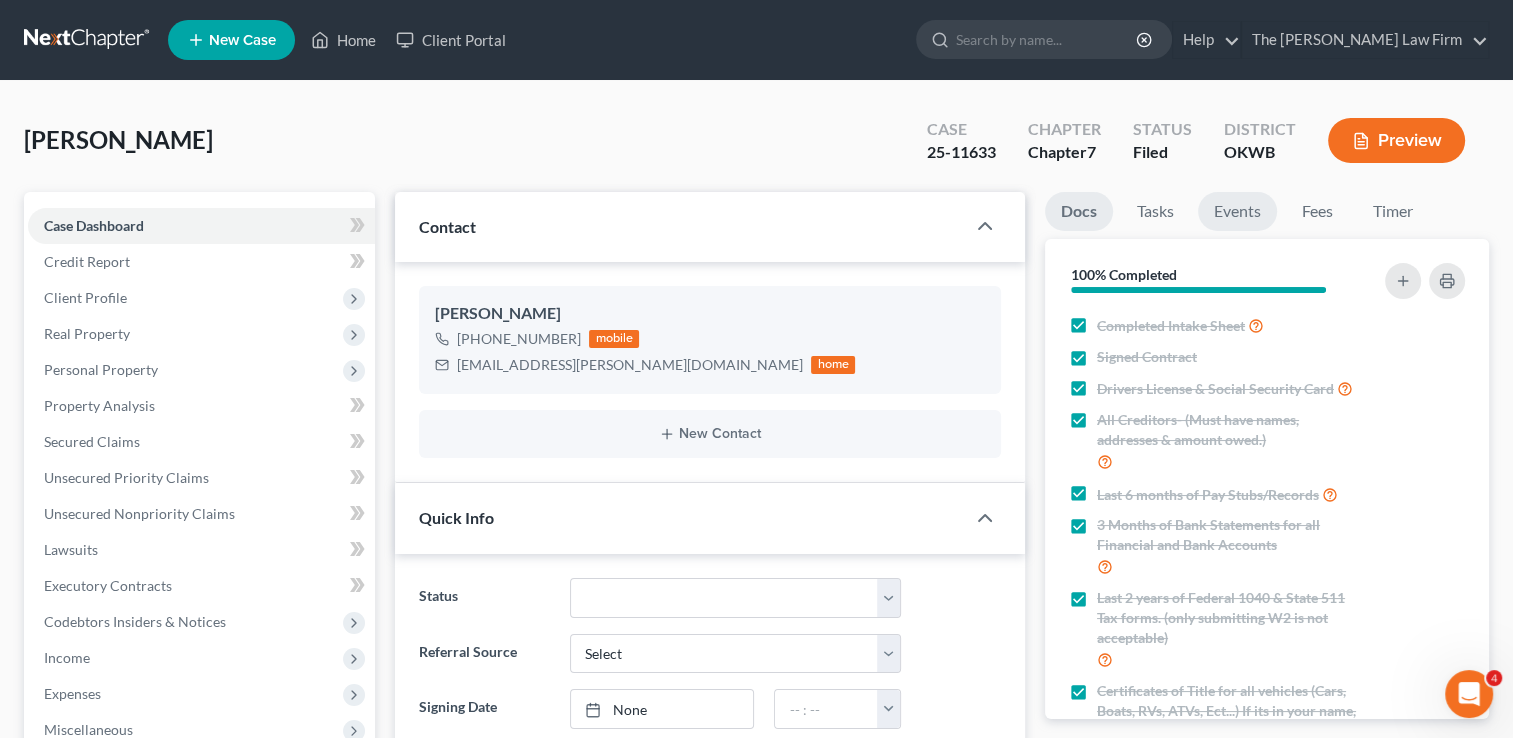 click on "Events" at bounding box center (1237, 211) 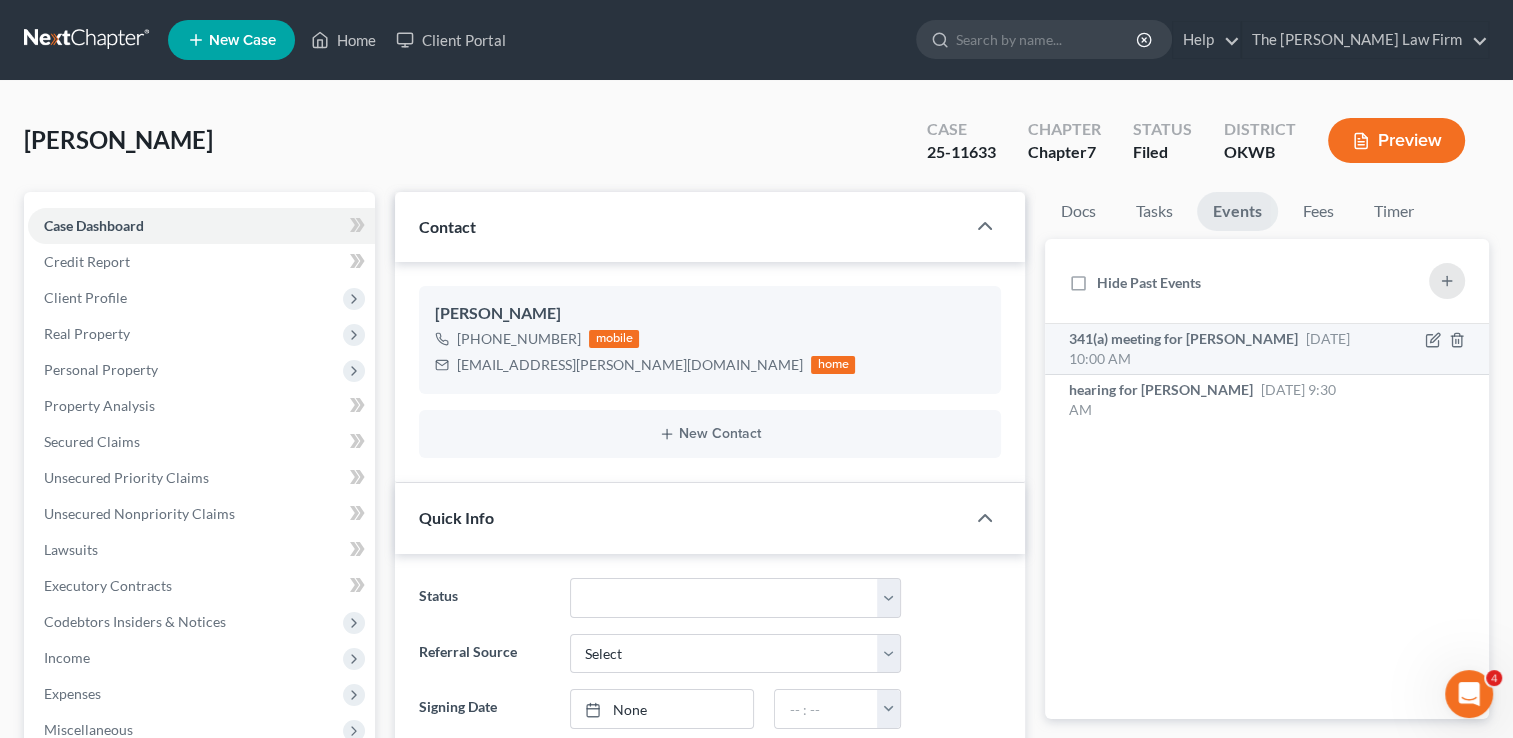click on "[DATE] 10:00 AM" at bounding box center (1209, 348) 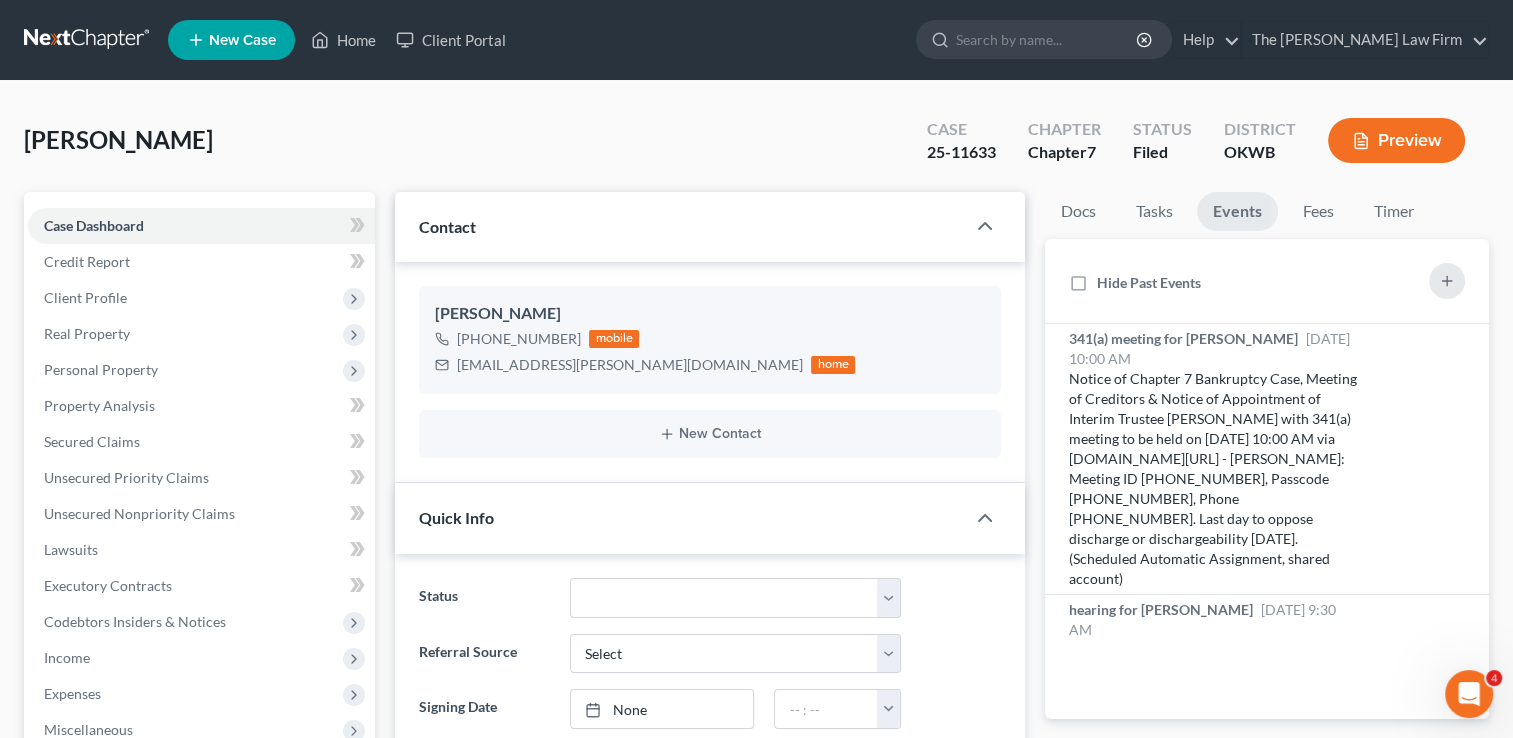 click on "25-11633" at bounding box center [961, 152] 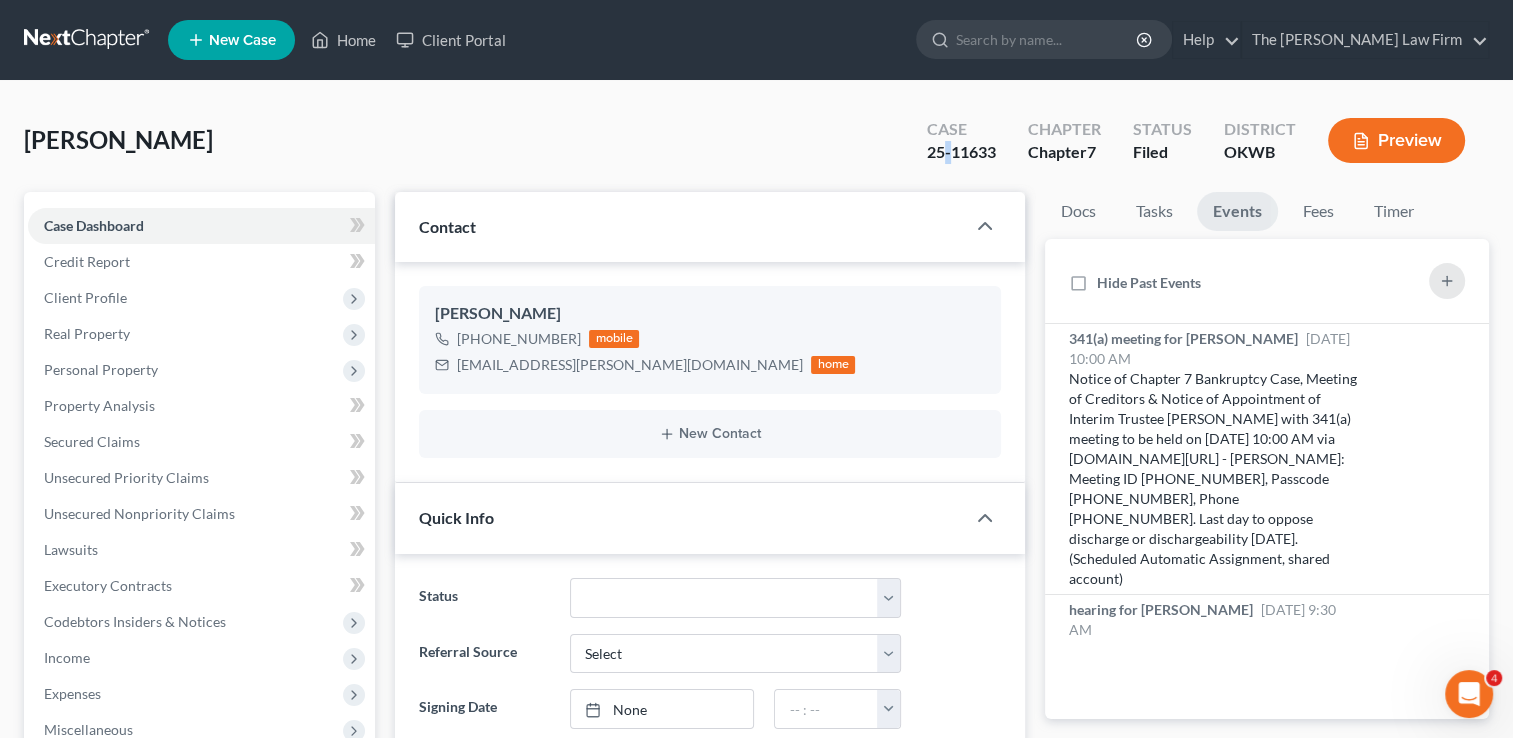 click on "25-11633" at bounding box center (961, 152) 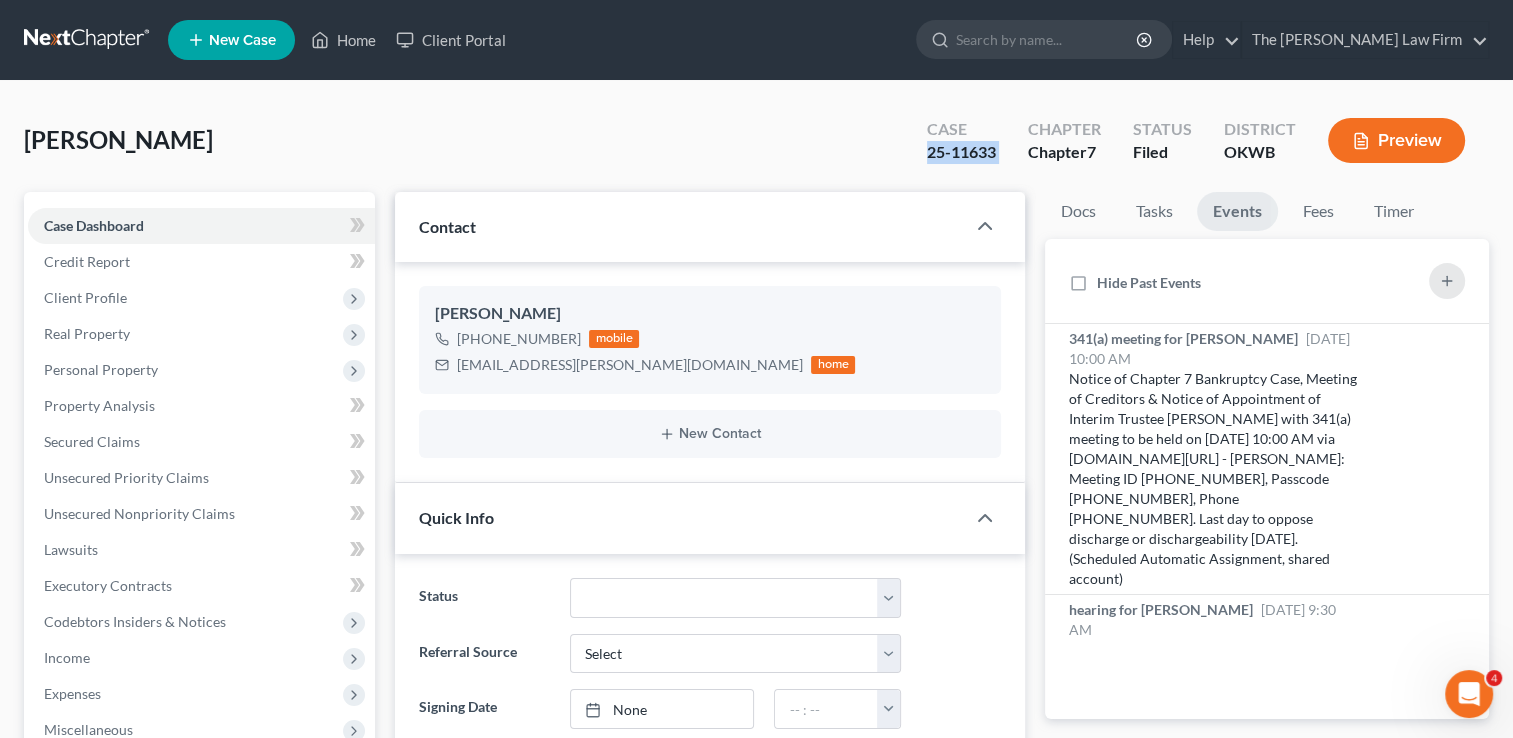 click on "25-11633" at bounding box center [961, 152] 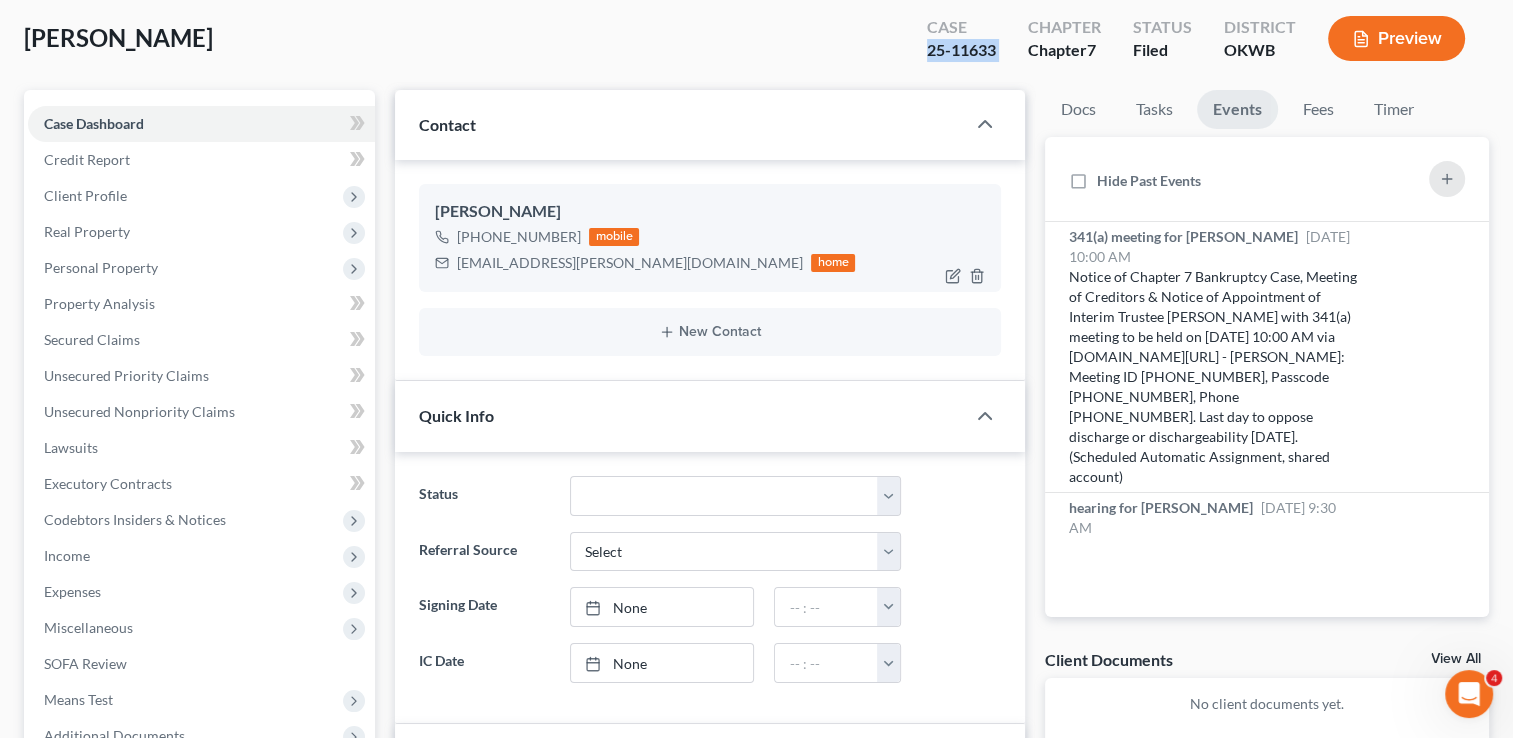 scroll, scrollTop: 100, scrollLeft: 0, axis: vertical 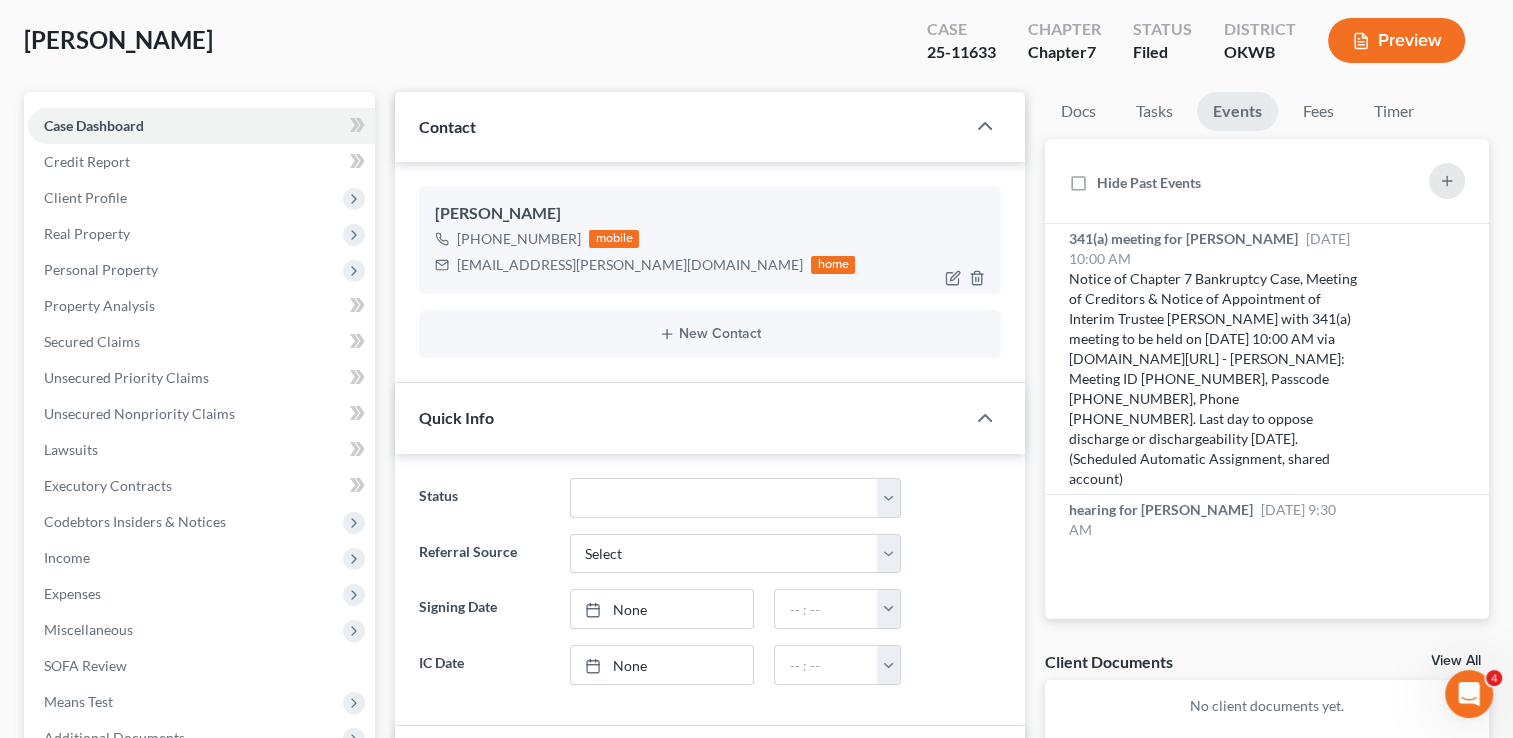 click on "[EMAIL_ADDRESS][PERSON_NAME][DOMAIN_NAME]" at bounding box center [630, 265] 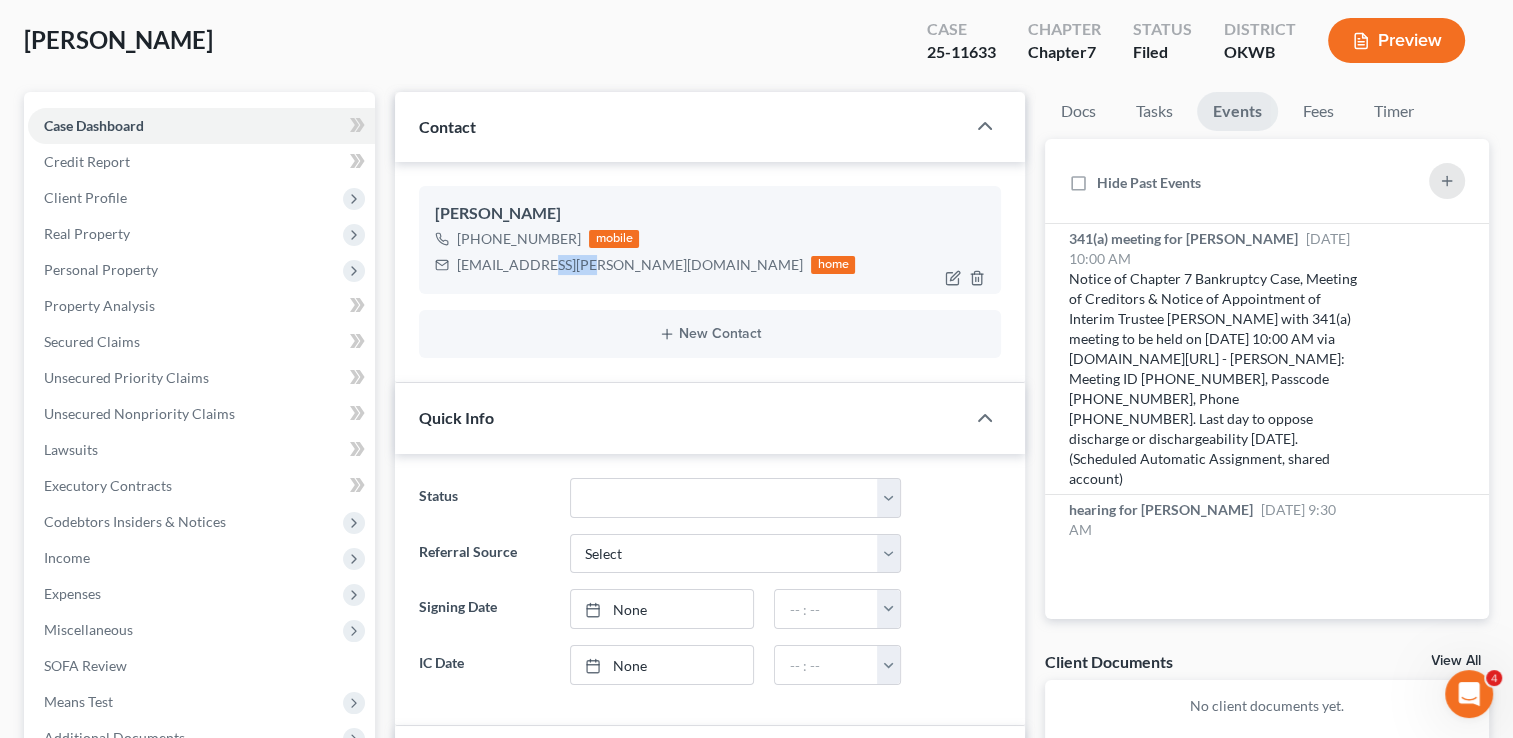 click on "[EMAIL_ADDRESS][PERSON_NAME][DOMAIN_NAME]" at bounding box center [630, 265] 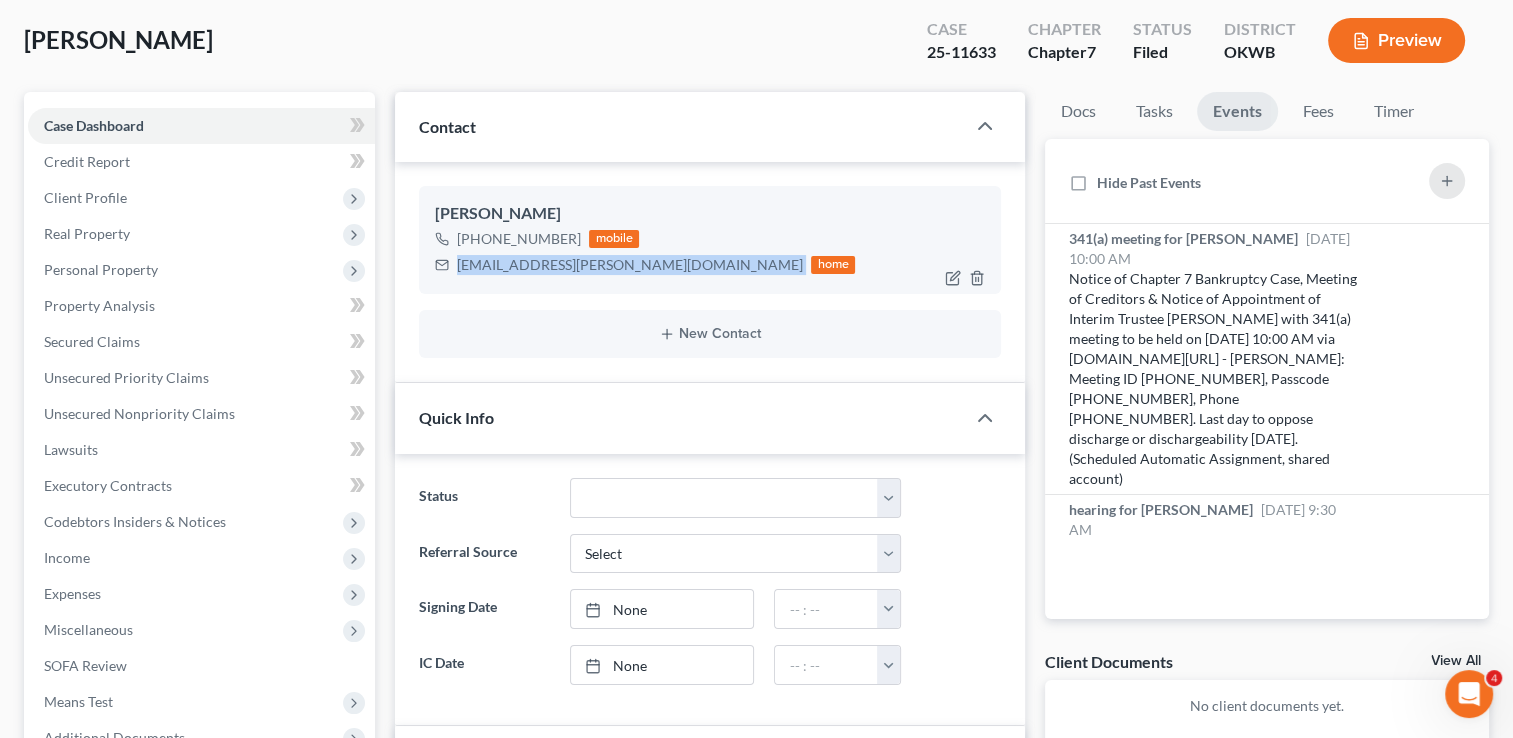 click on "[EMAIL_ADDRESS][PERSON_NAME][DOMAIN_NAME]" at bounding box center [630, 265] 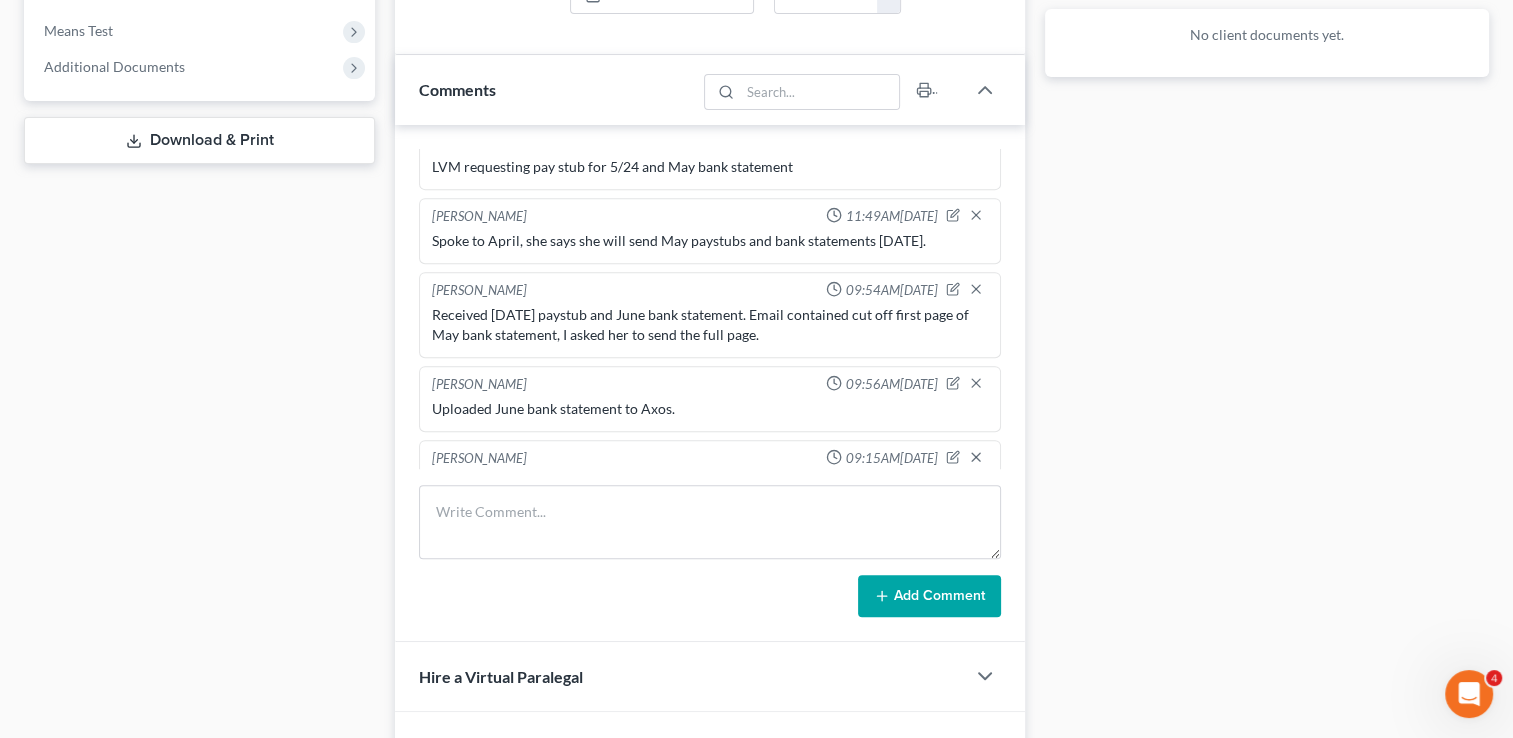 scroll, scrollTop: 900, scrollLeft: 0, axis: vertical 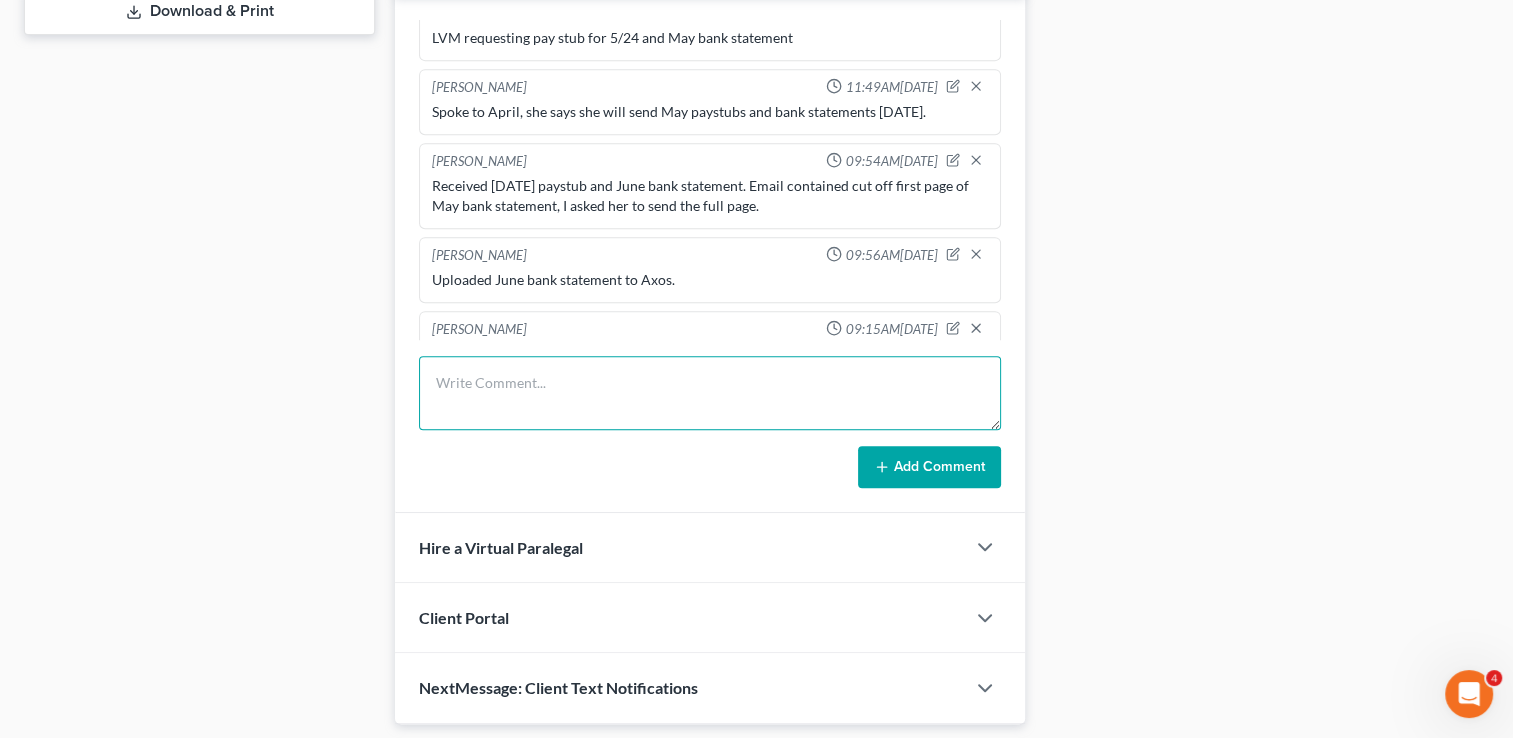 click at bounding box center [710, 393] 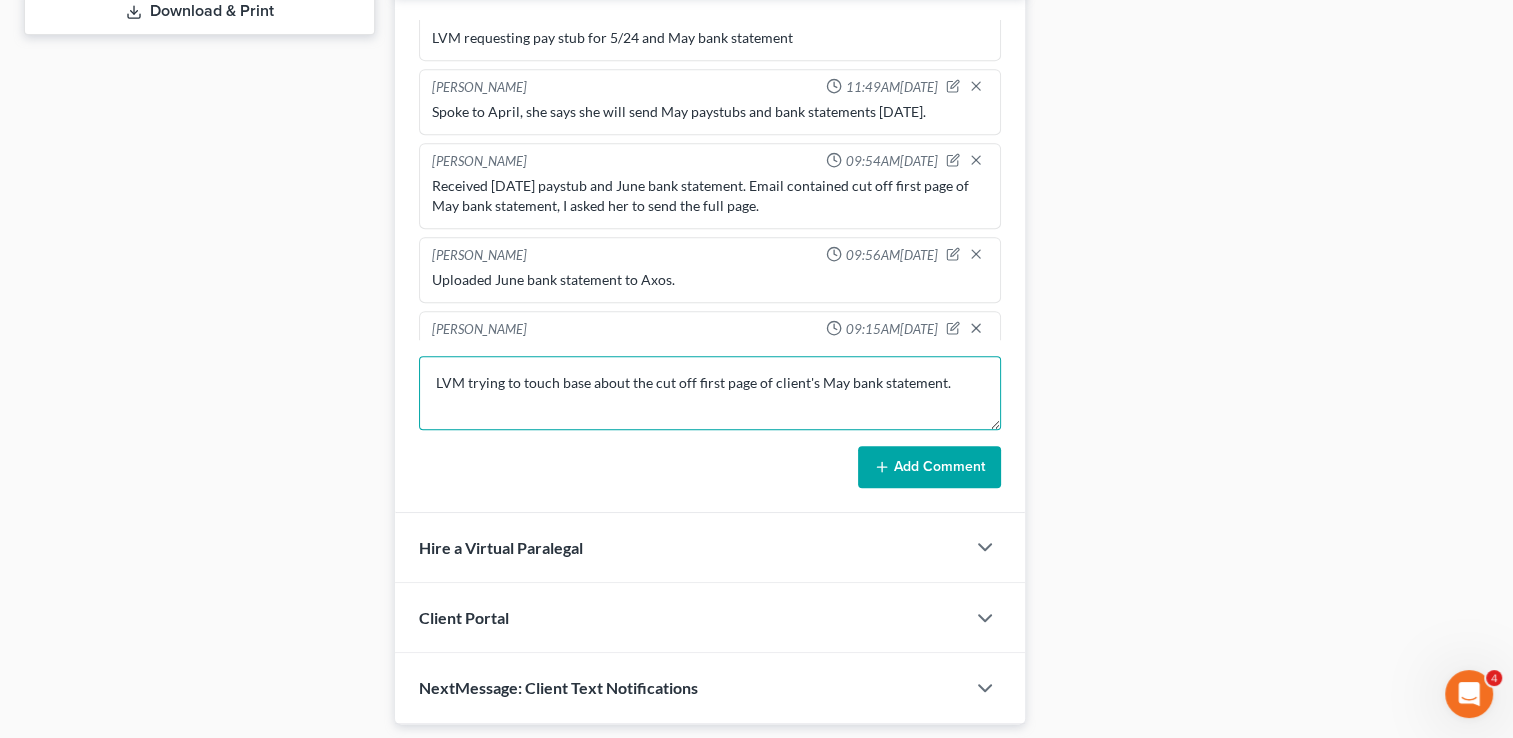 type on "LVM trying to touch base about the cut off first page of client's May bank statement." 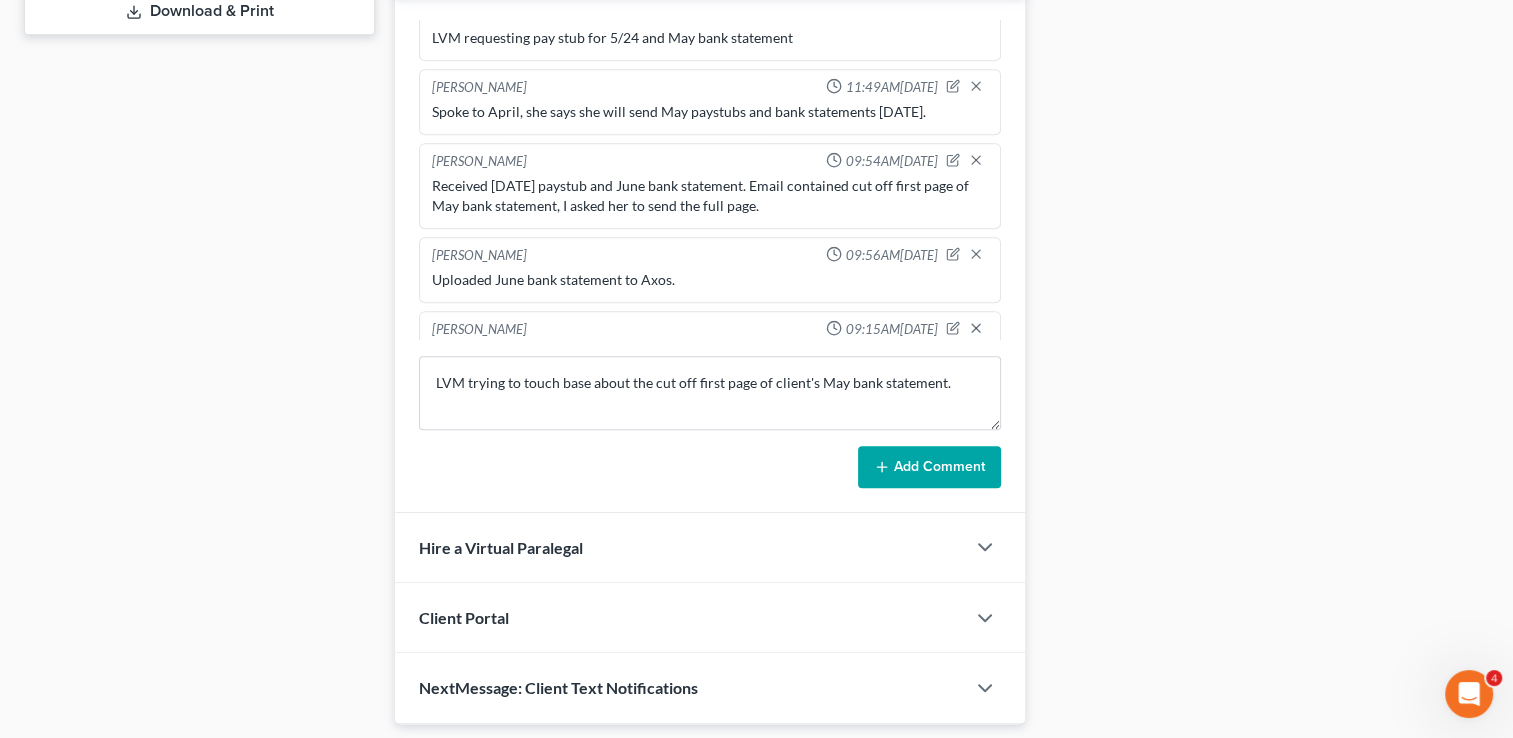 click on "Add Comment" at bounding box center [929, 467] 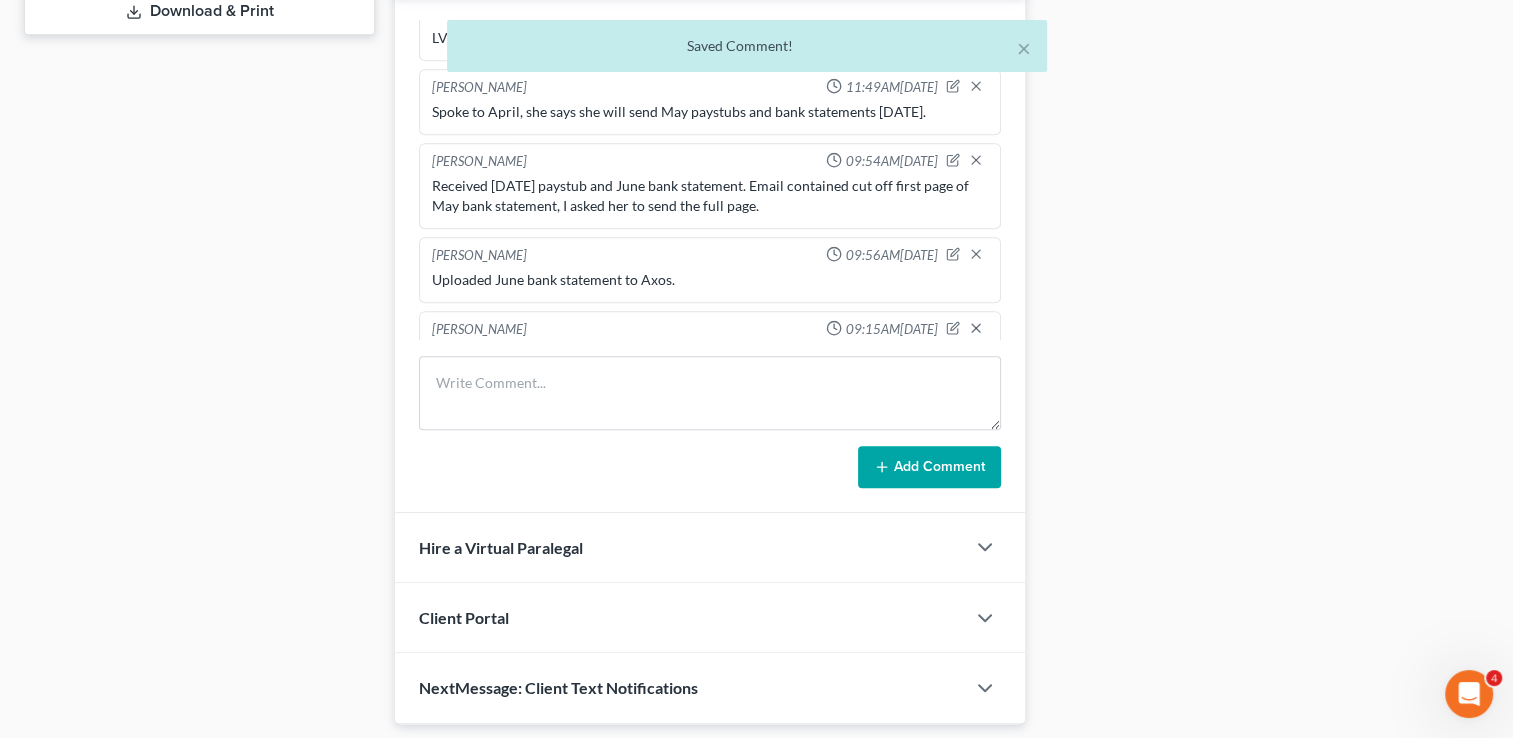 scroll, scrollTop: 3065, scrollLeft: 0, axis: vertical 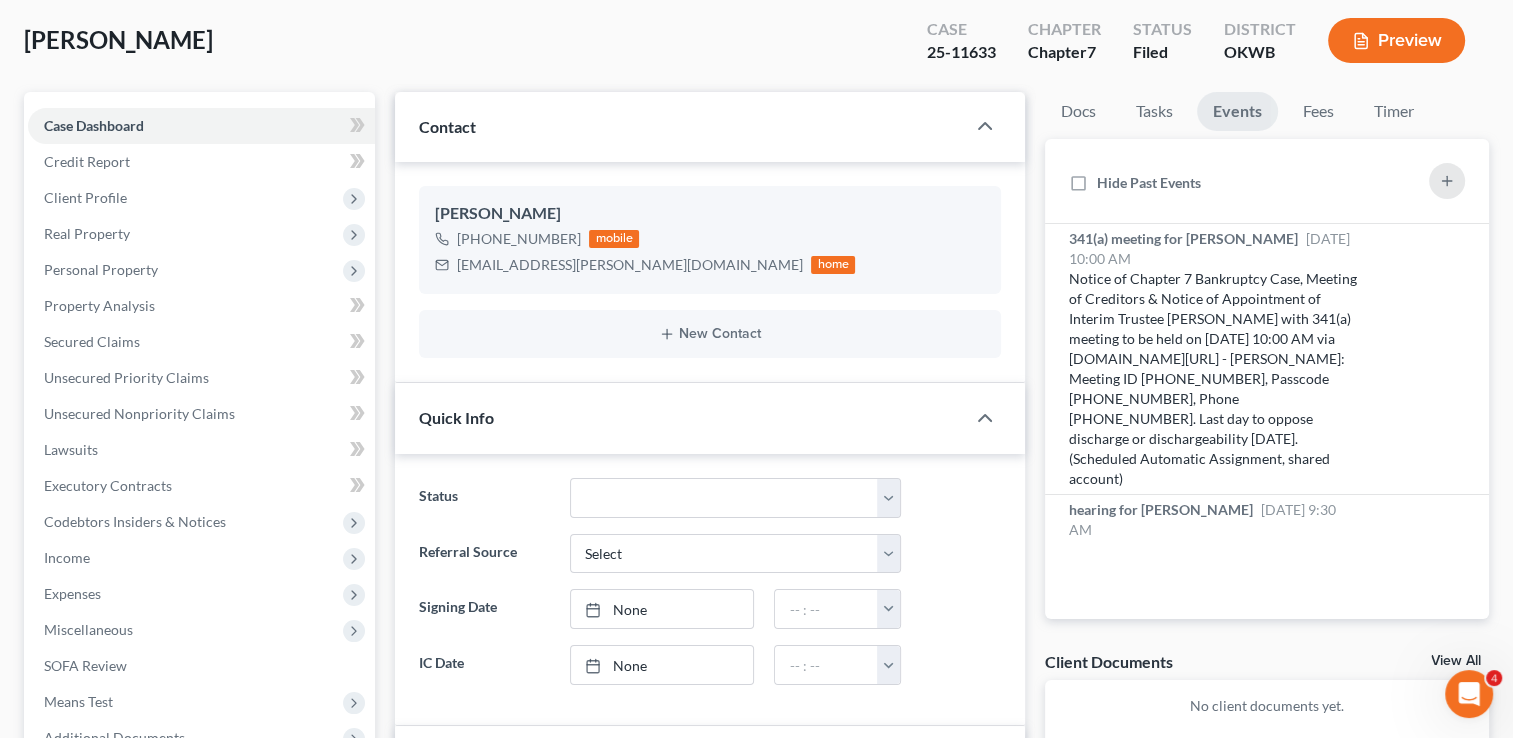 click on "25-11633" at bounding box center [961, 52] 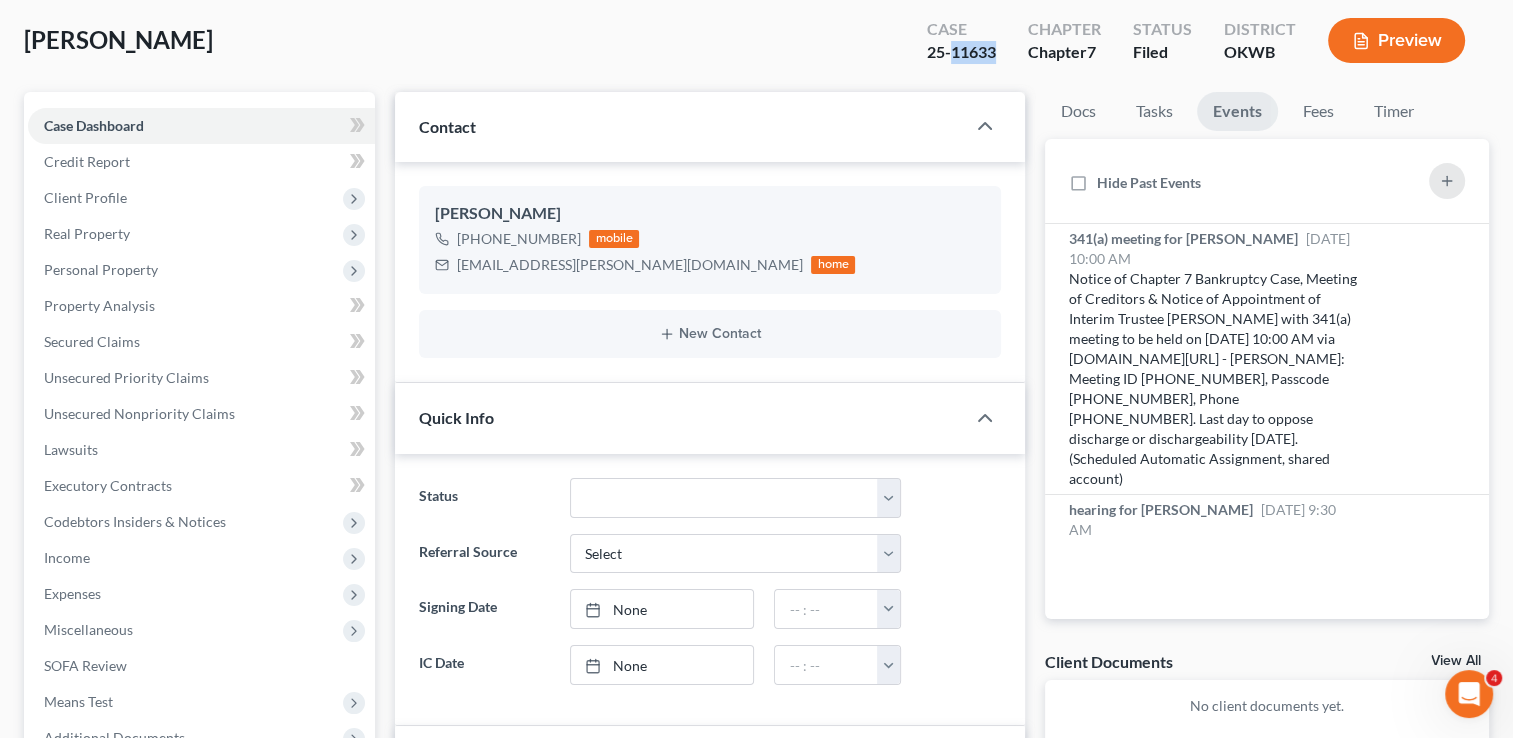 click on "25-11633" at bounding box center (961, 52) 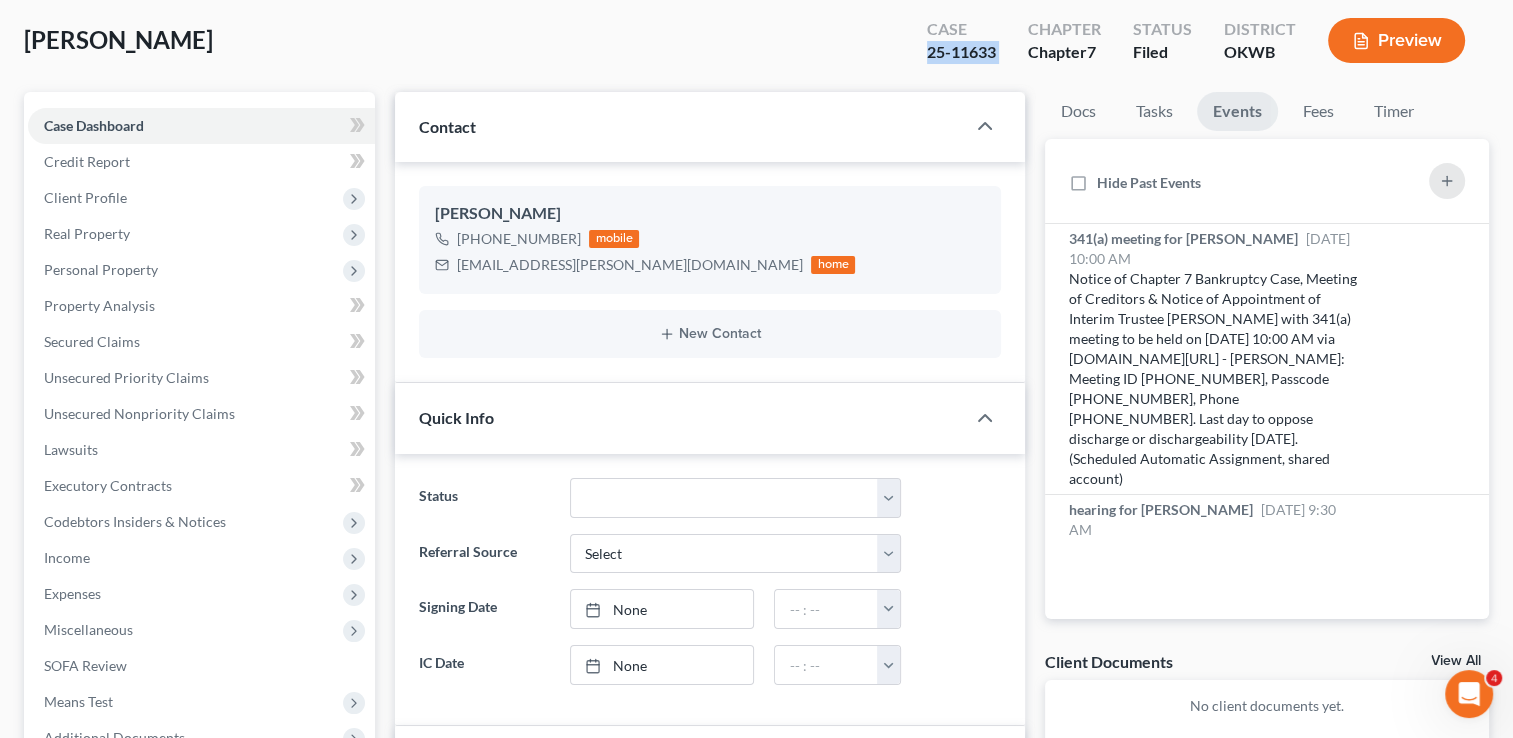 click on "25-11633" at bounding box center (961, 52) 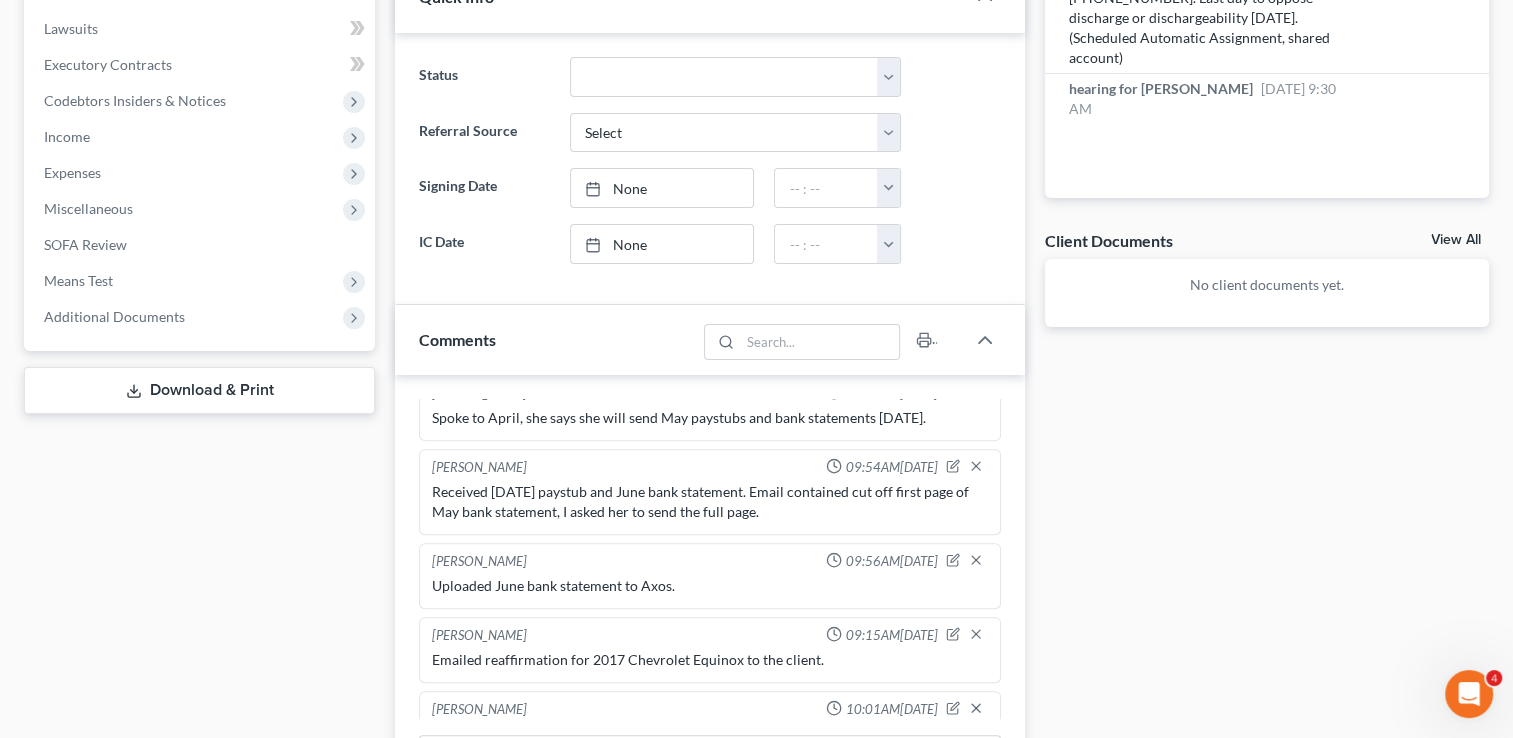 scroll, scrollTop: 956, scrollLeft: 0, axis: vertical 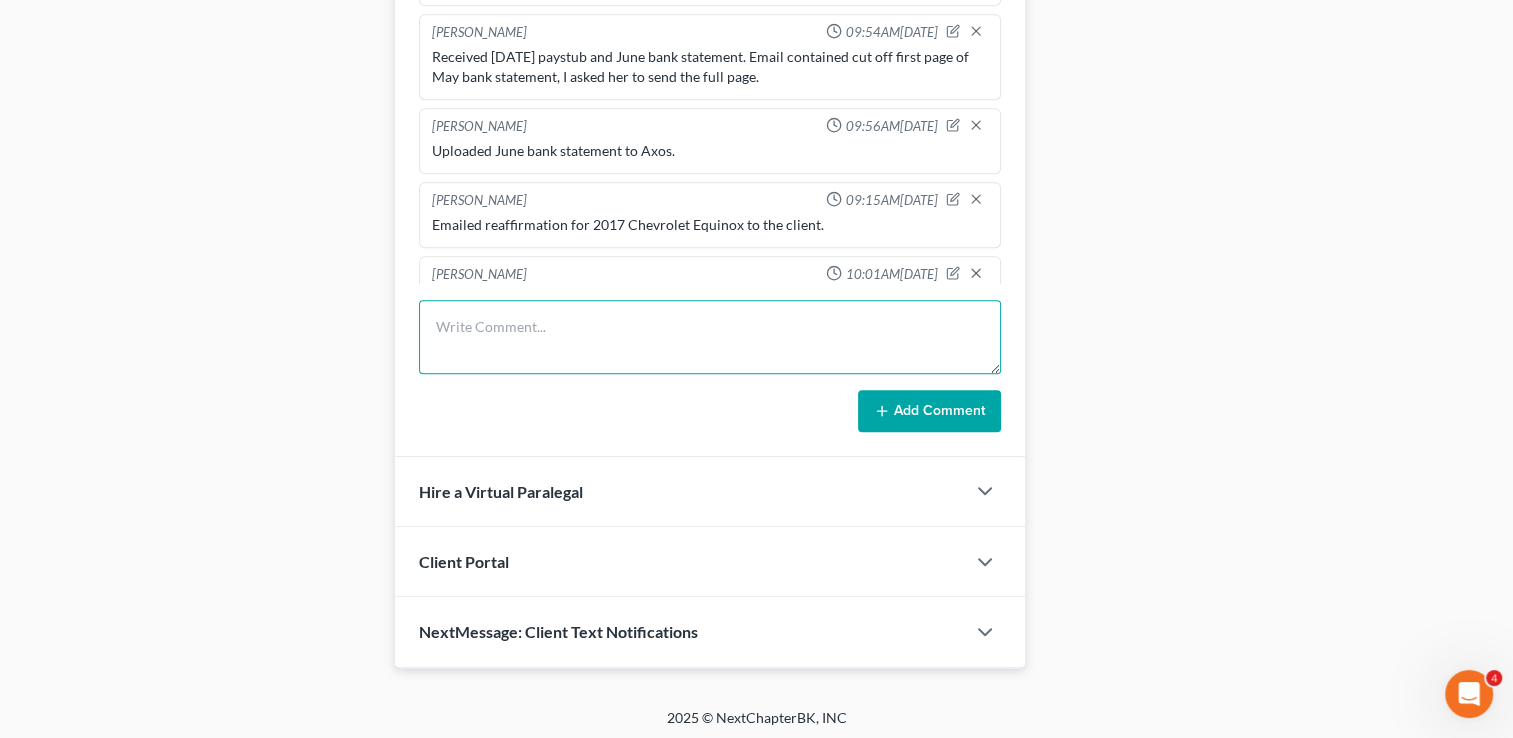 click at bounding box center (710, 337) 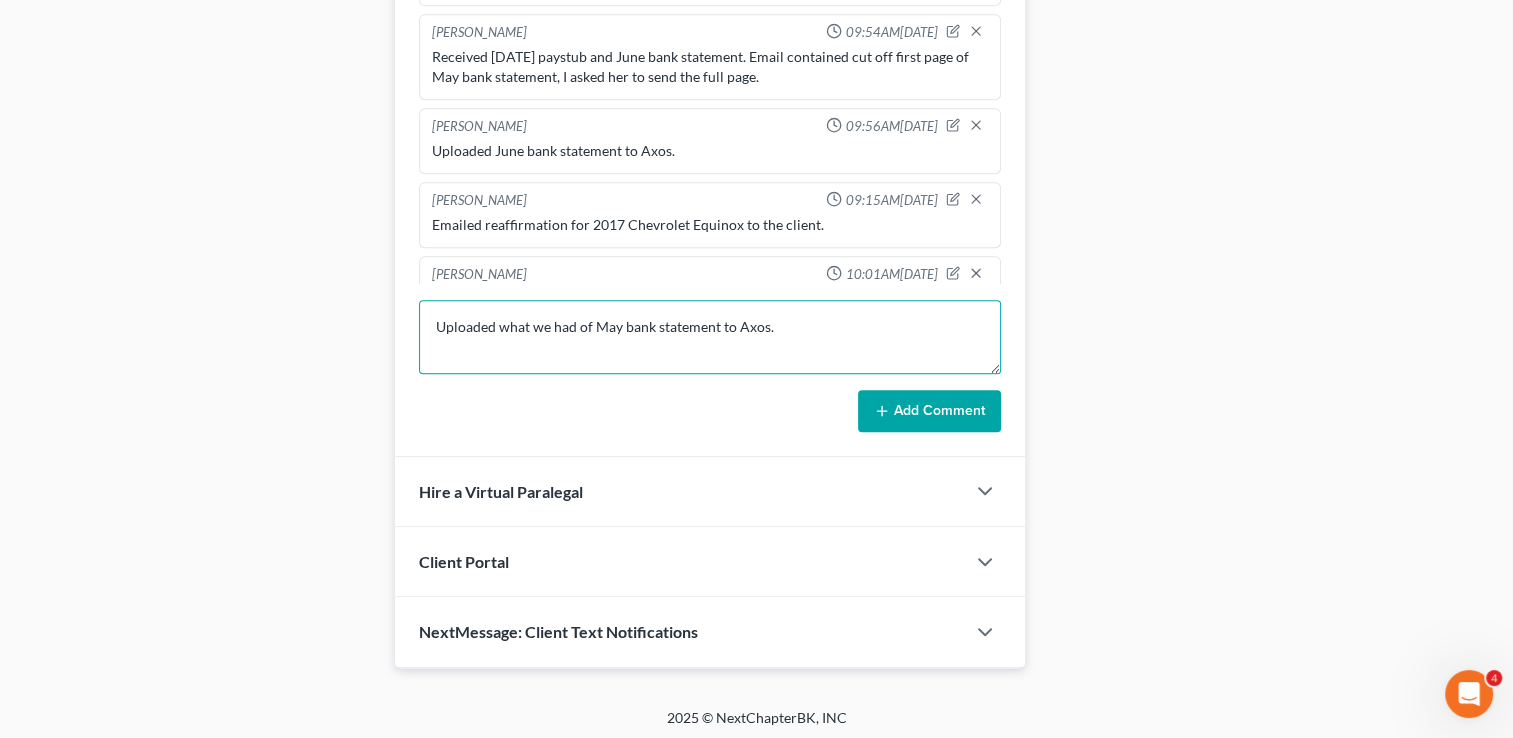 type on "Uploaded what we had of May bank statement to Axos." 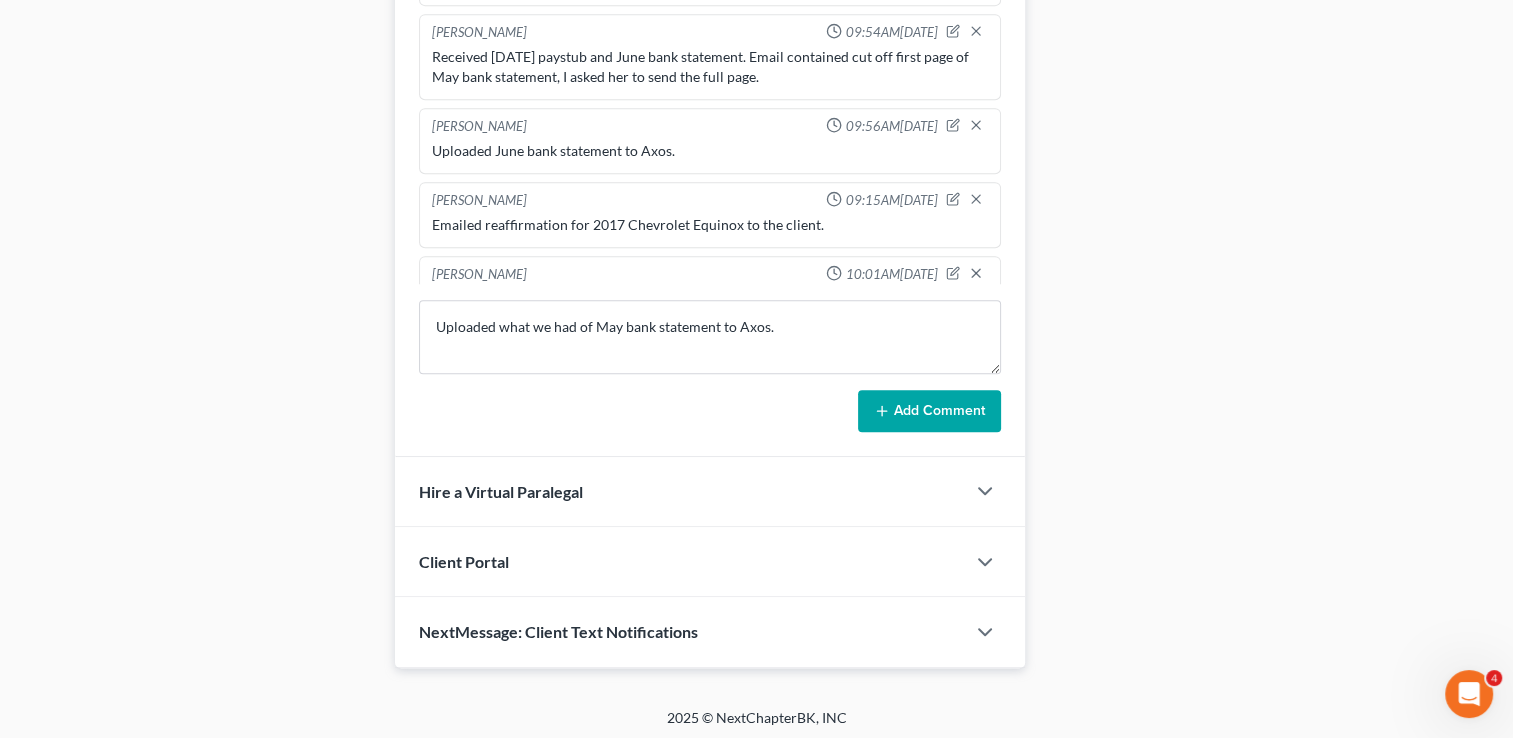 click on "Add Comment" at bounding box center (929, 411) 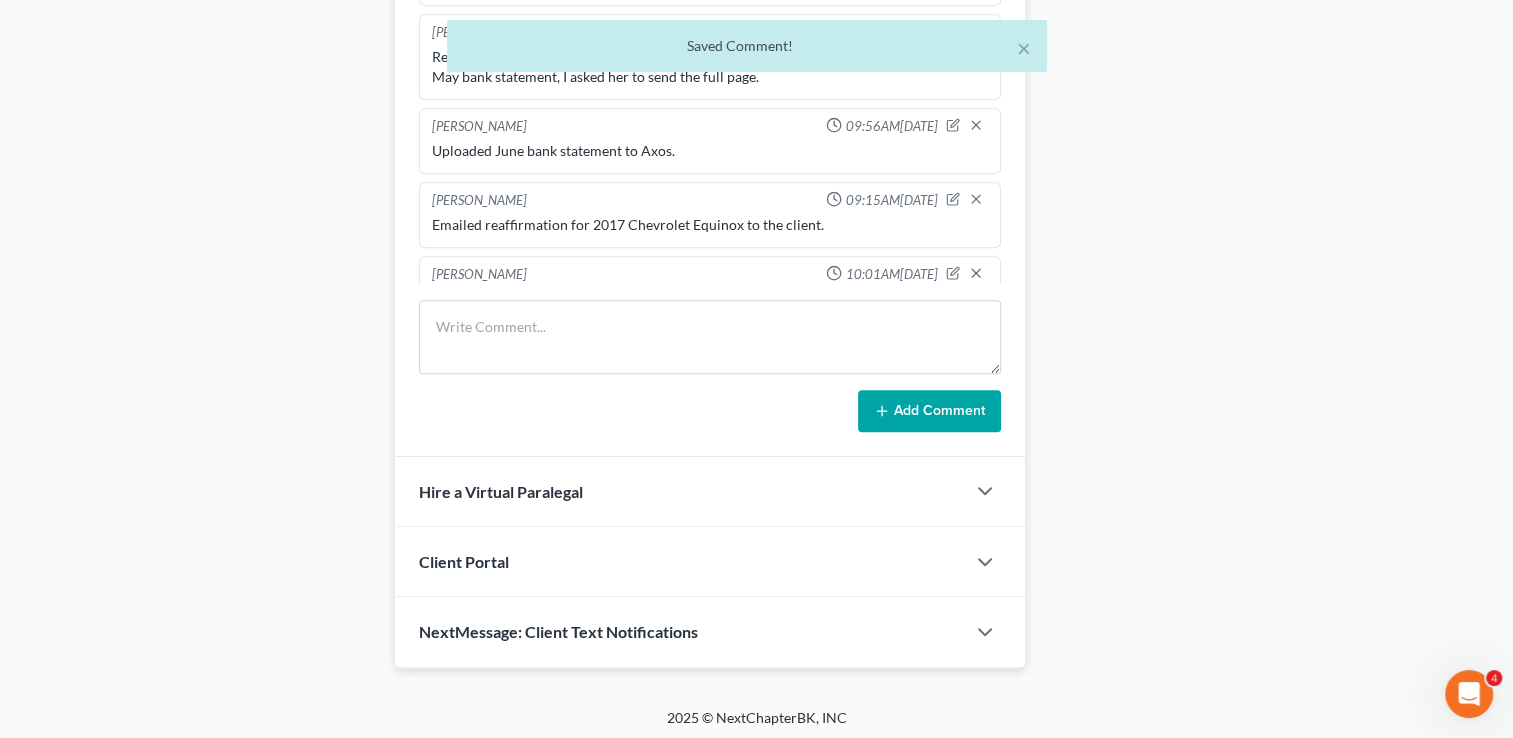scroll, scrollTop: 3139, scrollLeft: 0, axis: vertical 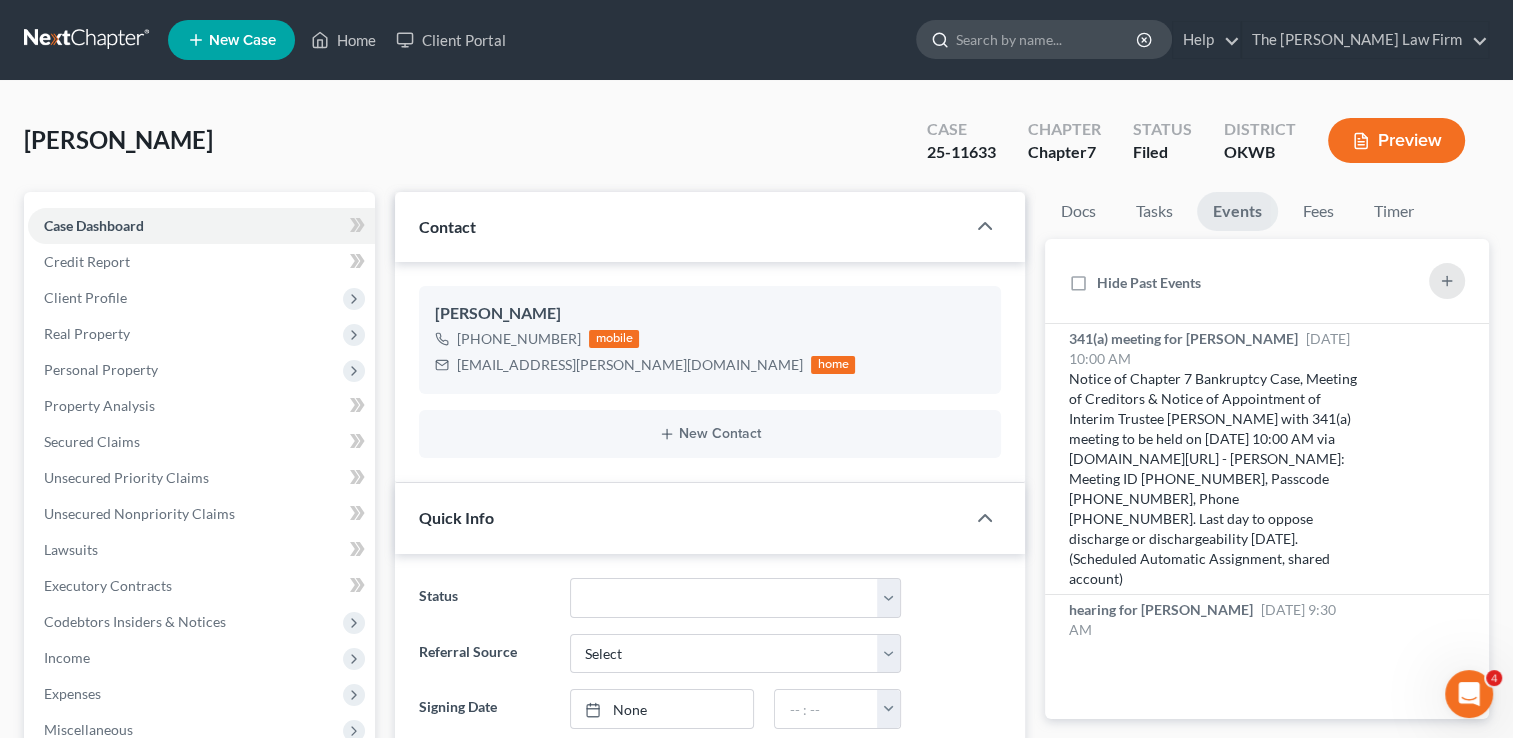 click at bounding box center (1047, 39) 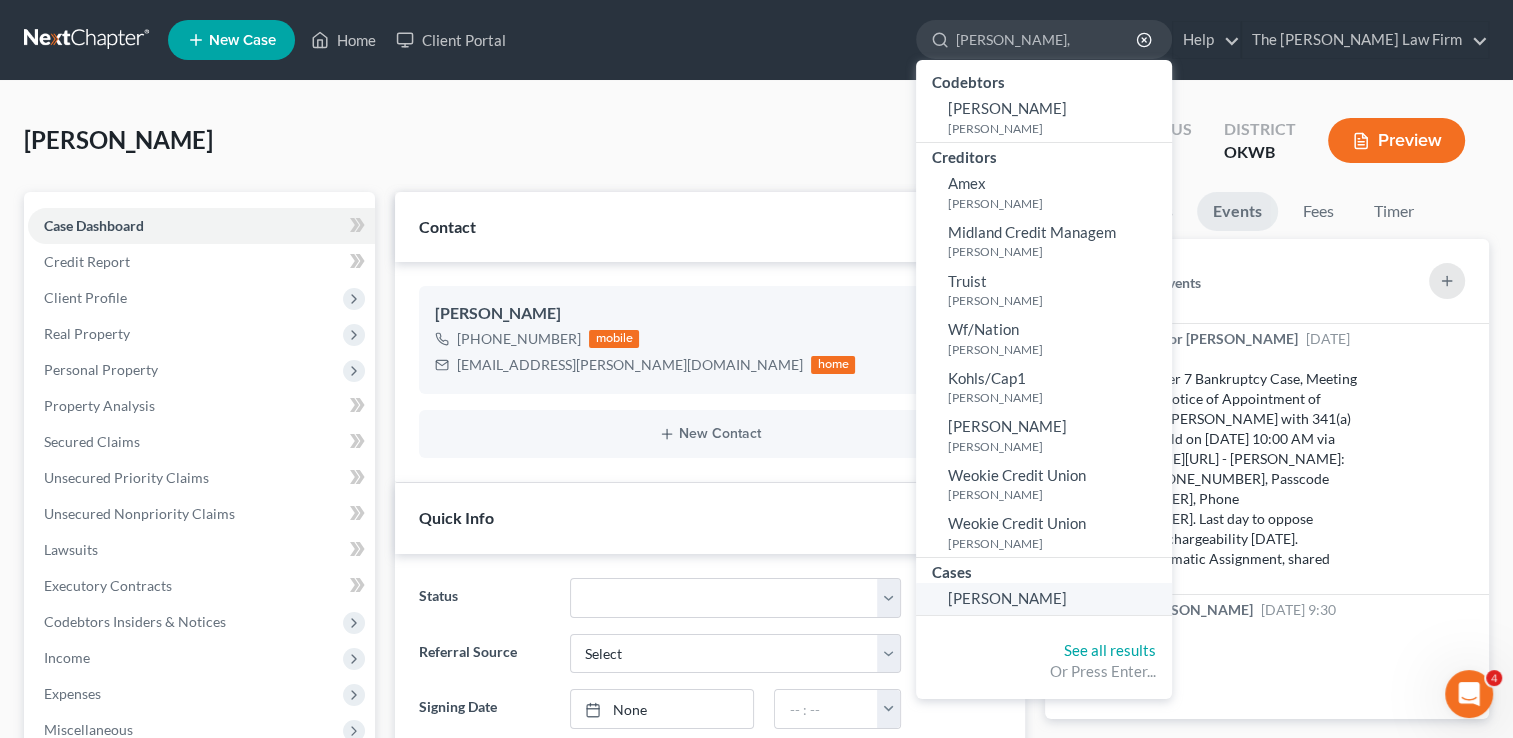 type on "[PERSON_NAME]," 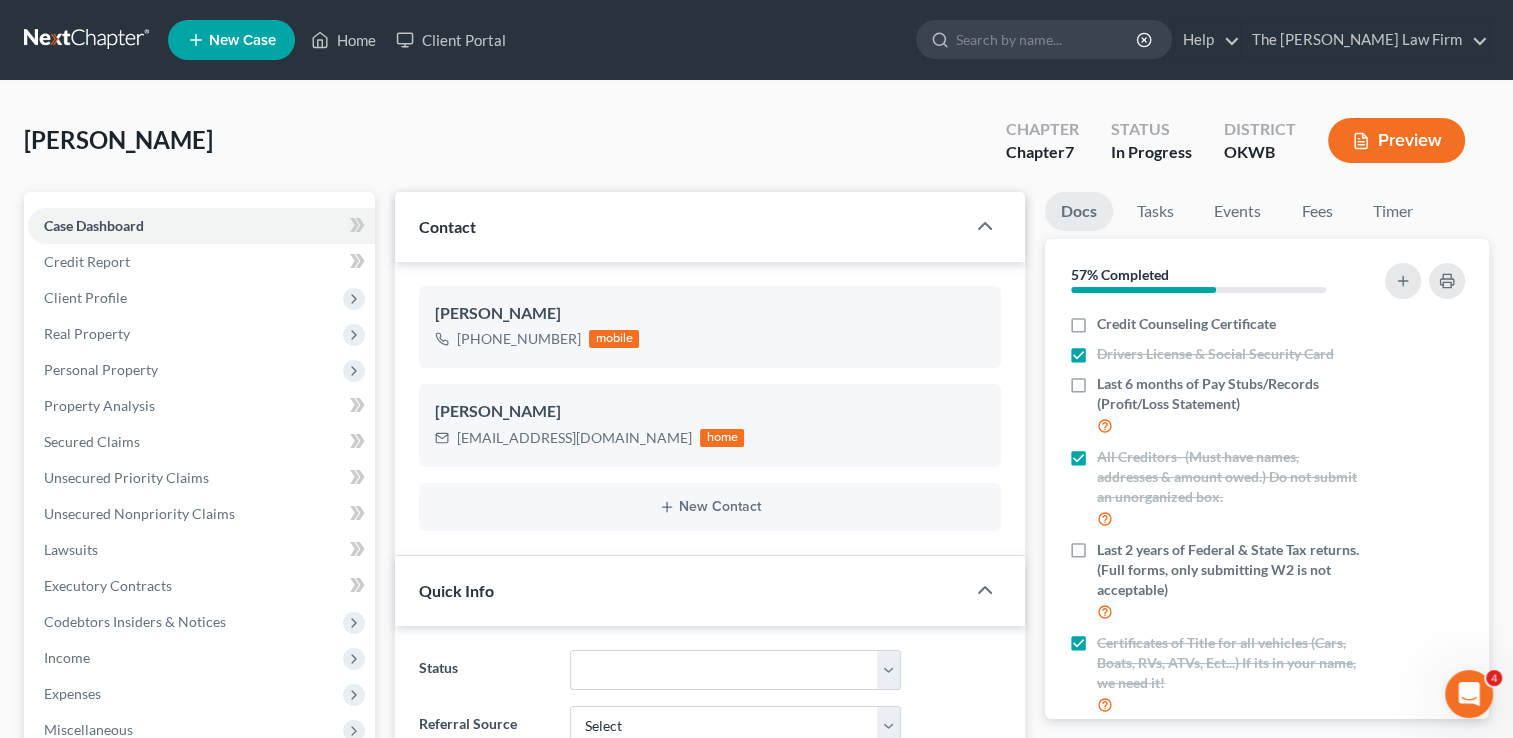 scroll, scrollTop: 3346, scrollLeft: 0, axis: vertical 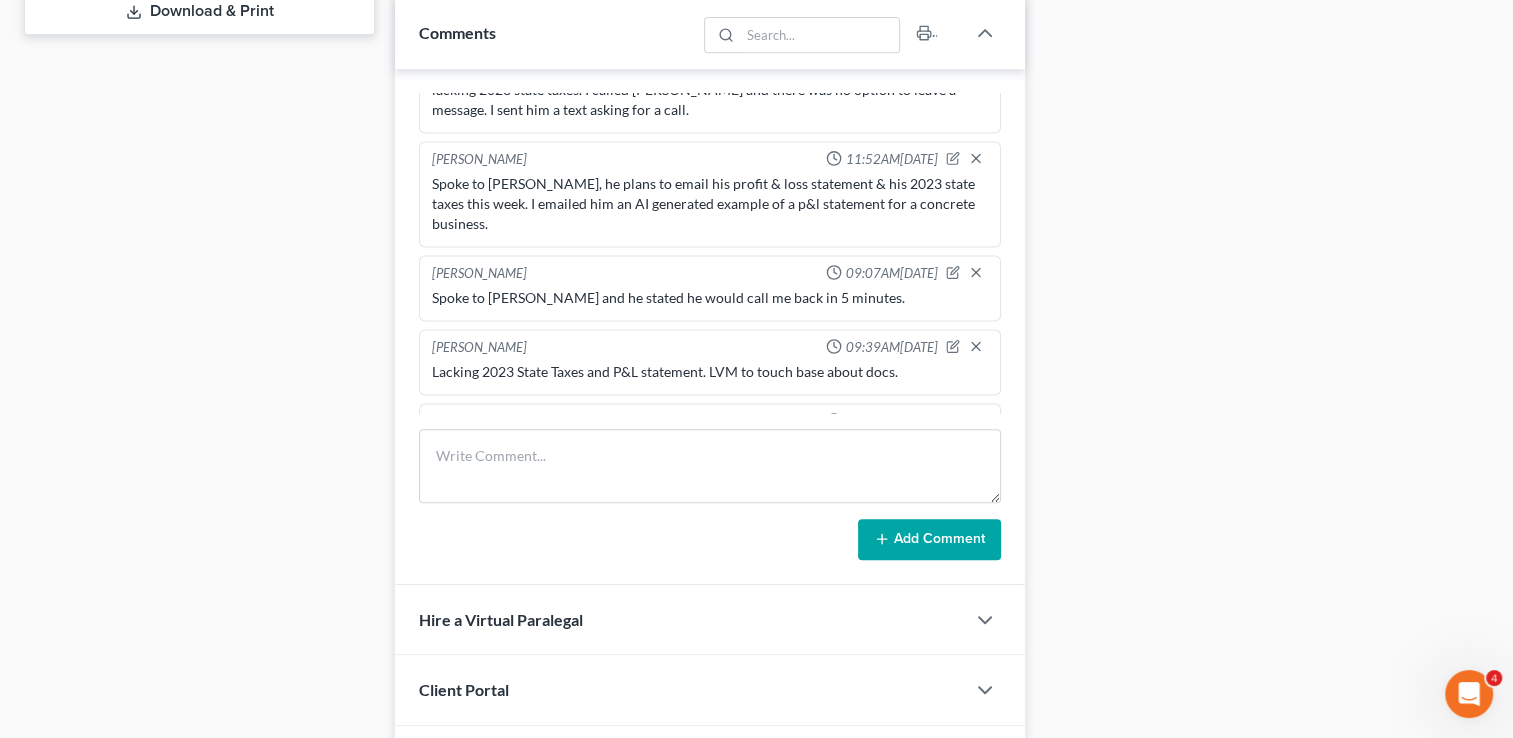 click on "Lacking 2023 State Taxes and P&L statement. LVM to touch base about docs." at bounding box center (710, 372) 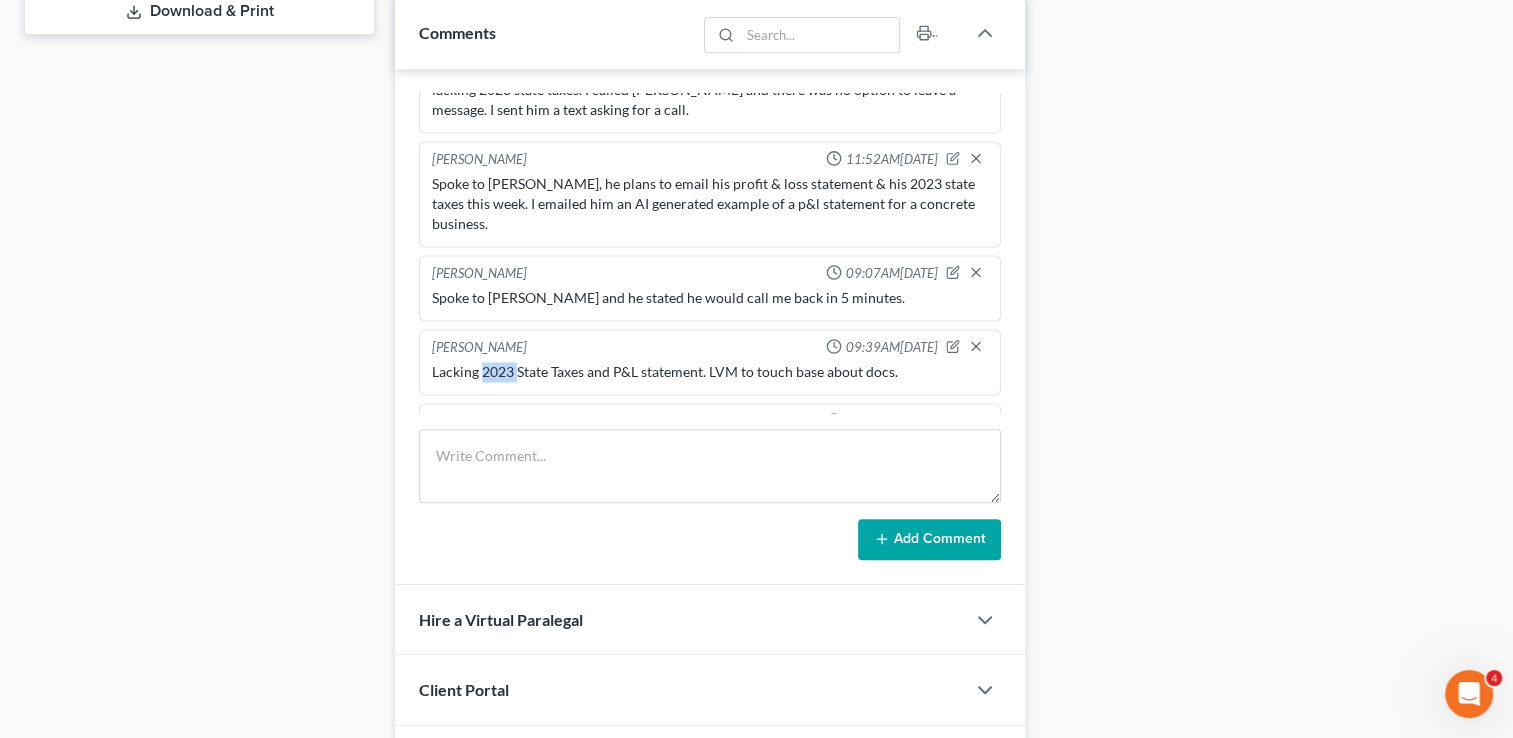 click on "Lacking 2023 State Taxes and P&L statement. LVM to touch base about docs." at bounding box center (710, 372) 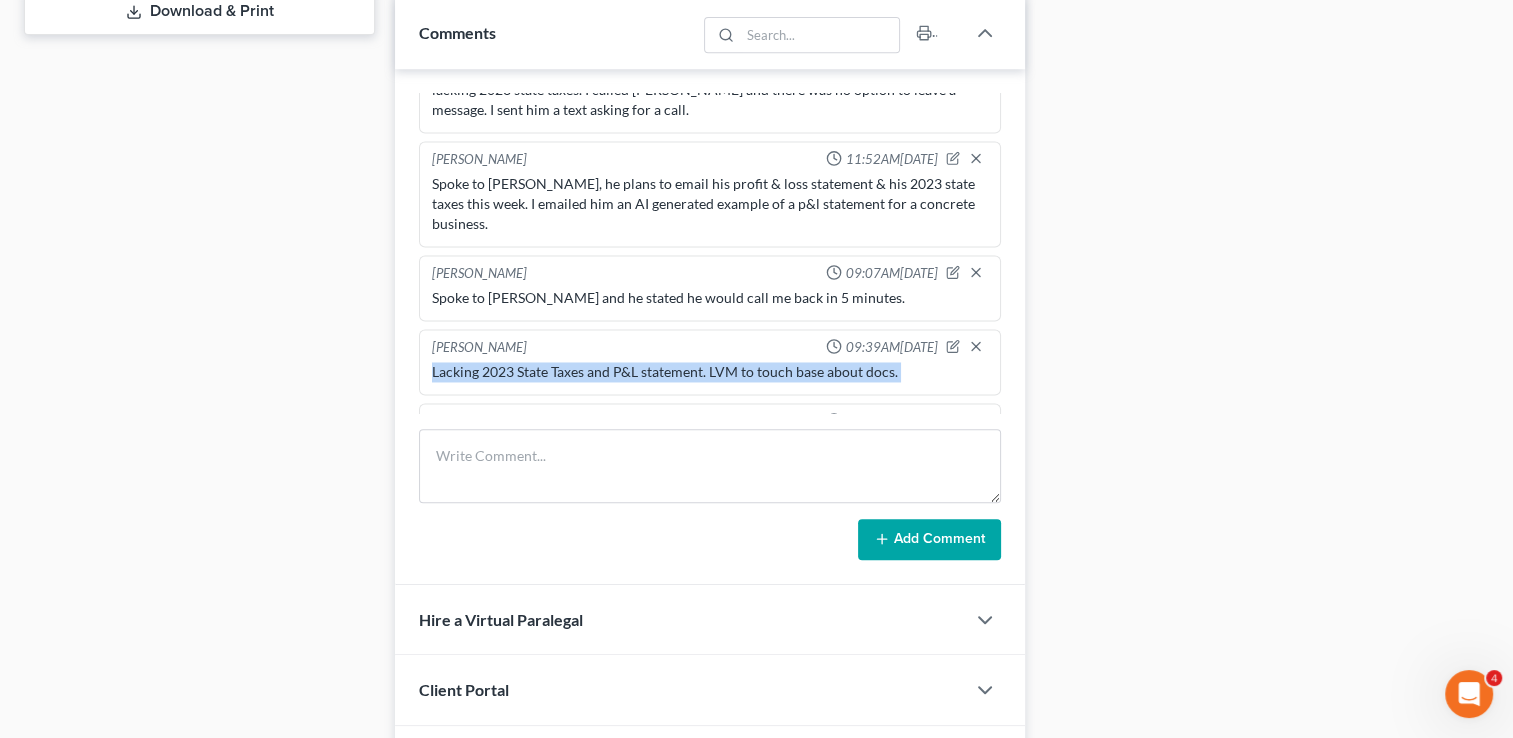 click on "Lacking 2023 State Taxes and P&L statement. LVM to touch base about docs." at bounding box center (710, 372) 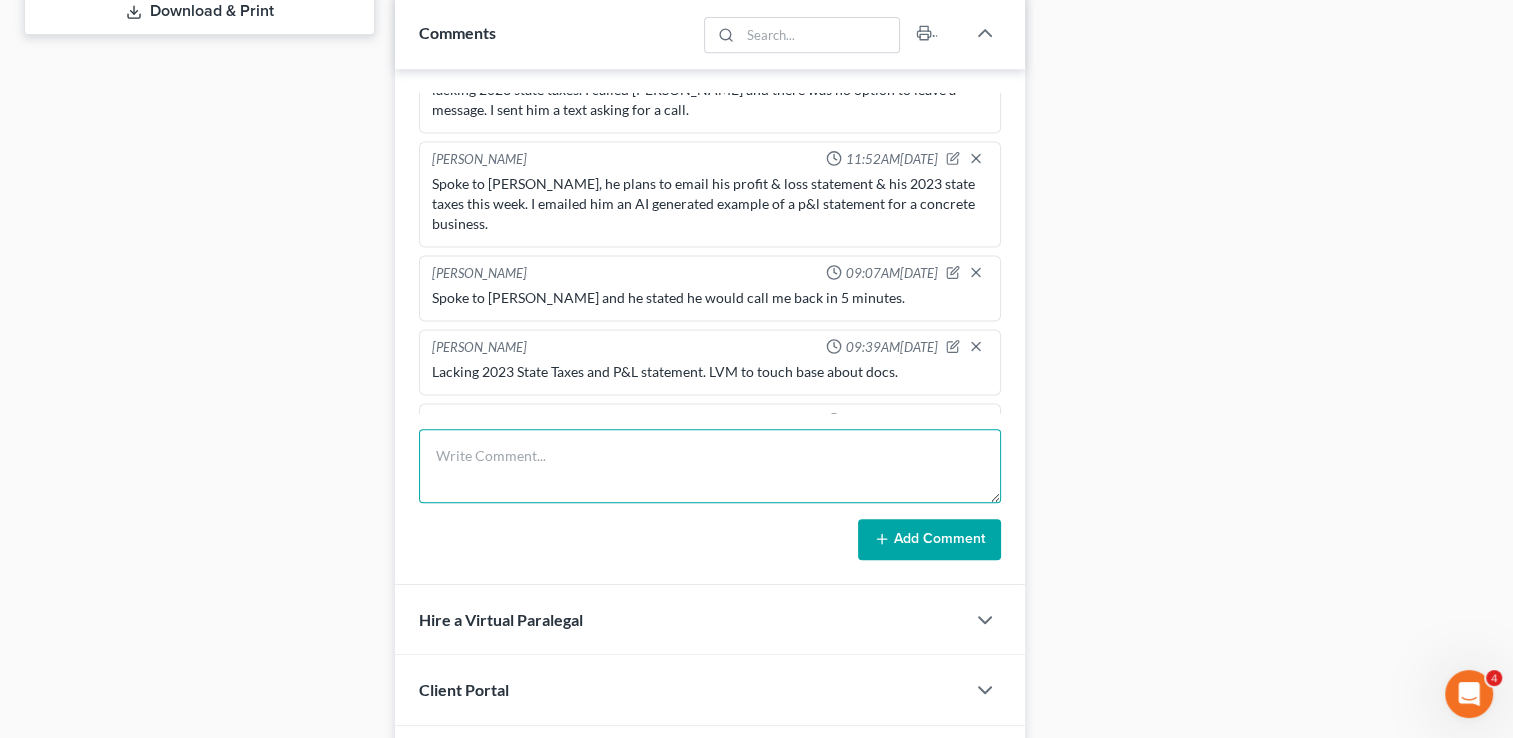 click at bounding box center [710, 466] 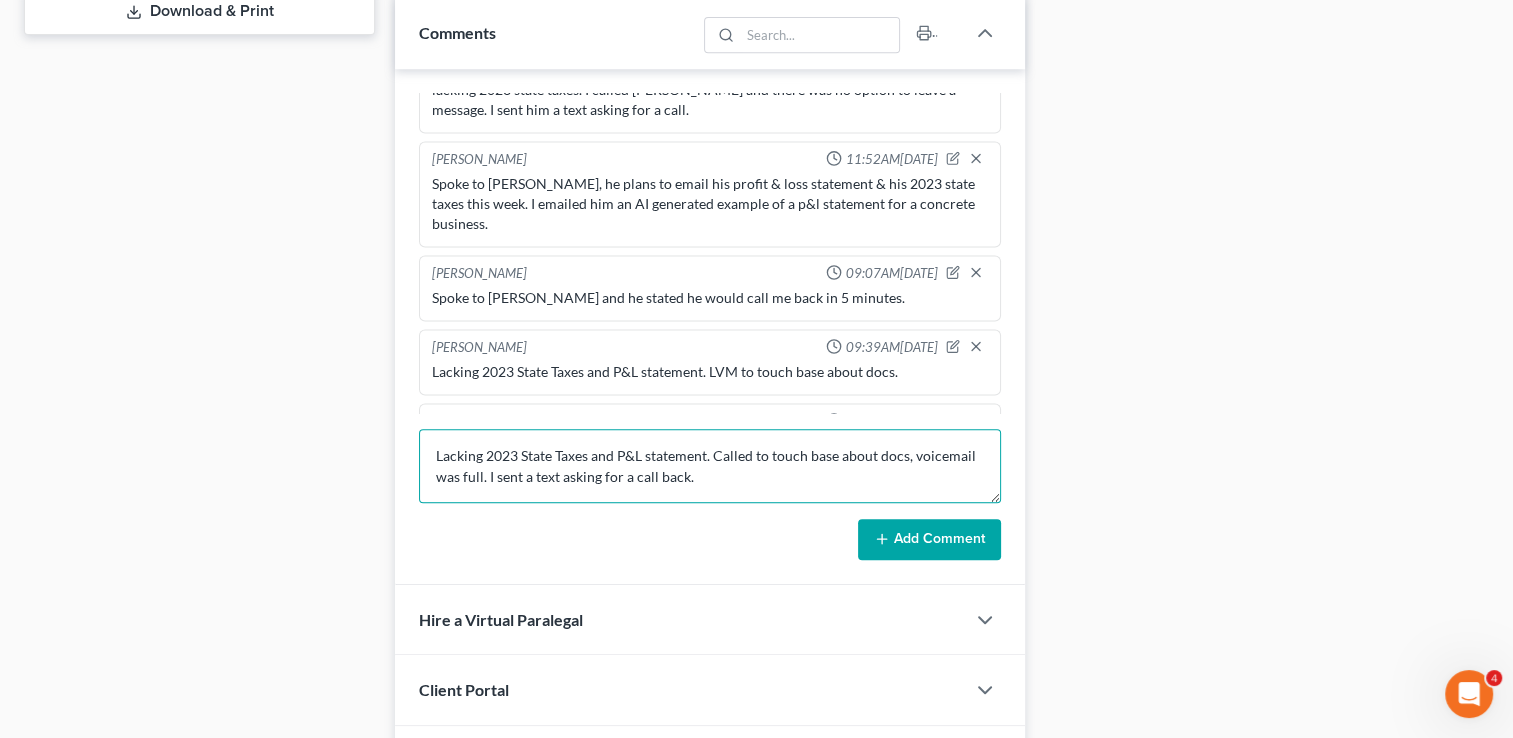 click on "Lacking 2023 State Taxes and P&L statement. Called to touch base about docs, voicemail was full. I sent a text asking for a call back." at bounding box center (710, 466) 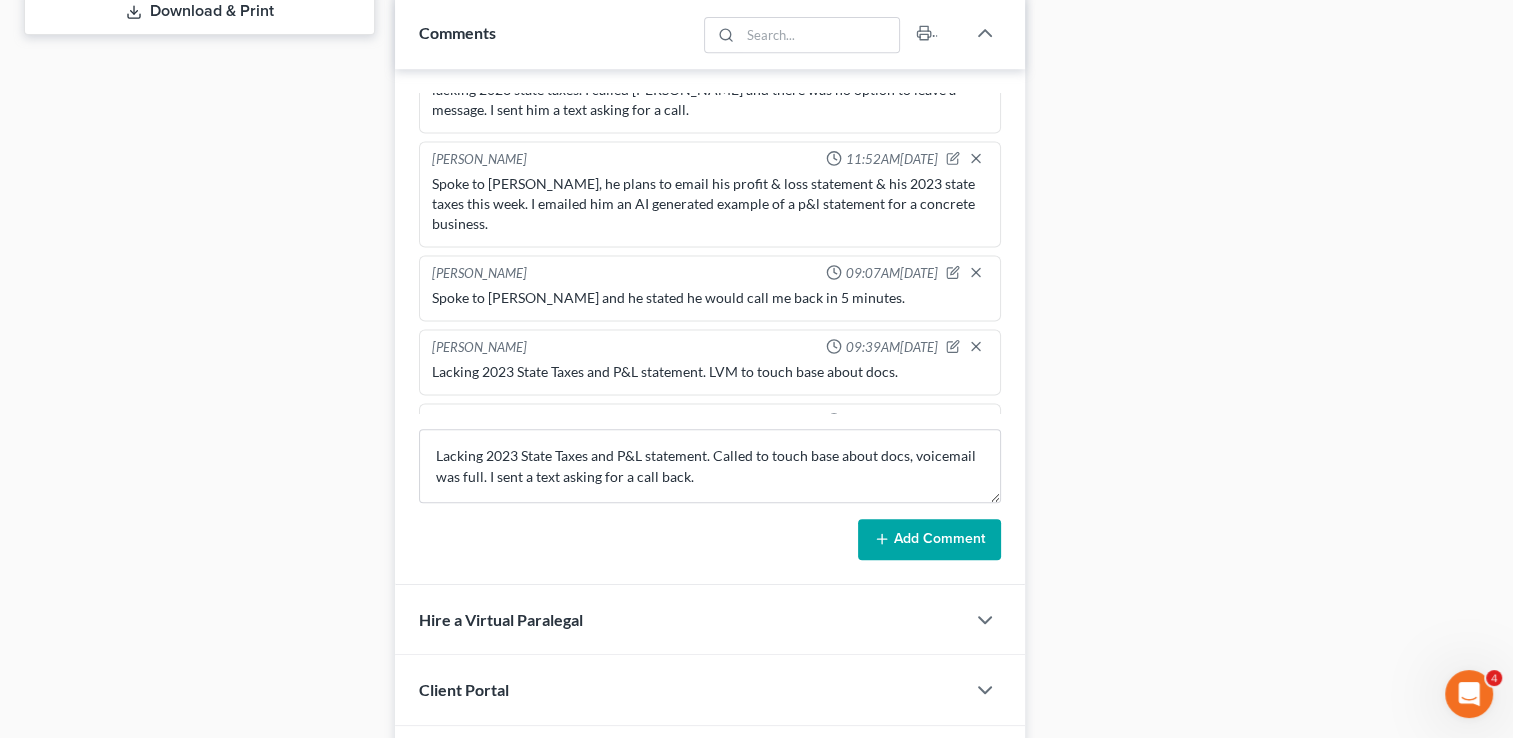 click on "Add Comment" at bounding box center (929, 540) 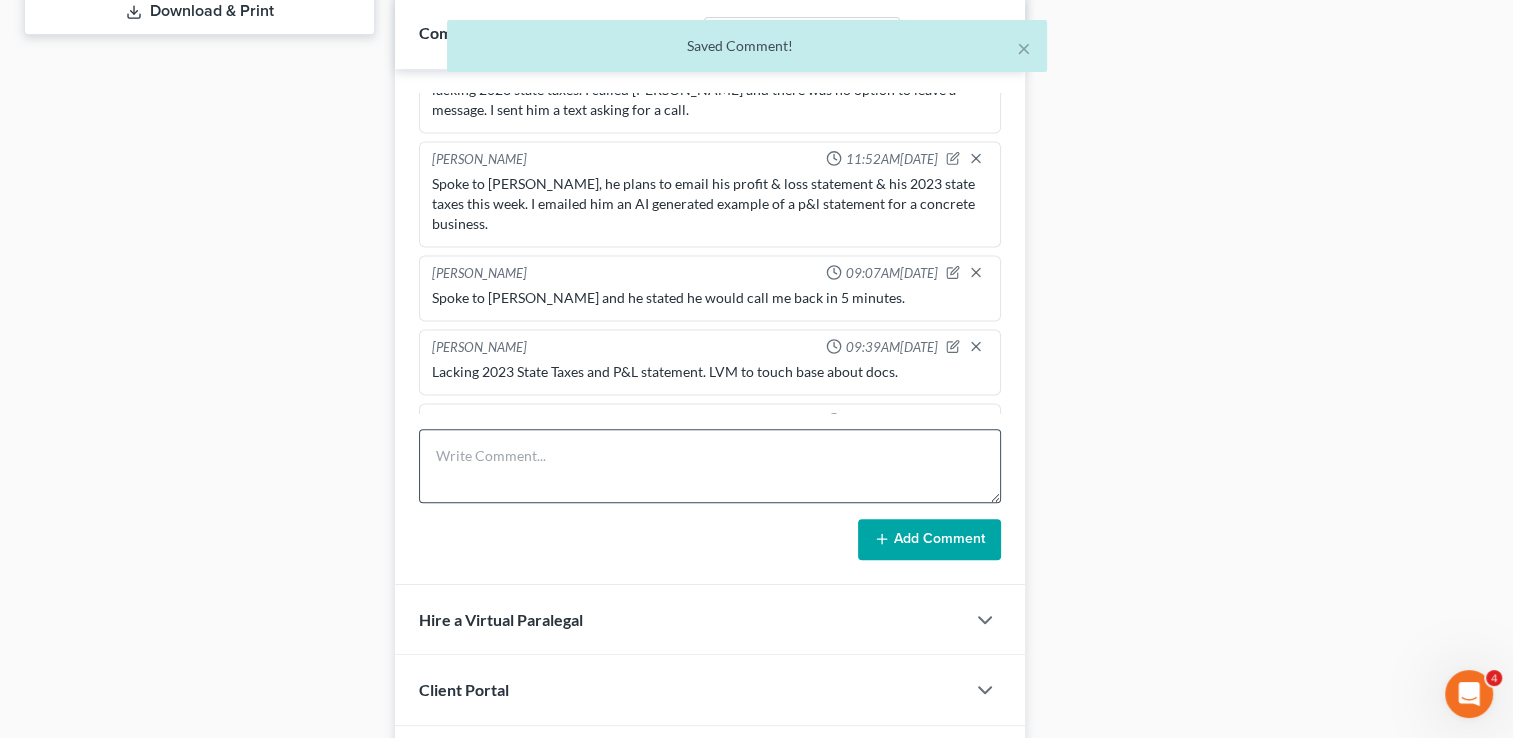 scroll, scrollTop: 3440, scrollLeft: 0, axis: vertical 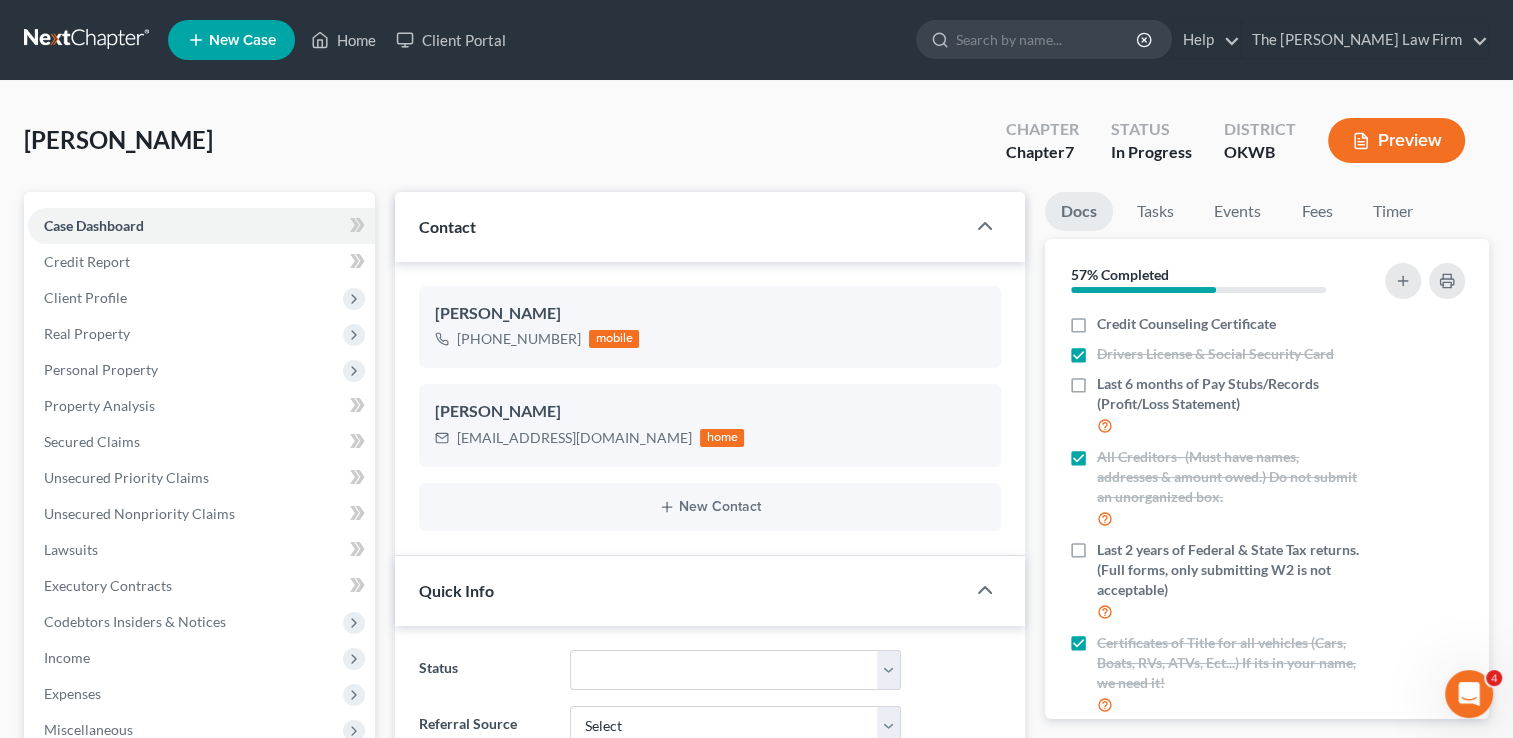 click on "Home New Case Client Portal The [PERSON_NAME] Law Firm [EMAIL_ADDRESS][DOMAIN_NAME] My Account Settings Plan + Billing Account Add-Ons Upgrade to Whoa Help Center Webinars Training Videos What's new Log out New Case Home Client Portal         - No Result - See all results Or Press Enter... Help Help Center Webinars Training Videos What's new The [PERSON_NAME] Law Firm The [PERSON_NAME] Law Firm [EMAIL_ADDRESS][DOMAIN_NAME] My Account Settings Plan + Billing Account Add-Ons Upgrade to Whoa Log out" at bounding box center (756, 40) 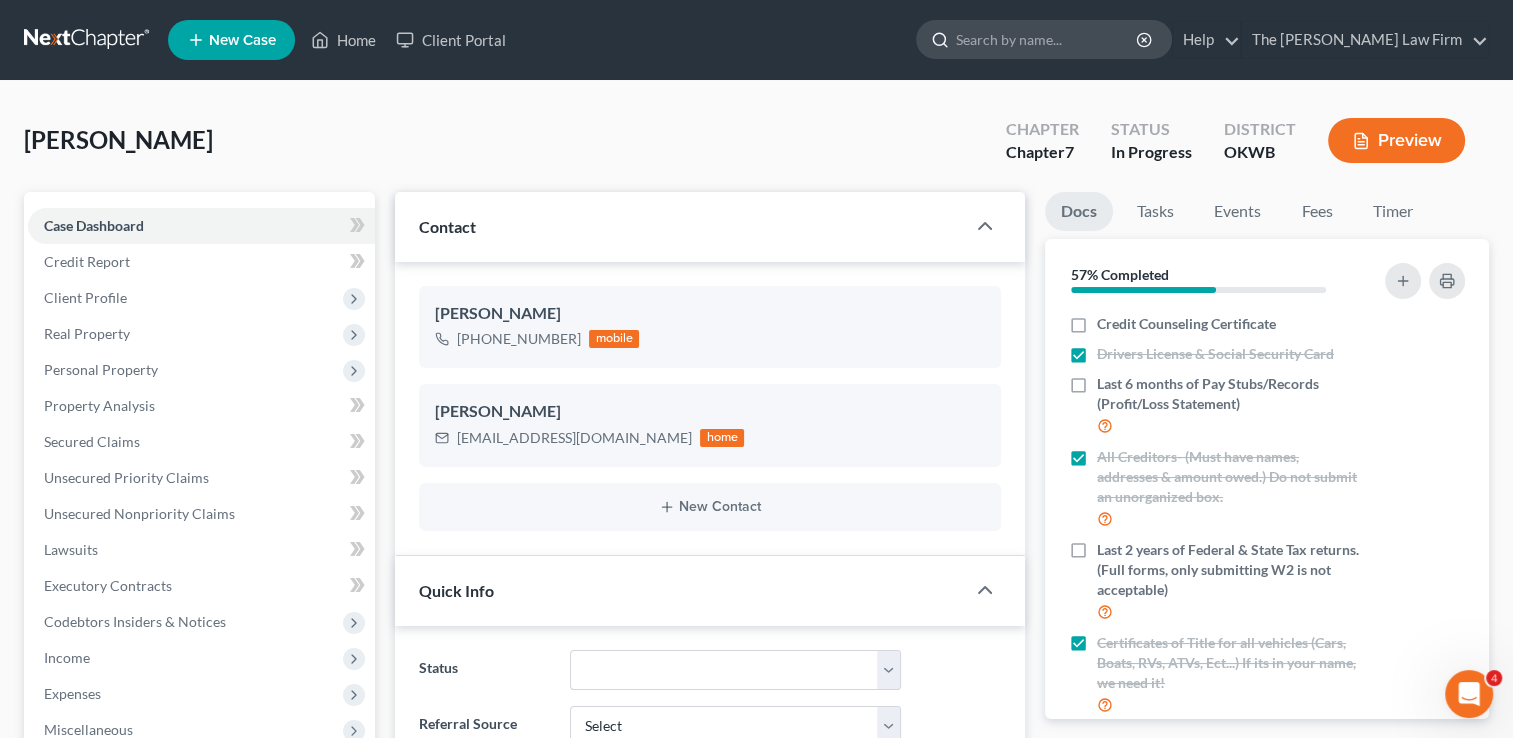click at bounding box center [1047, 39] 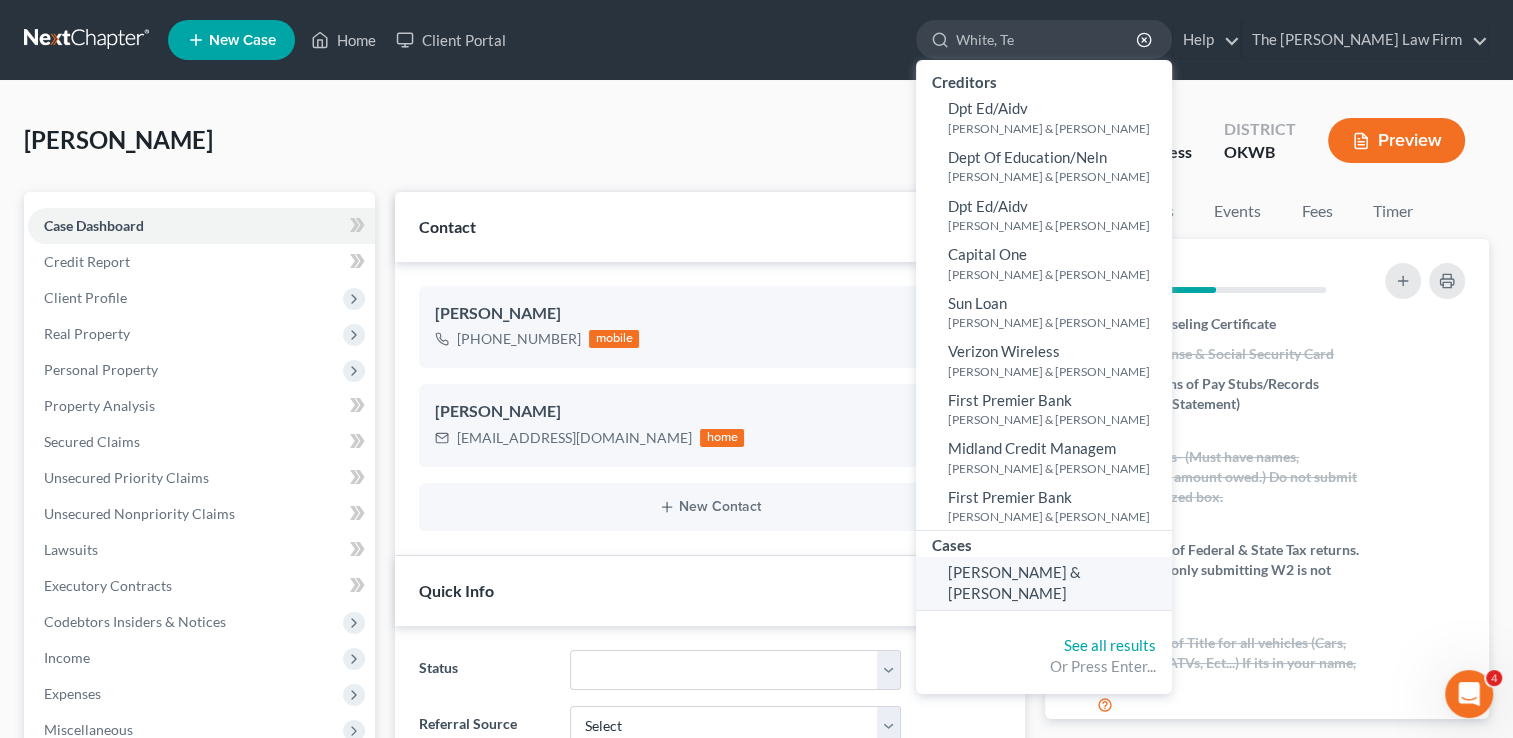 type on "White, Te" 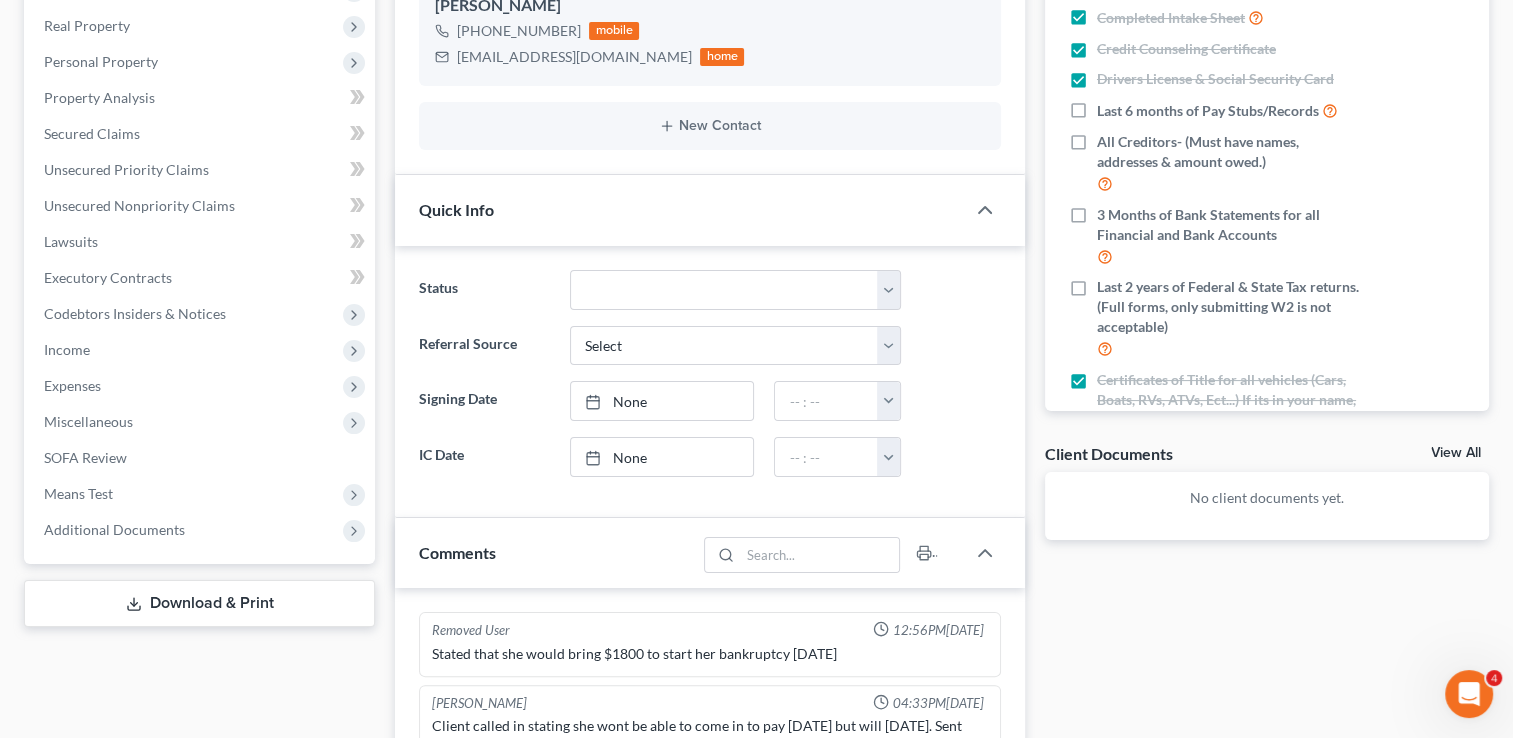 scroll, scrollTop: 500, scrollLeft: 0, axis: vertical 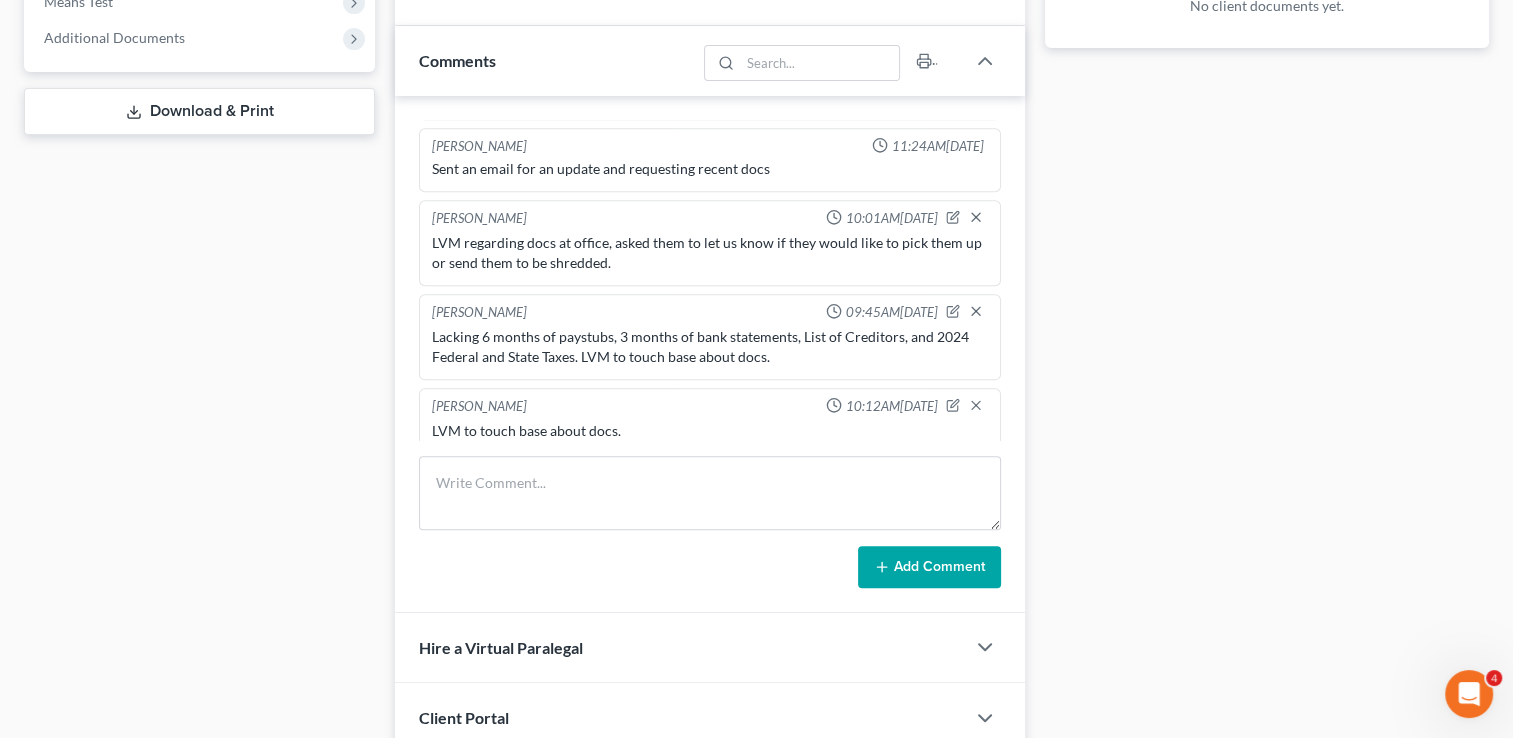 click on "LVM to touch base about docs." at bounding box center [710, 431] 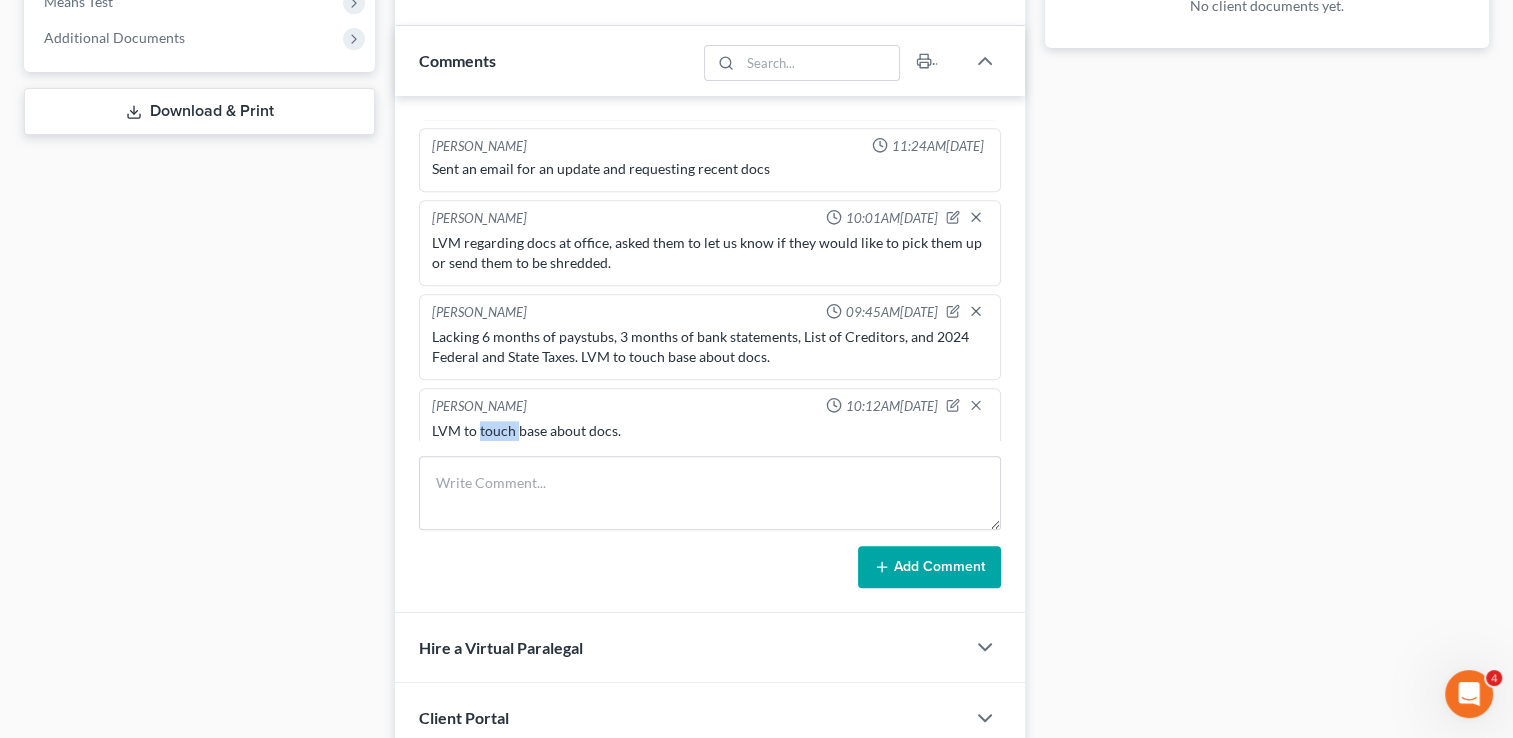 click on "LVM to touch base about docs." at bounding box center (710, 431) 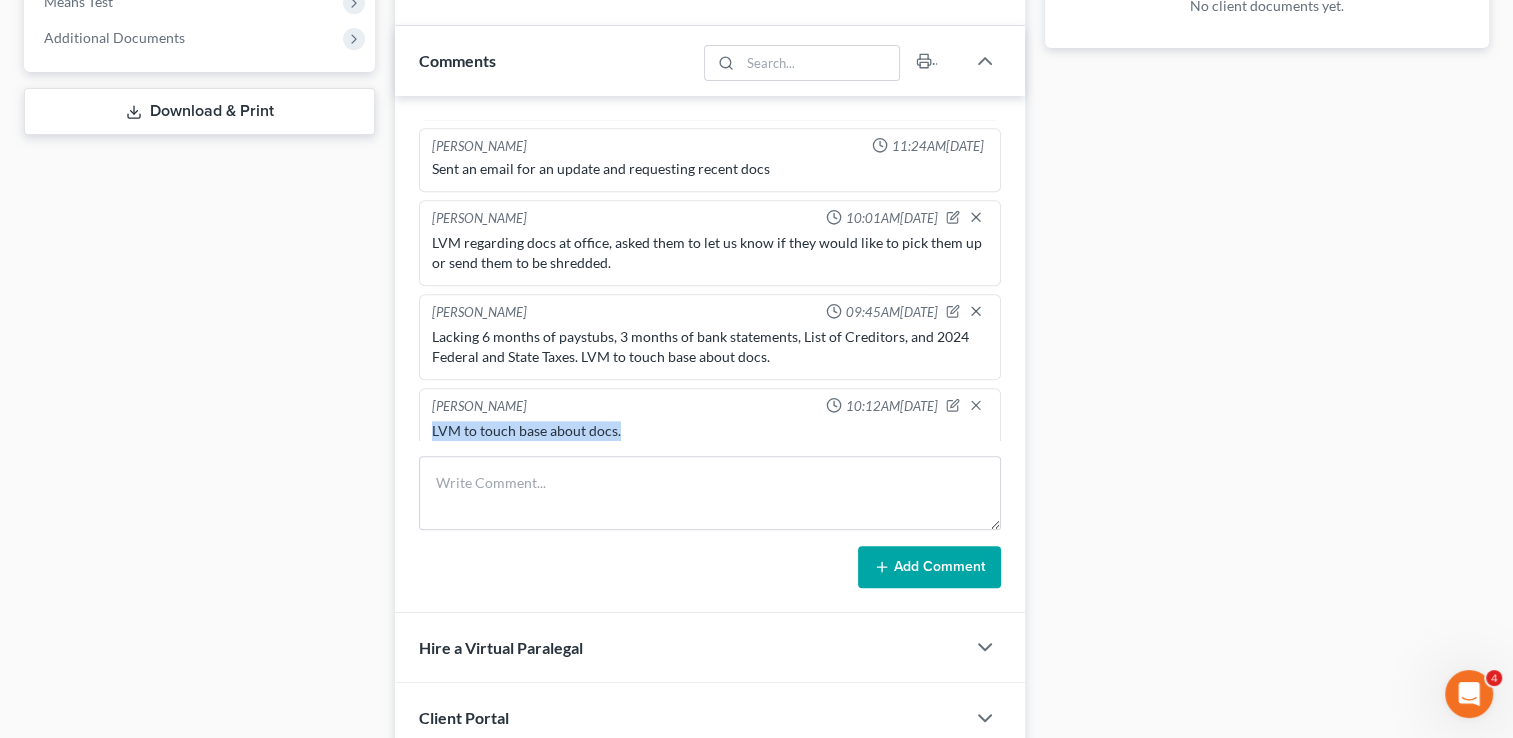 copy on "LVM to touch base about docs." 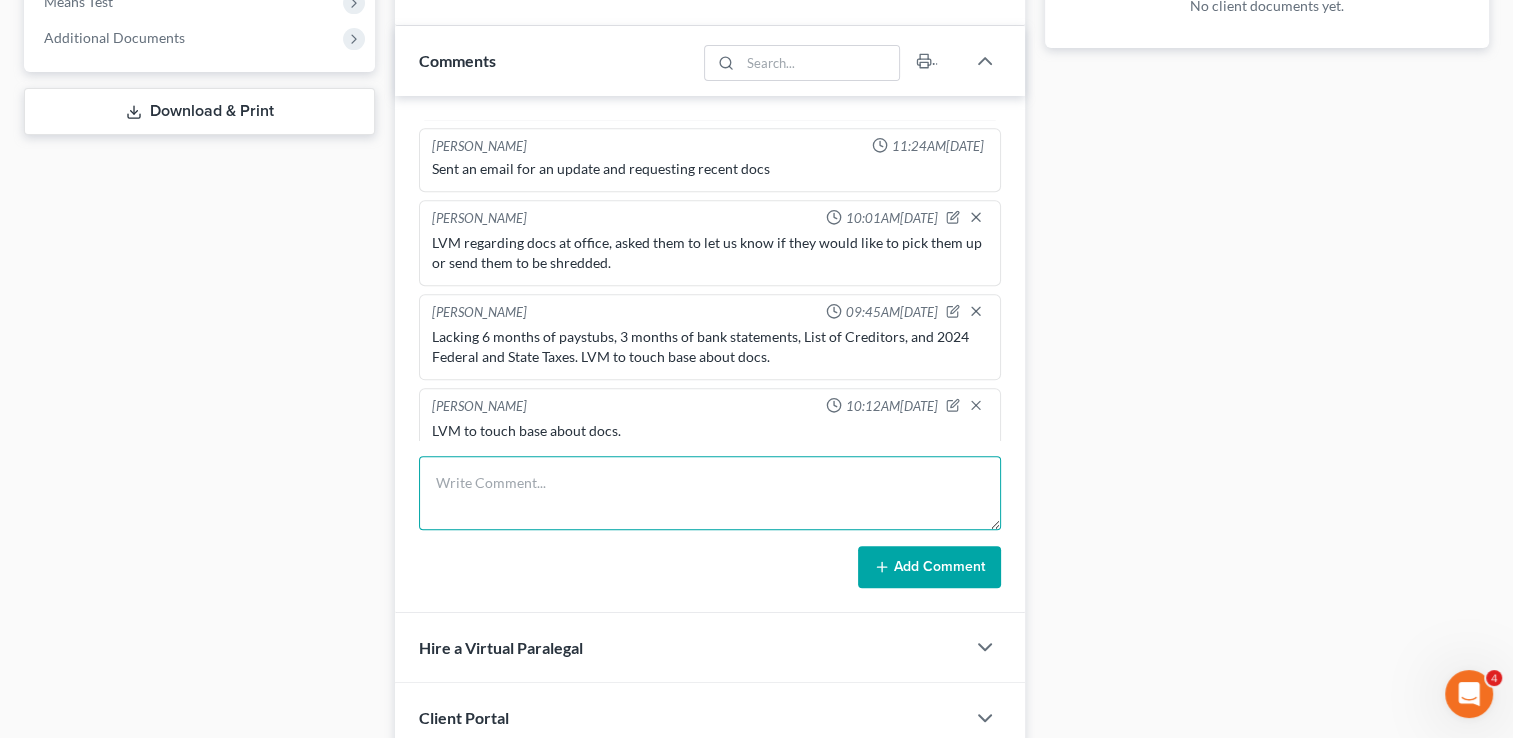 click at bounding box center [710, 493] 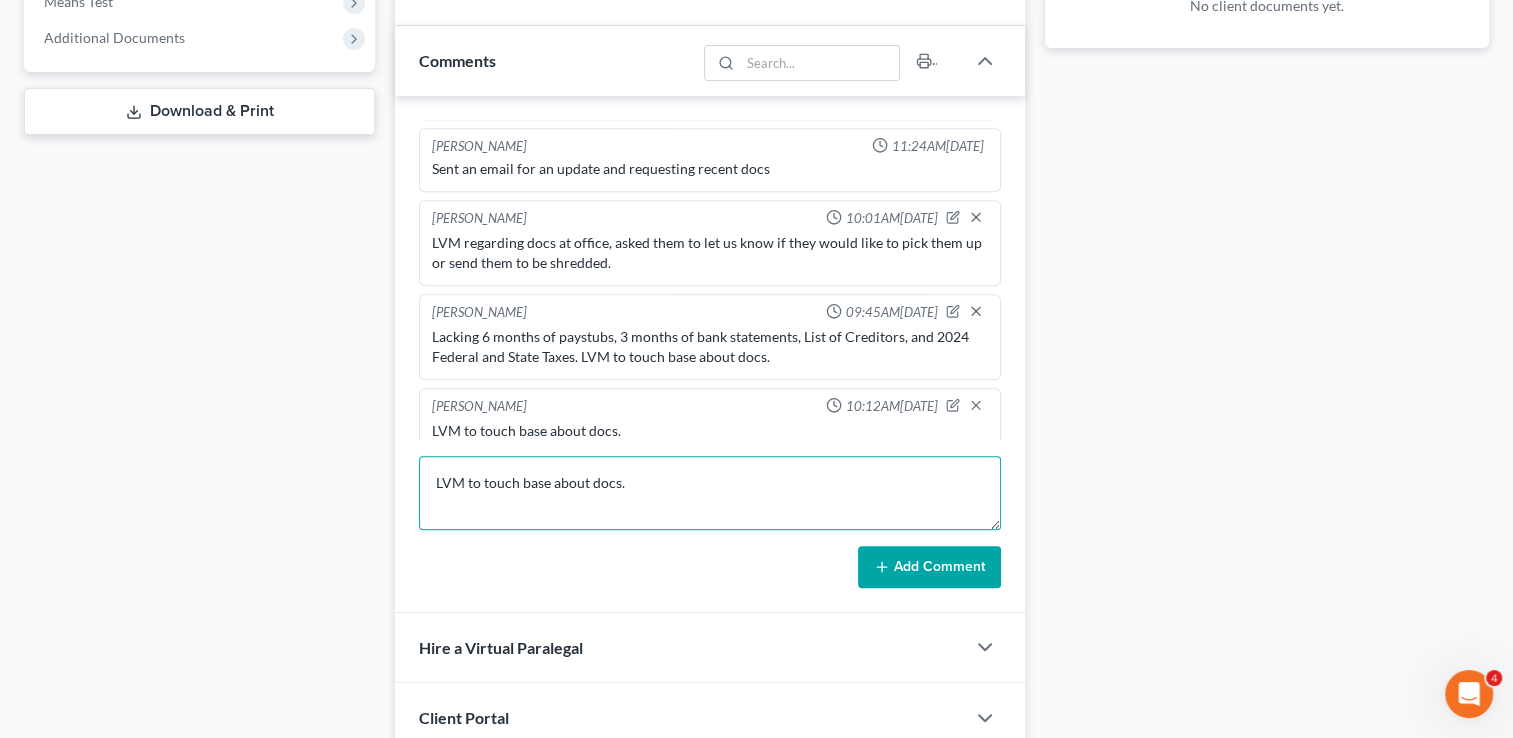 type on "LVM to touch base about docs." 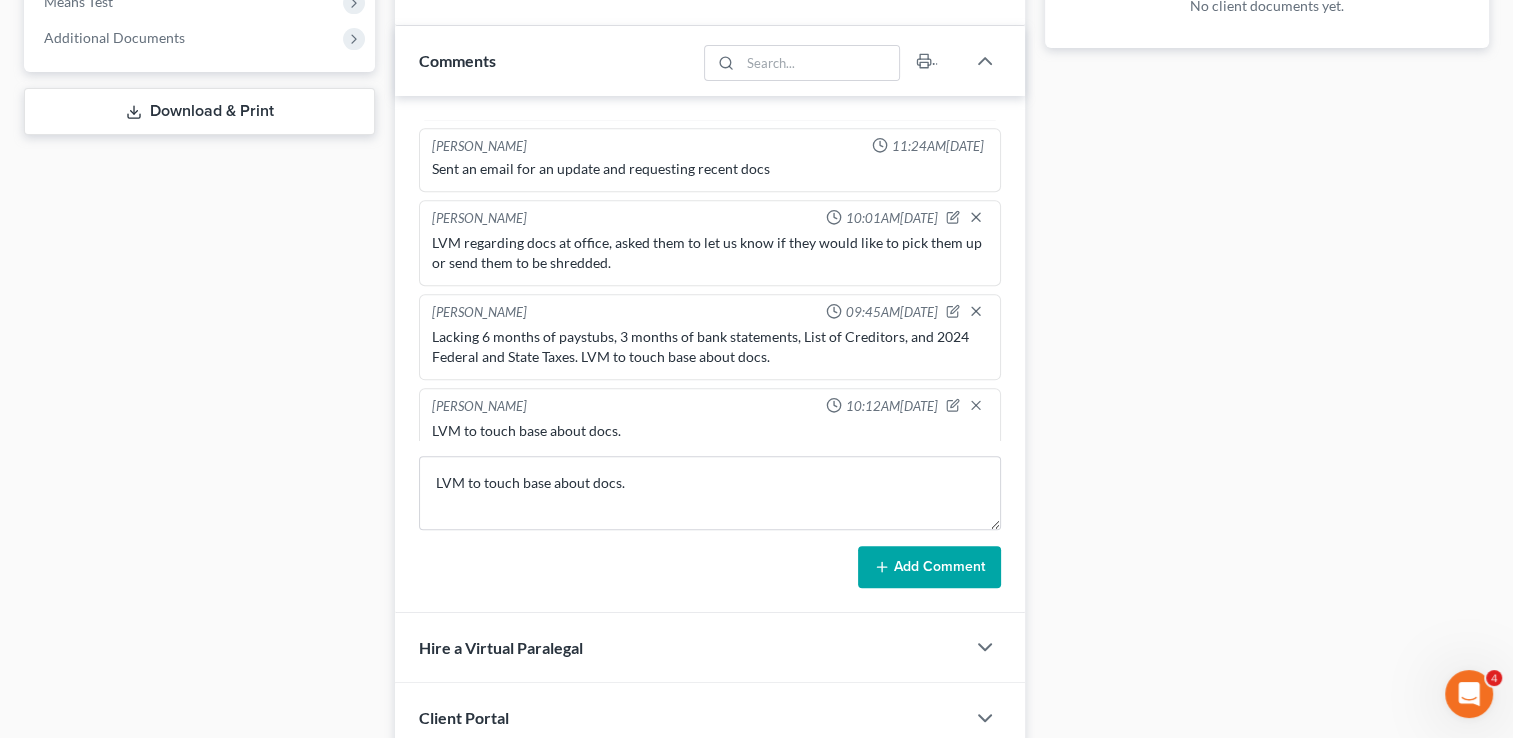 click on "Add Comment" at bounding box center (929, 567) 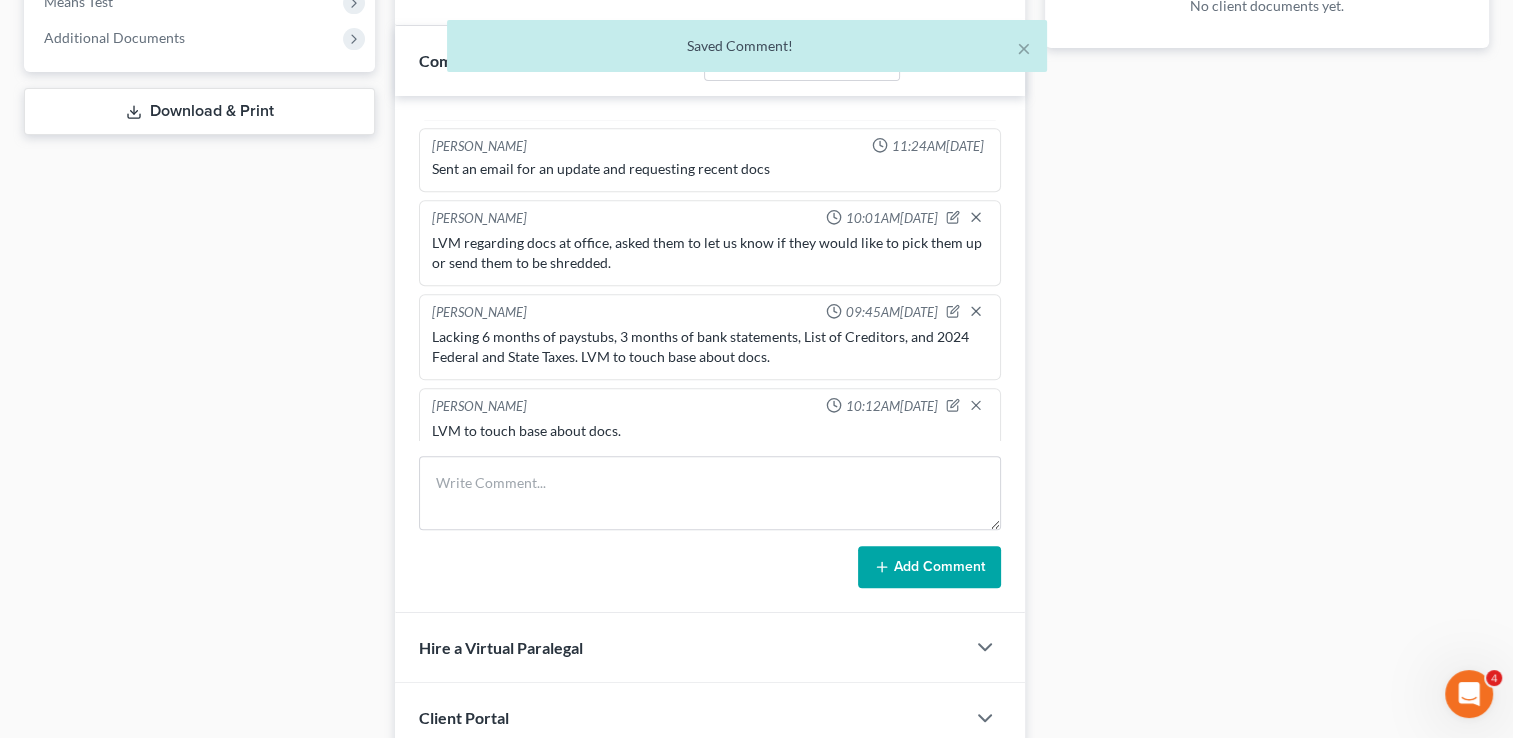 scroll, scrollTop: 2434, scrollLeft: 0, axis: vertical 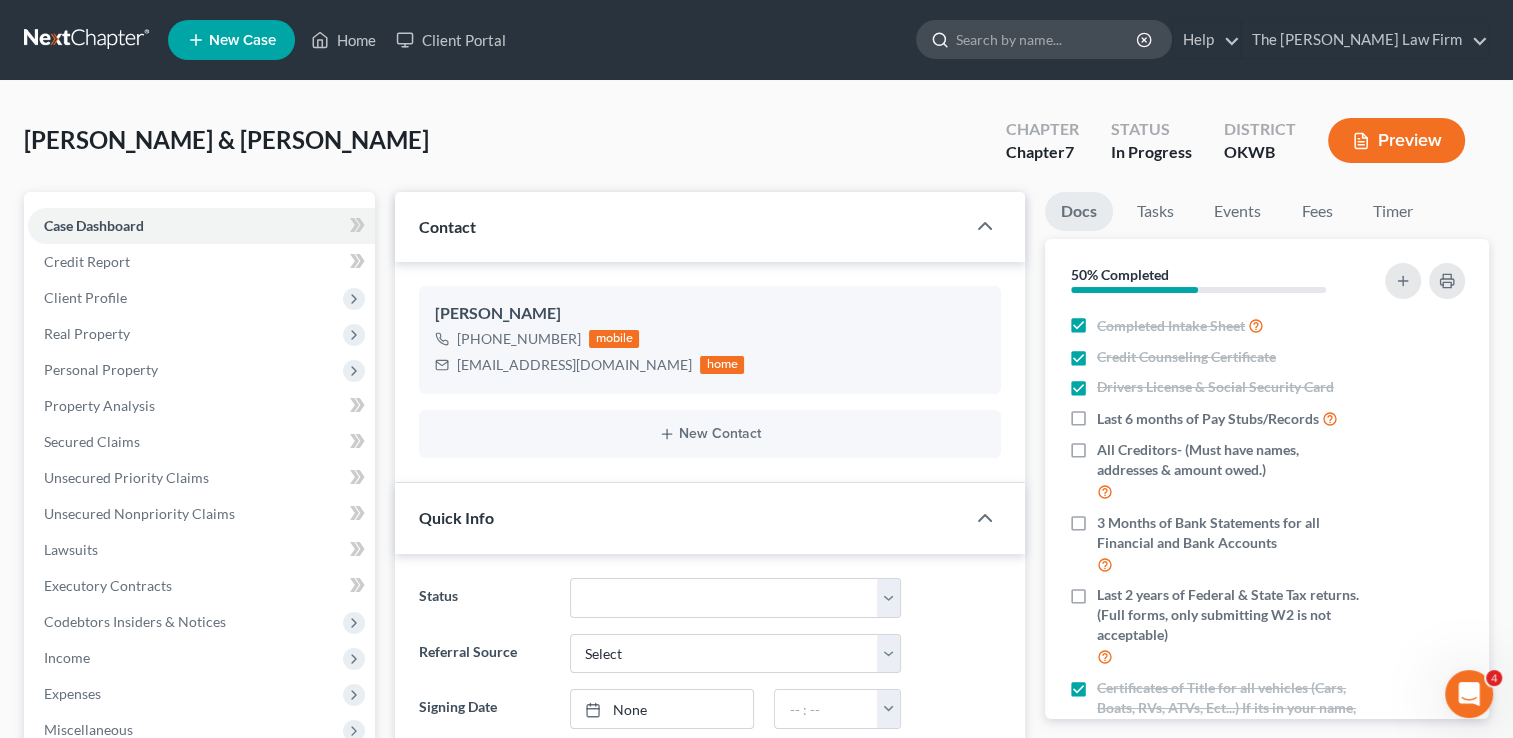 click at bounding box center [1047, 39] 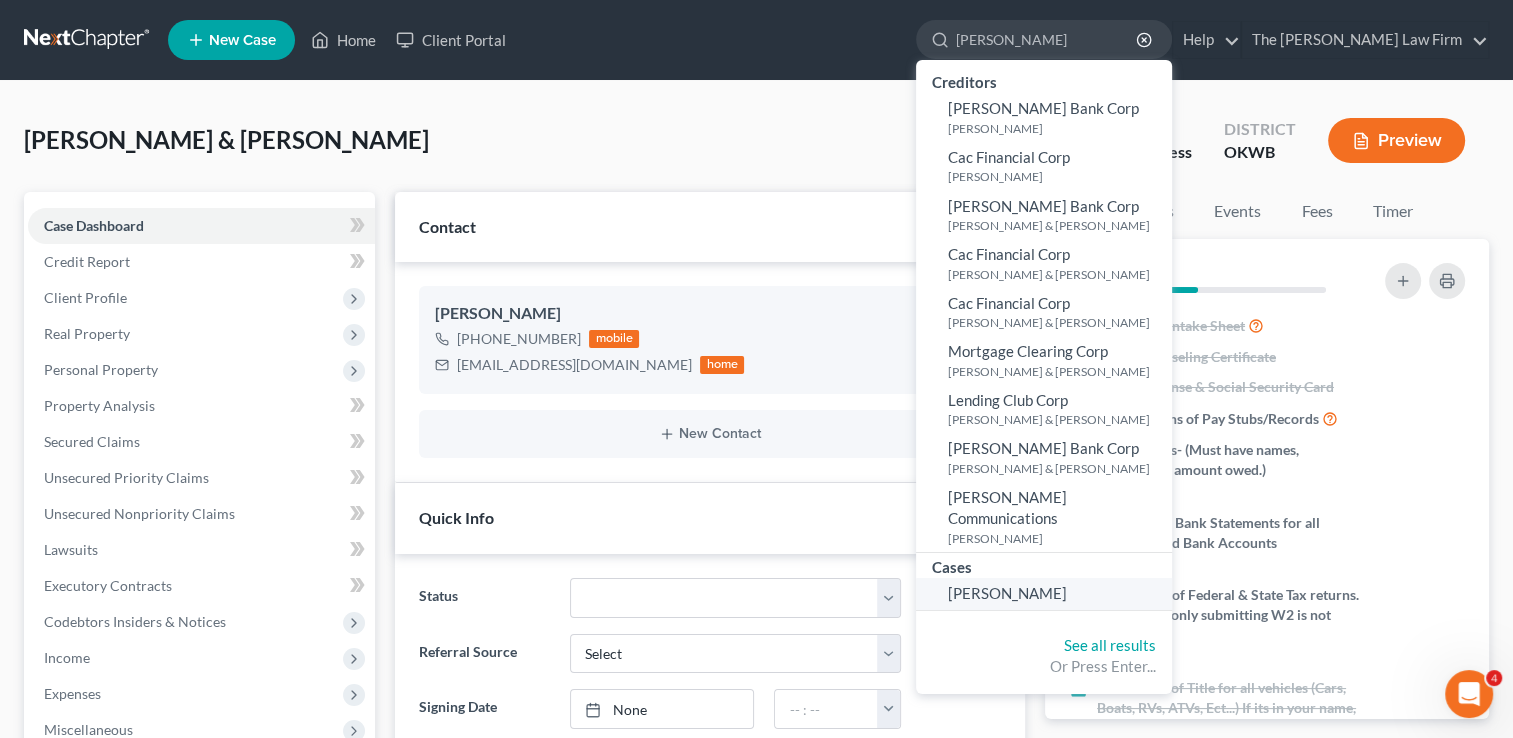 type on "[PERSON_NAME]" 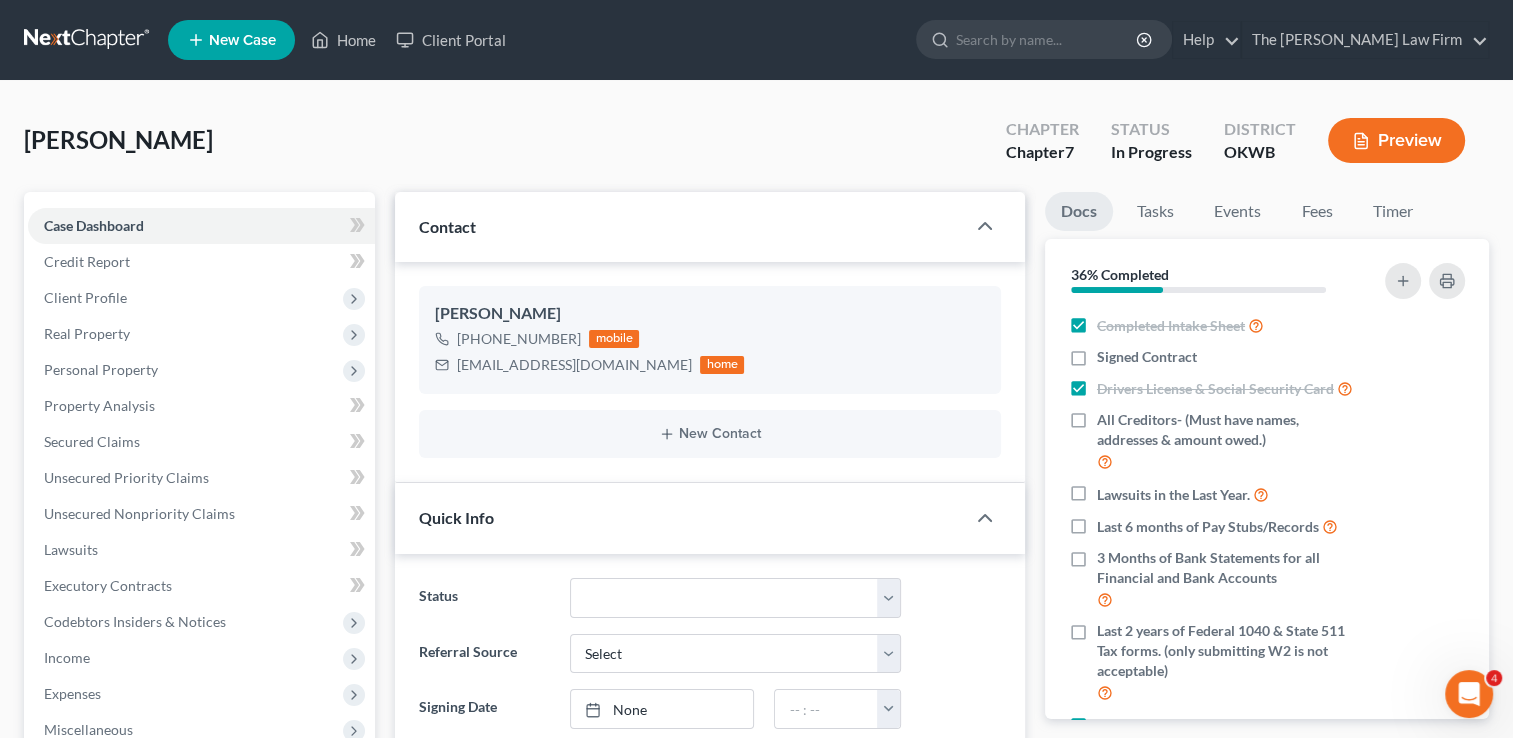 scroll, scrollTop: 842, scrollLeft: 0, axis: vertical 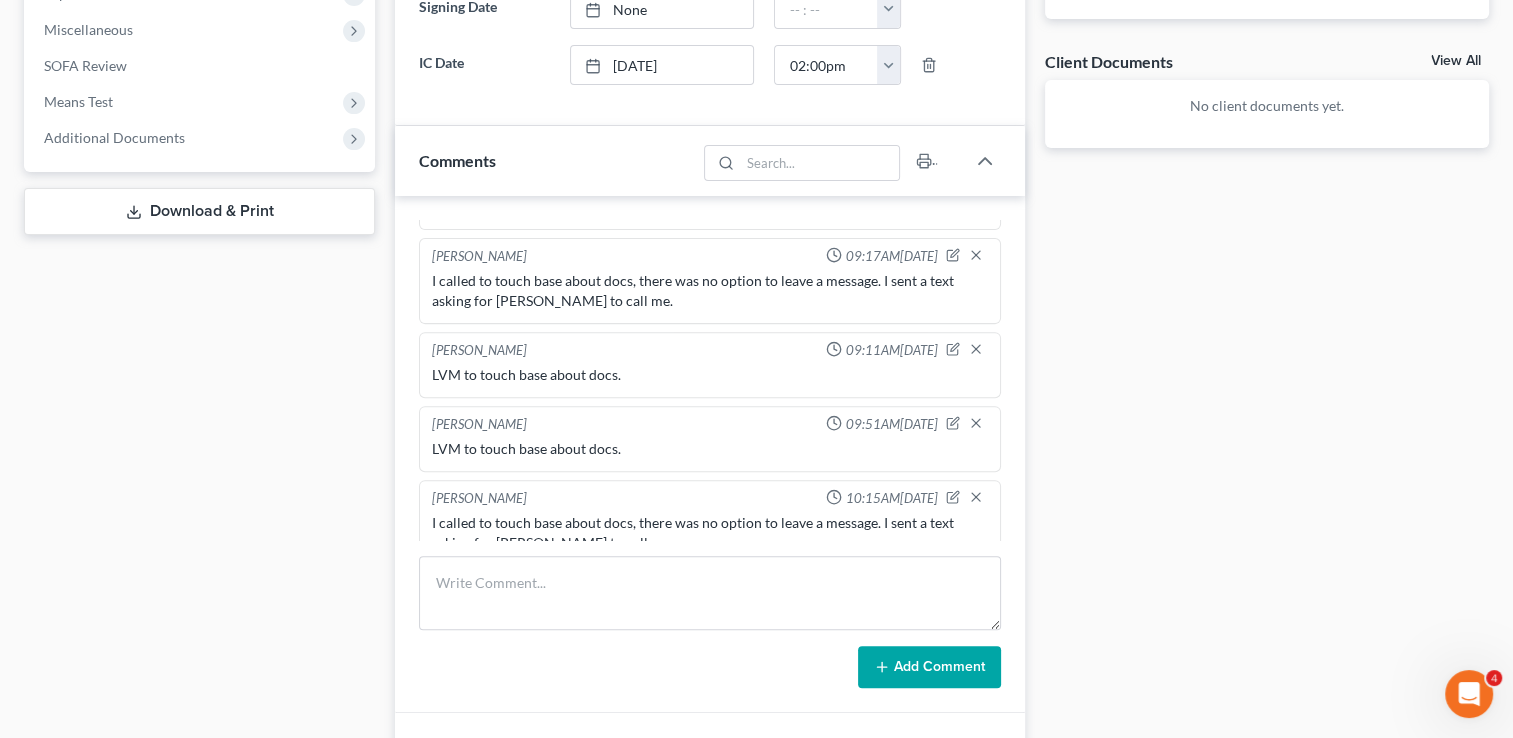 click on "LVM to touch base about docs." at bounding box center [710, 449] 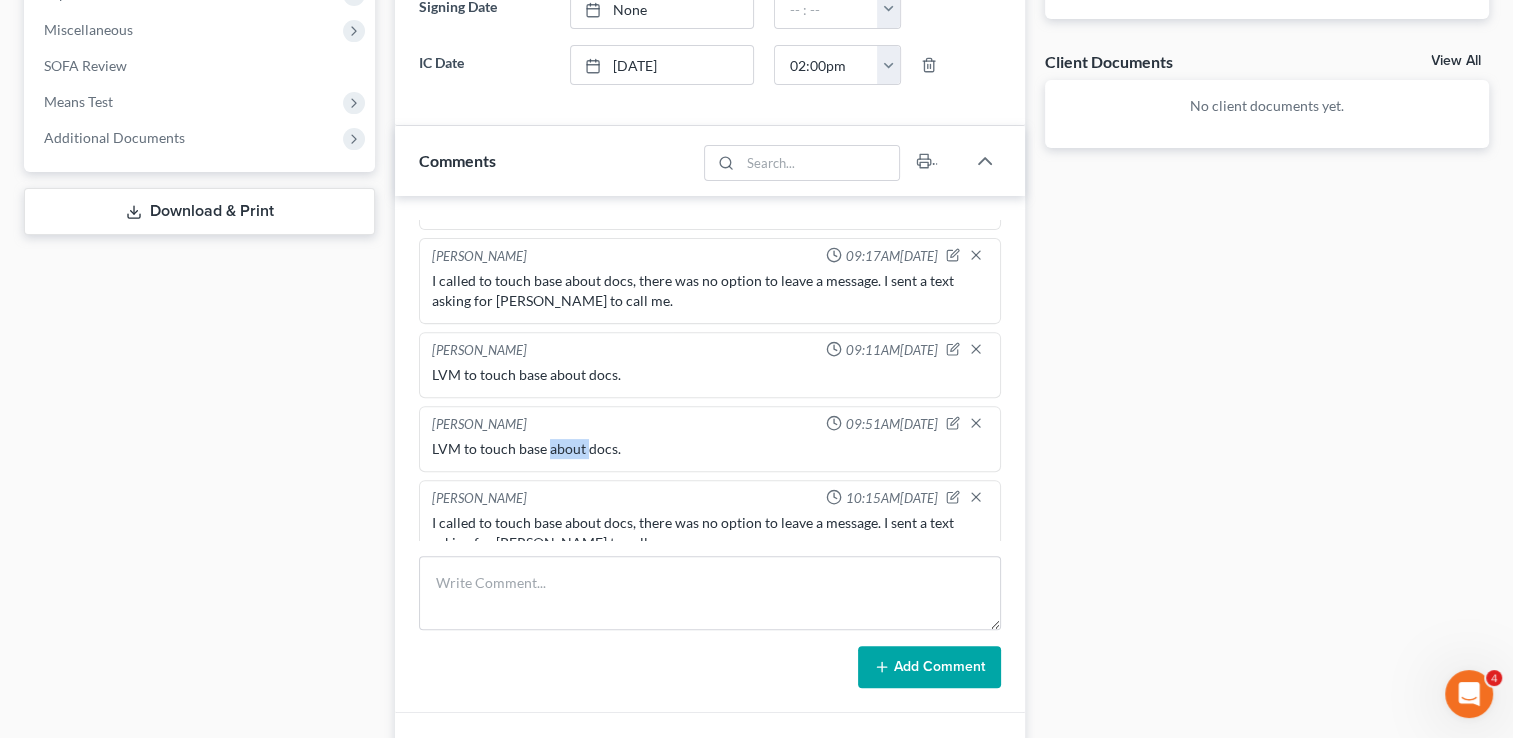 click on "LVM to touch base about docs." at bounding box center (710, 449) 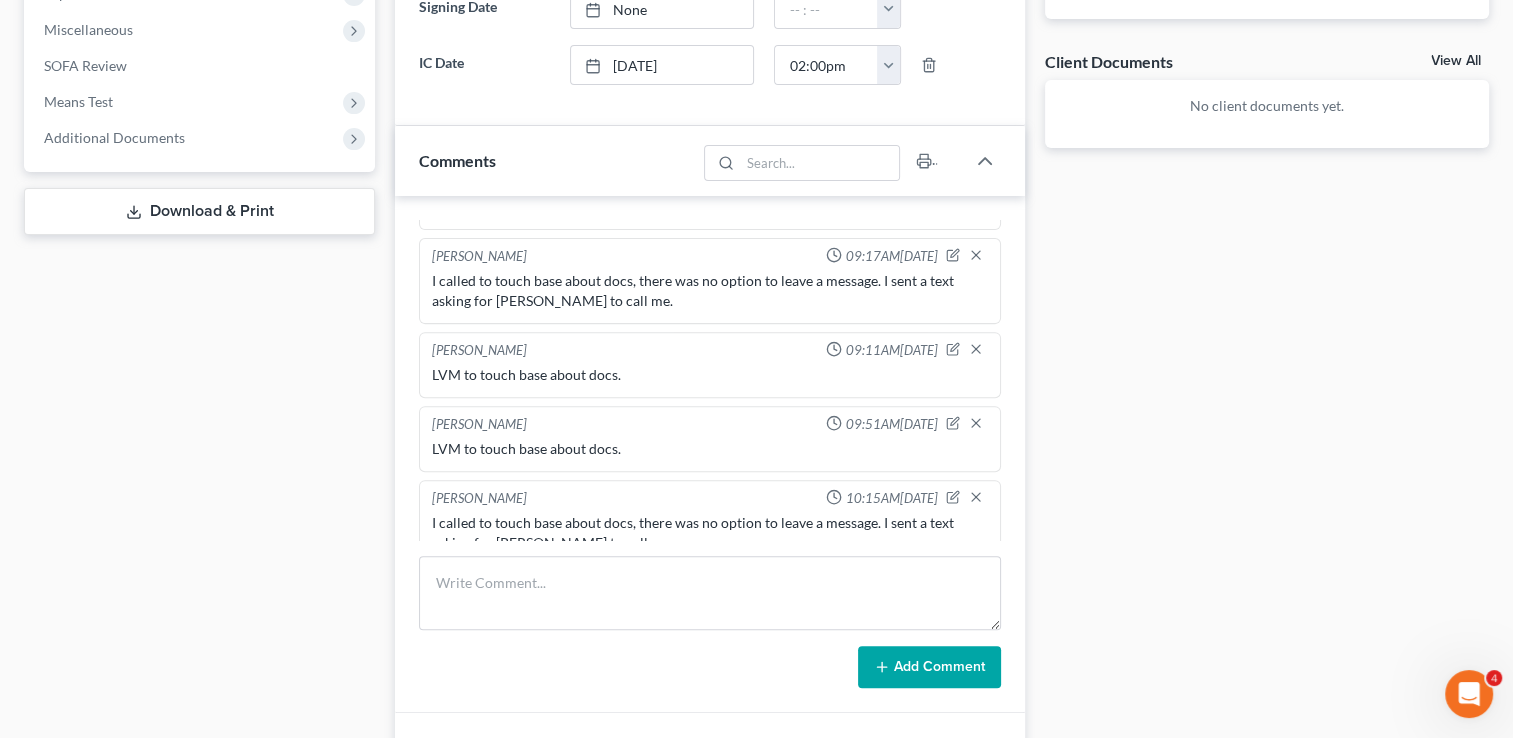 drag, startPoint x: 566, startPoint y: 418, endPoint x: 531, endPoint y: 424, distance: 35.510563 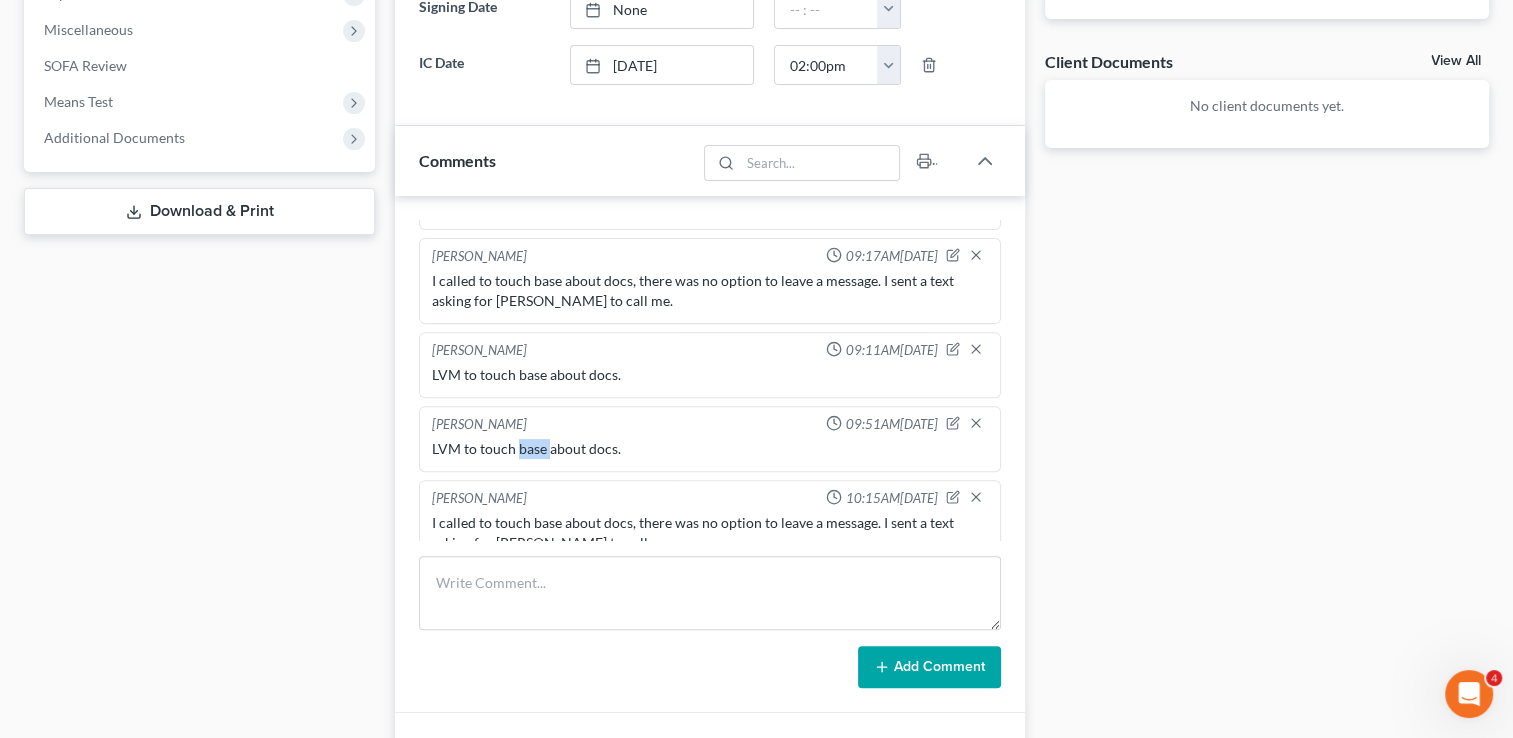 click on "LVM to touch base about docs." at bounding box center (710, 449) 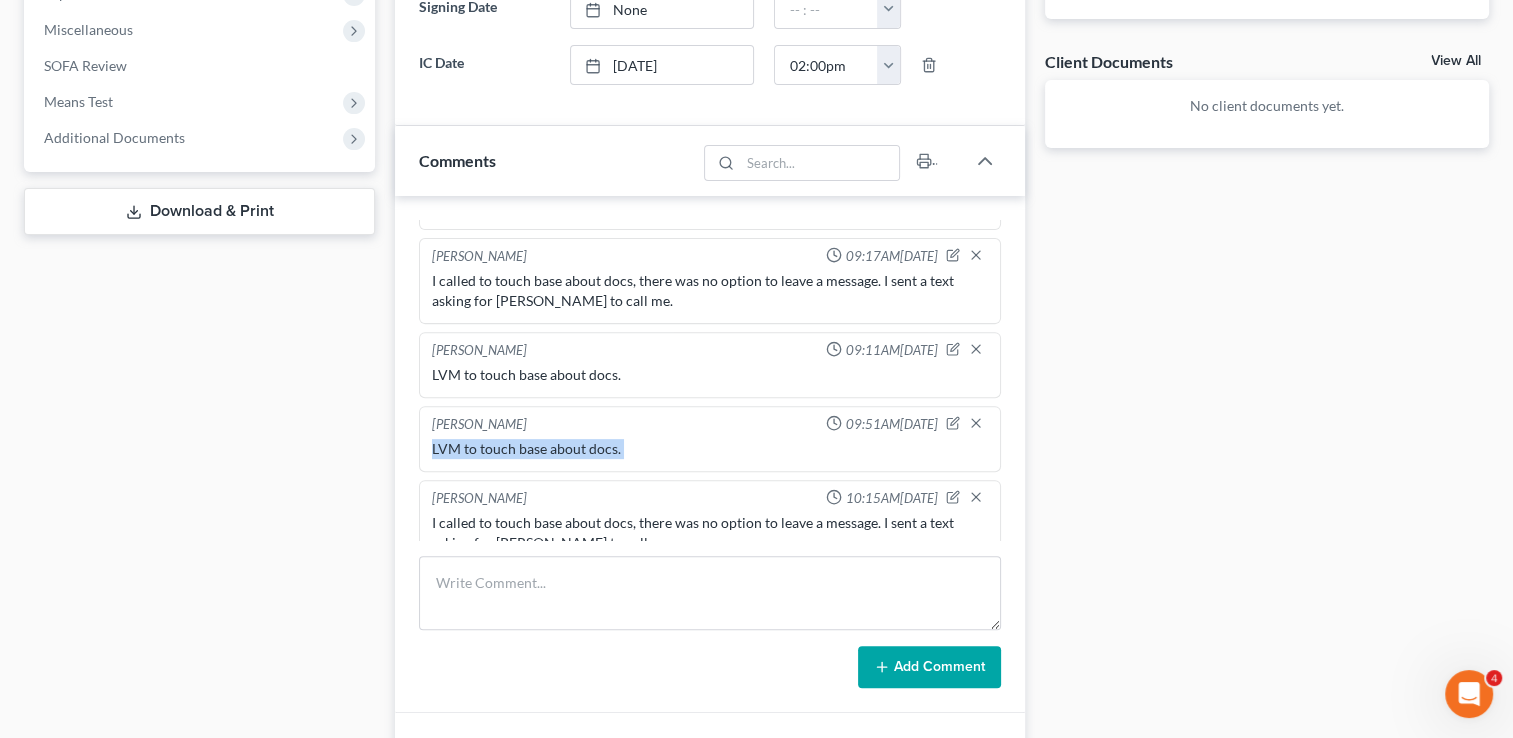 click on "LVM to touch base about docs." at bounding box center (710, 449) 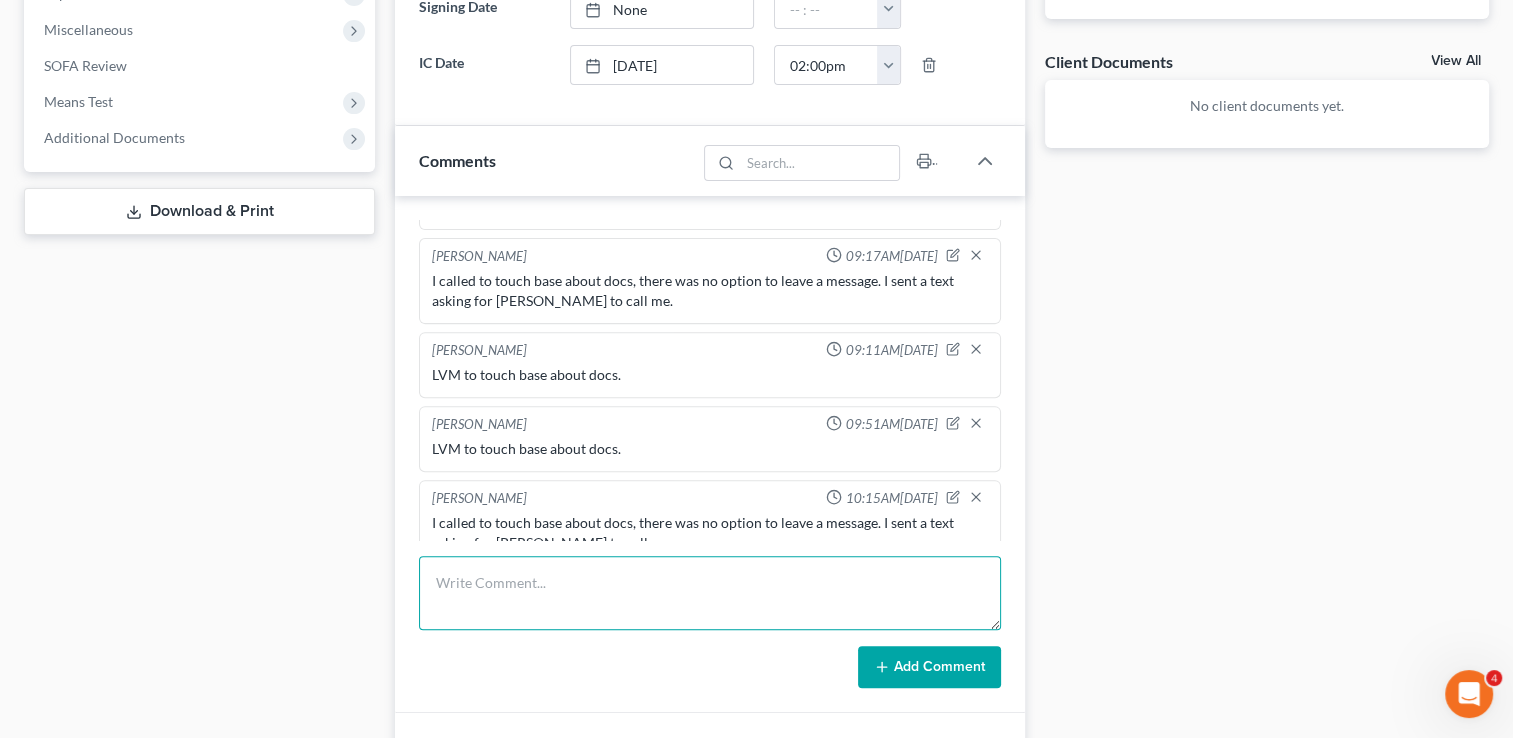 click at bounding box center [710, 593] 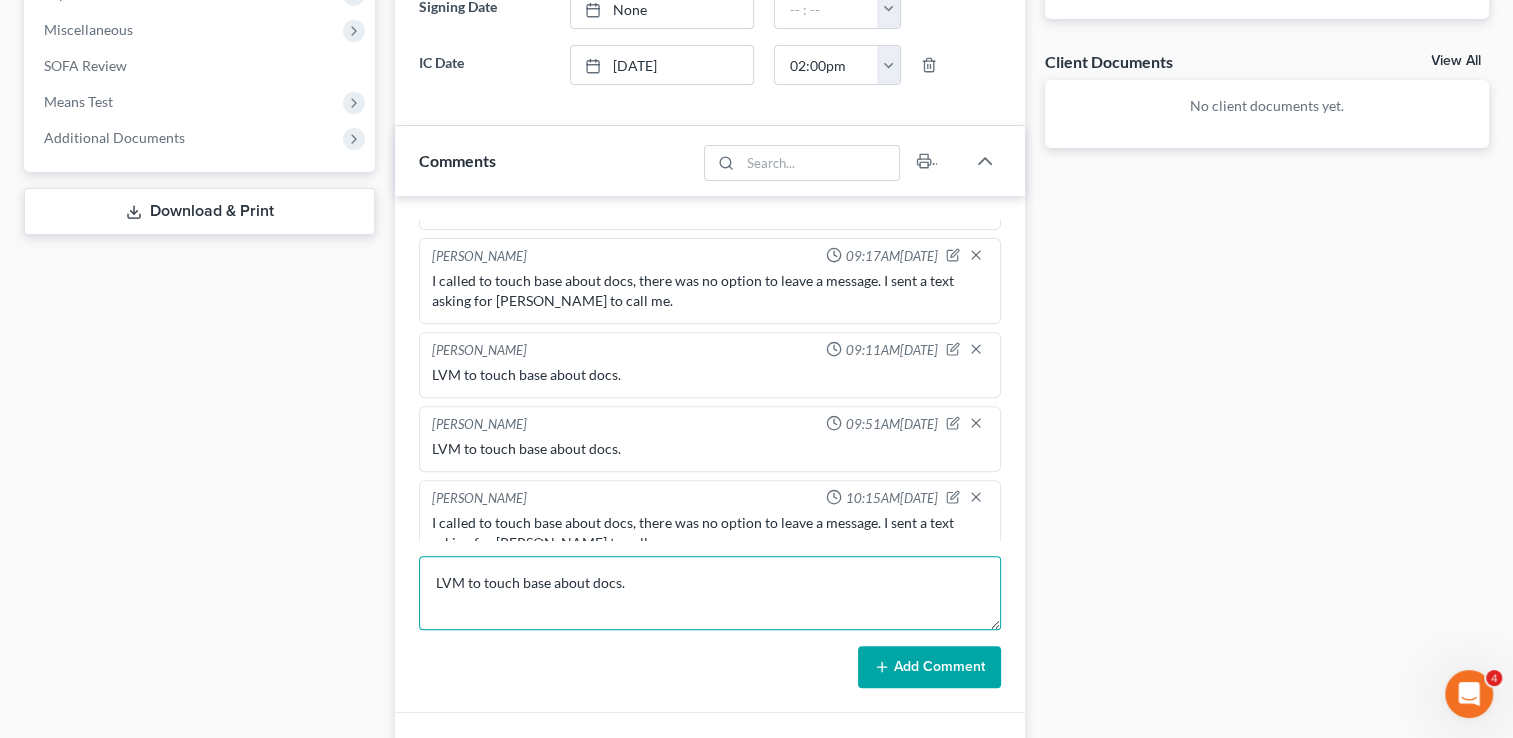 type on "LVM to touch base about docs." 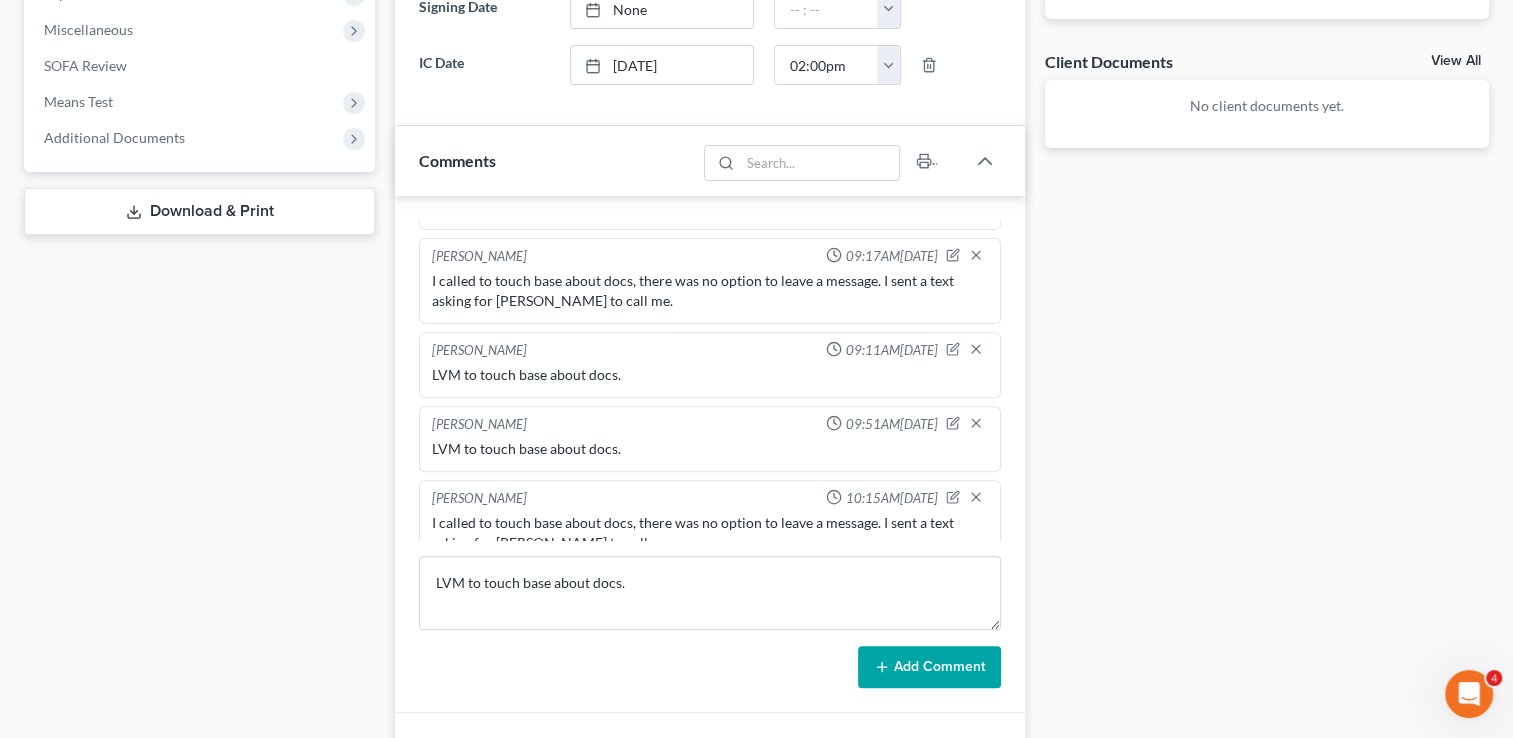 click 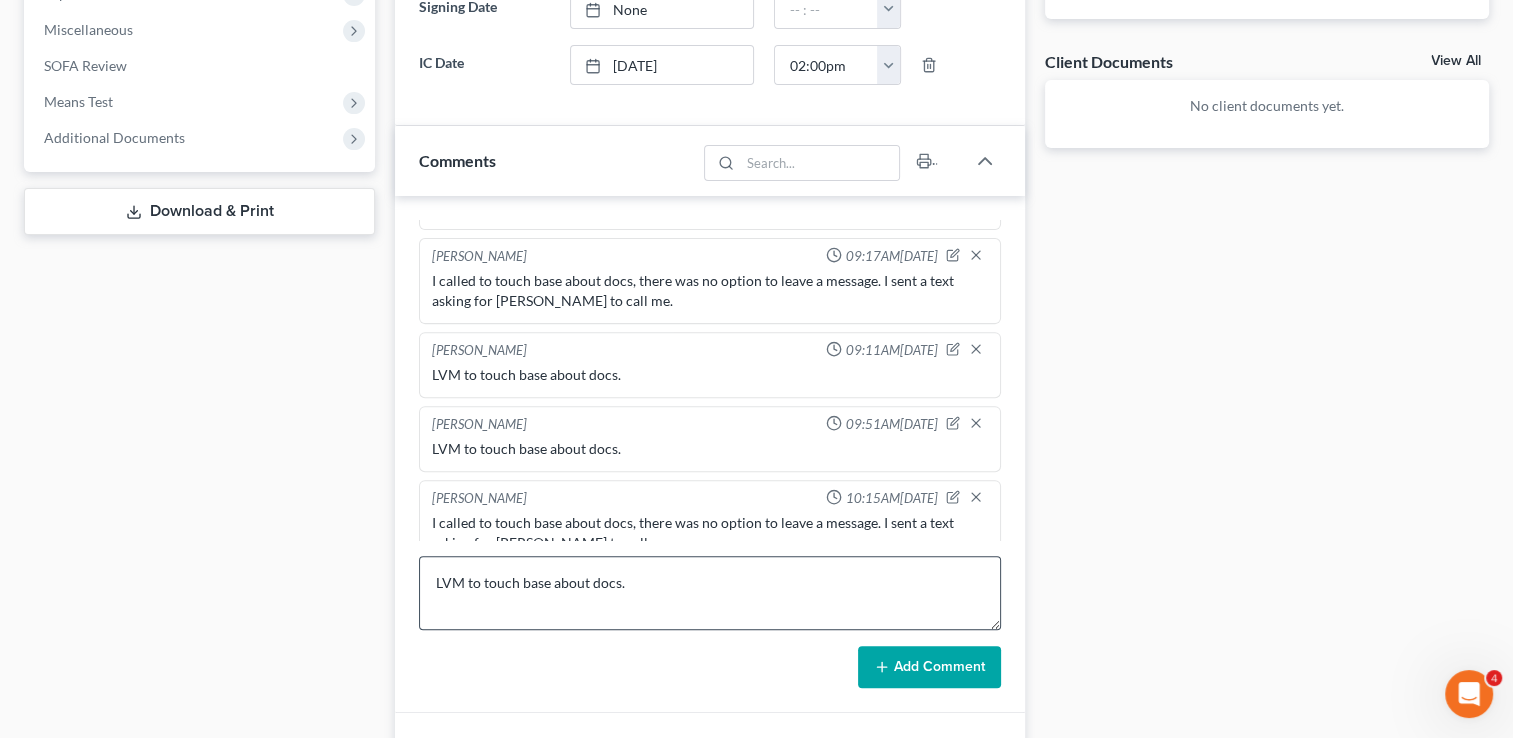 type 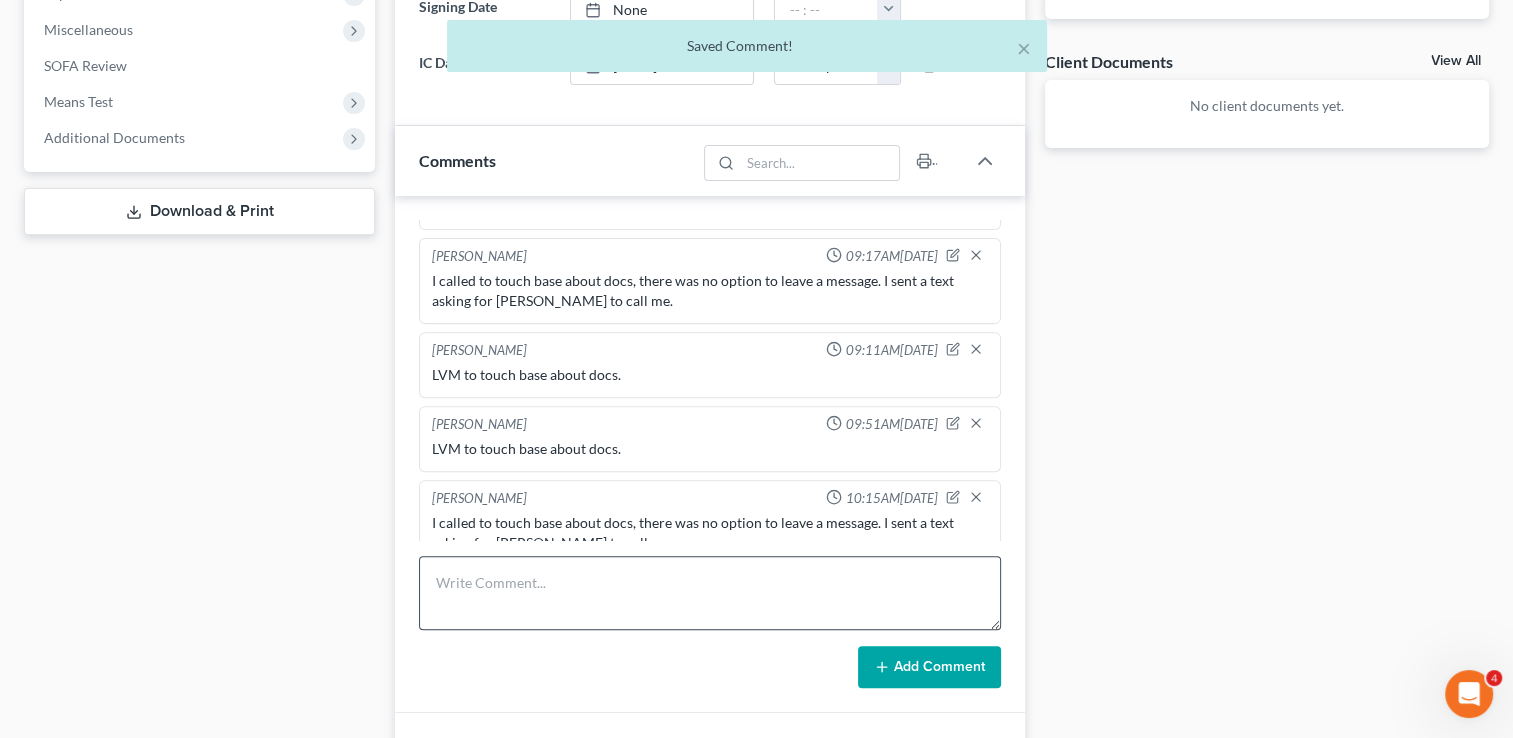 scroll, scrollTop: 916, scrollLeft: 0, axis: vertical 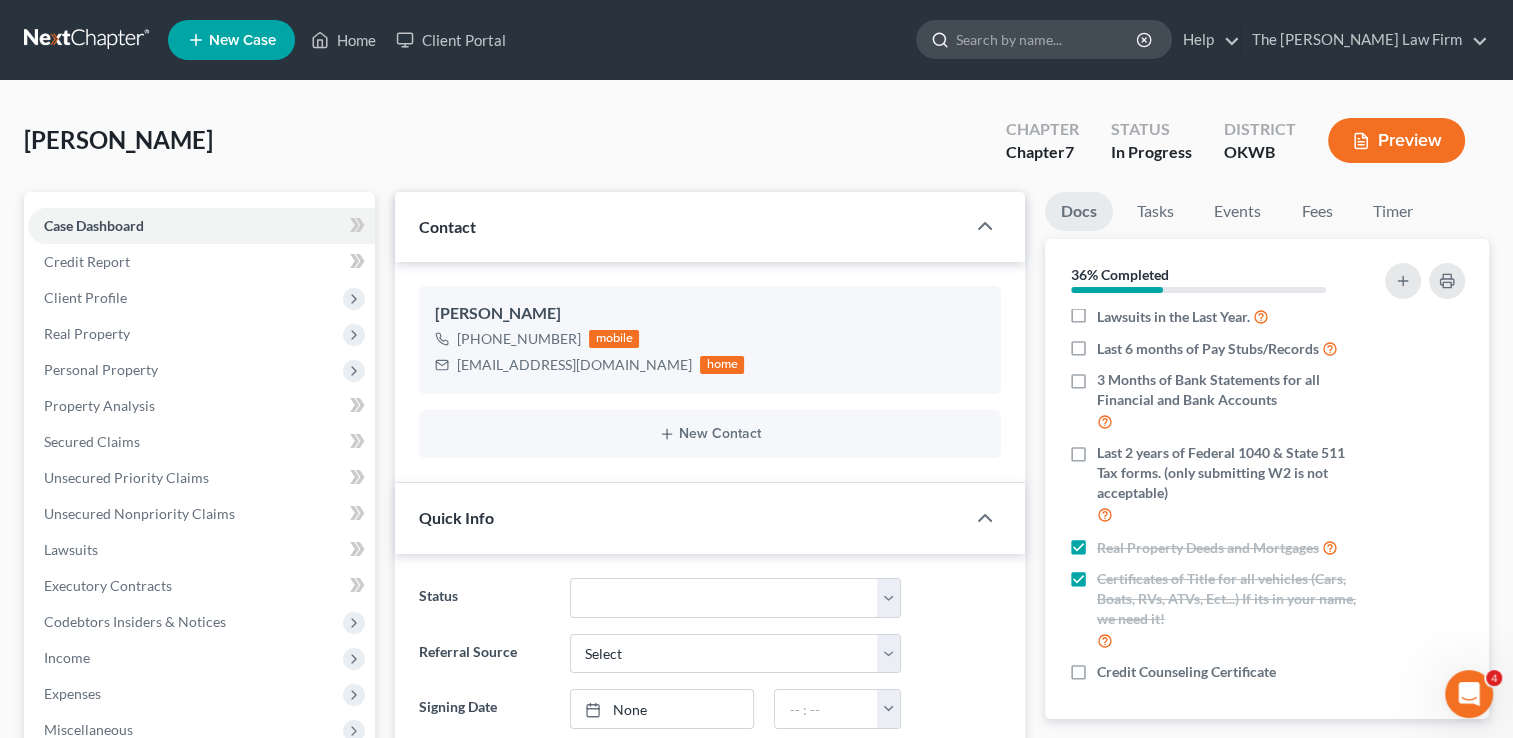click at bounding box center (1047, 39) 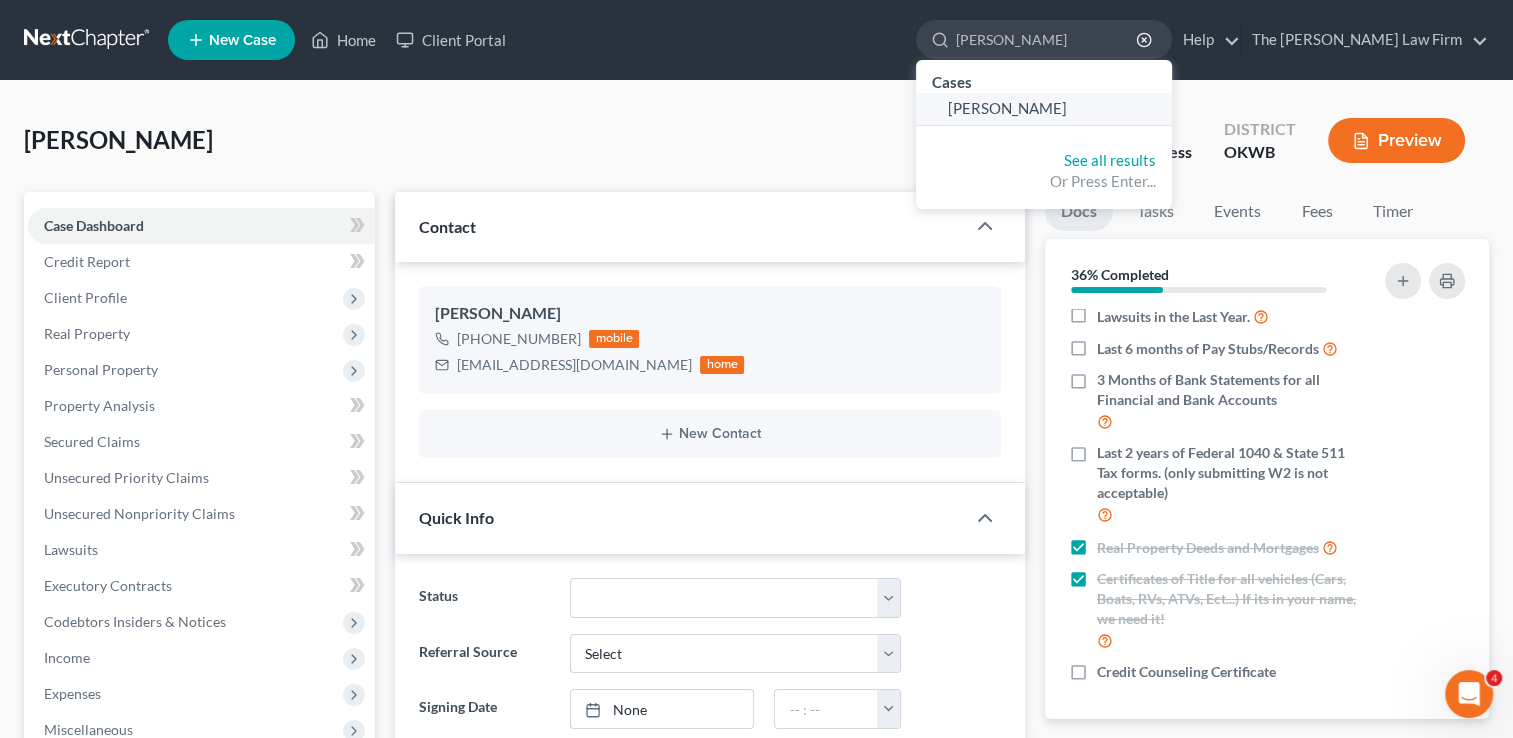type on "[PERSON_NAME]" 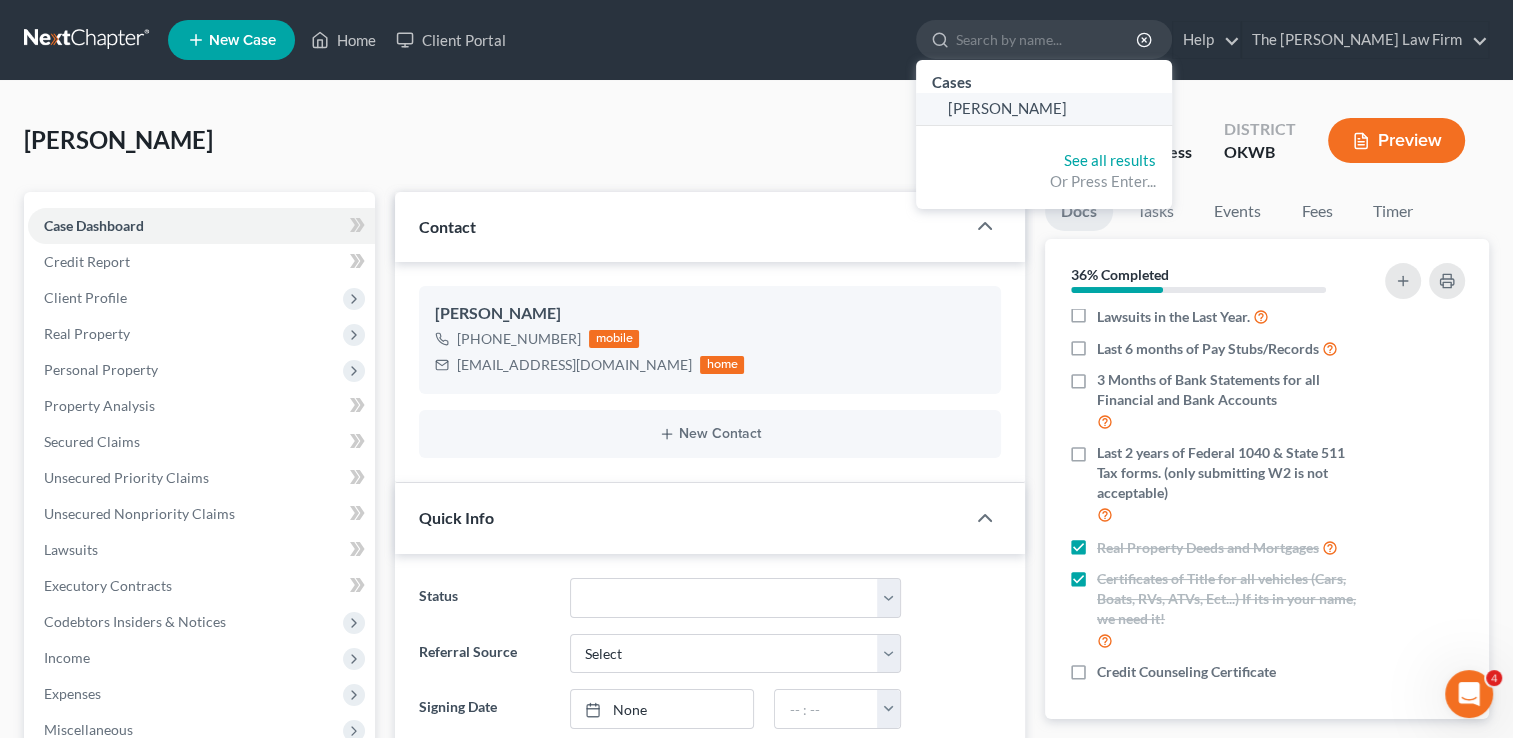 select on "4" 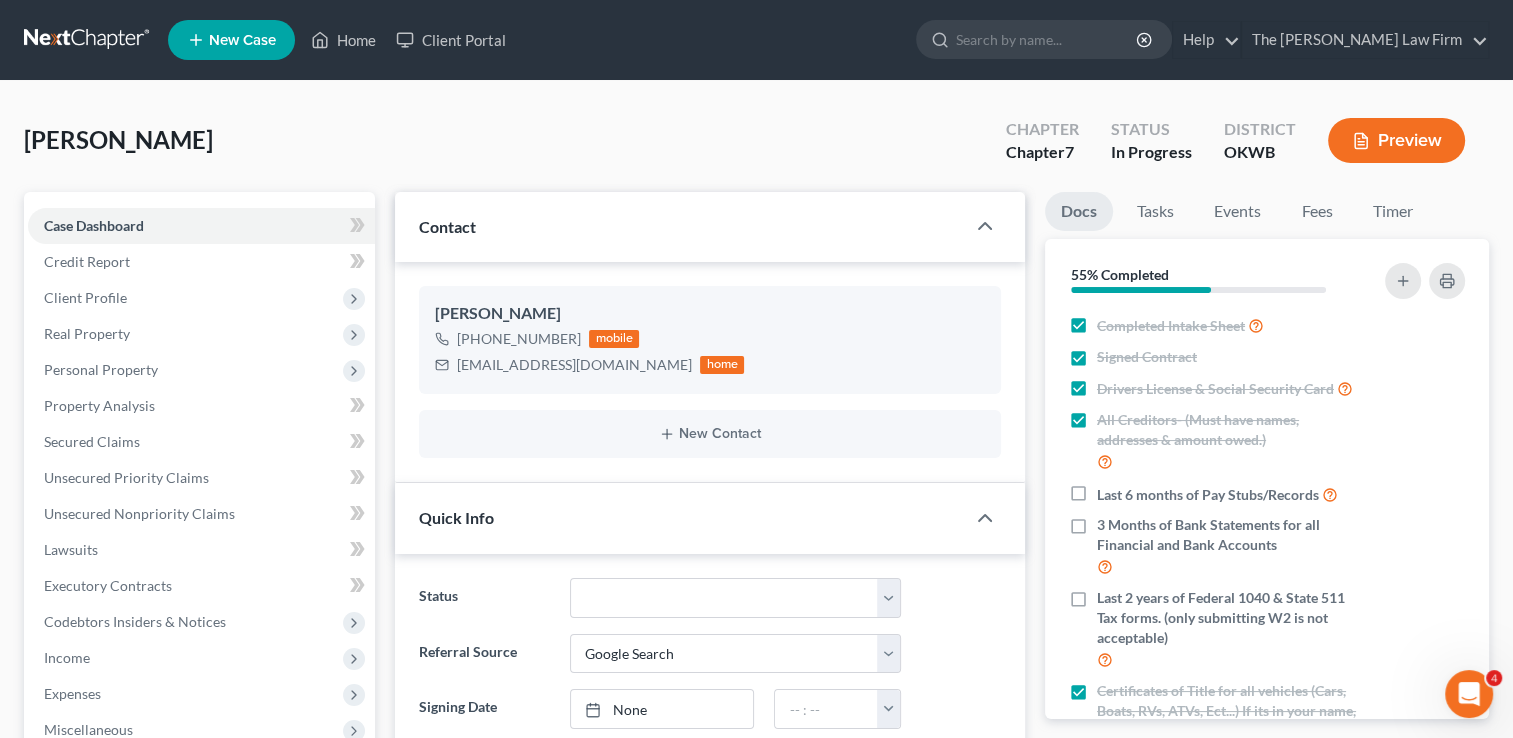 scroll, scrollTop: 556, scrollLeft: 0, axis: vertical 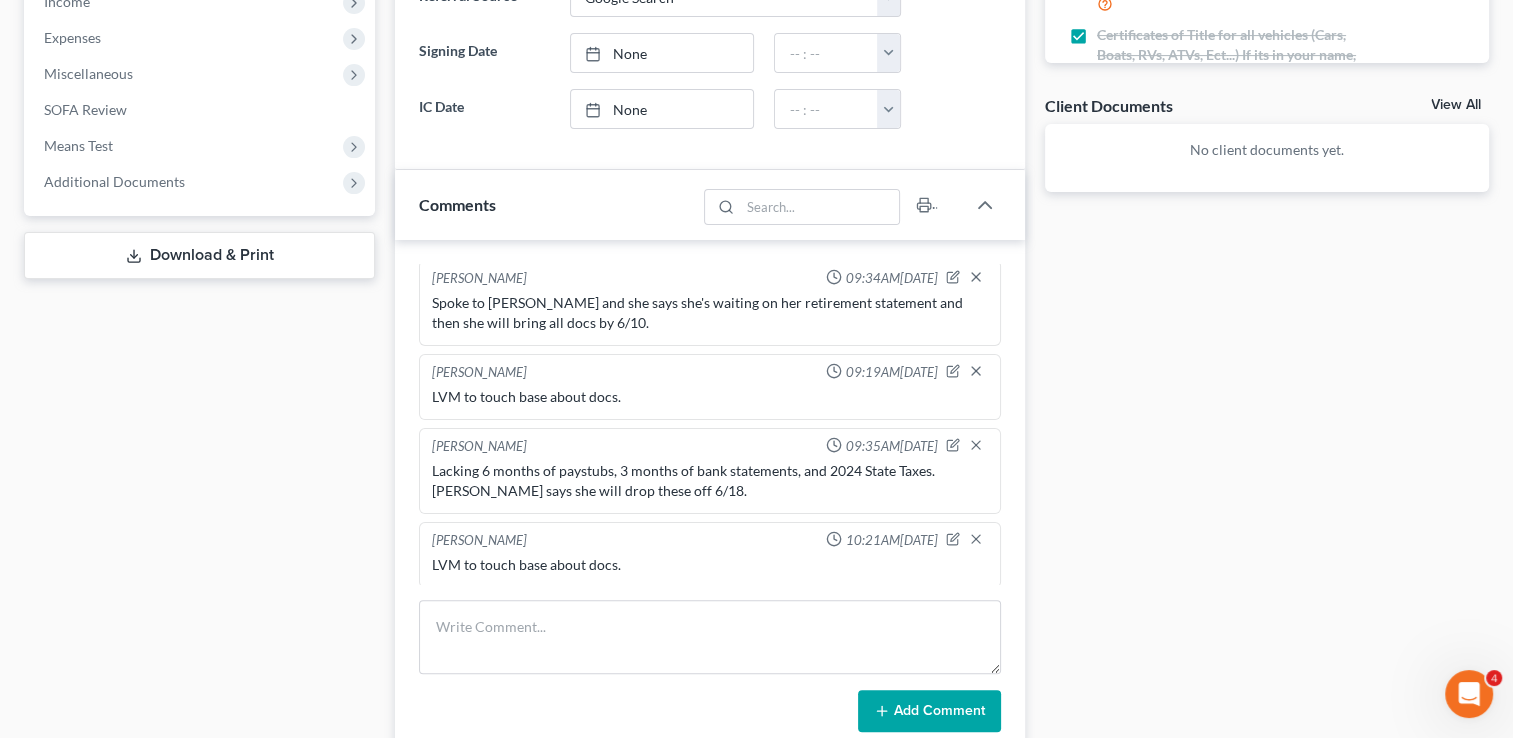 click on "LVM to touch base about docs." at bounding box center [710, 397] 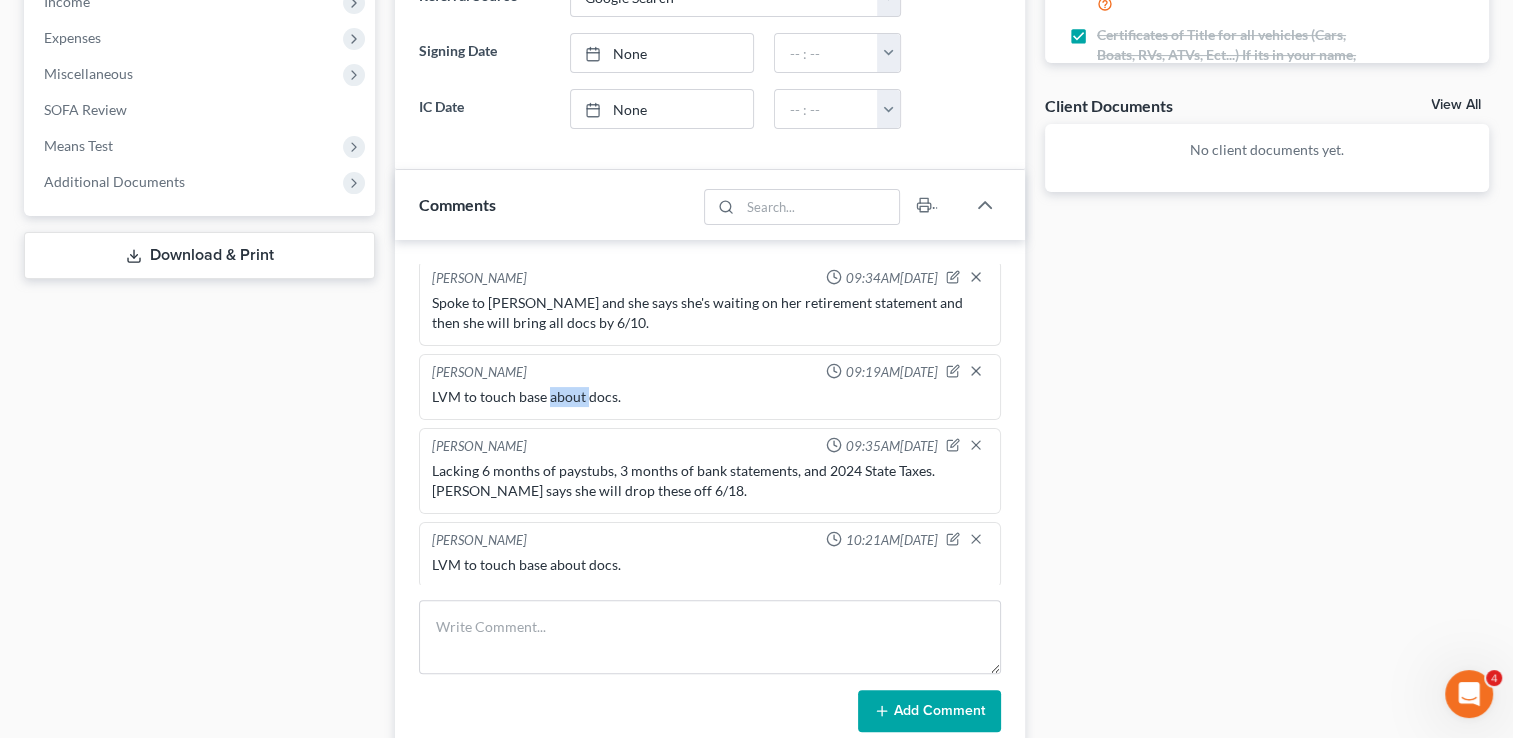 click on "LVM to touch base about docs." at bounding box center (710, 397) 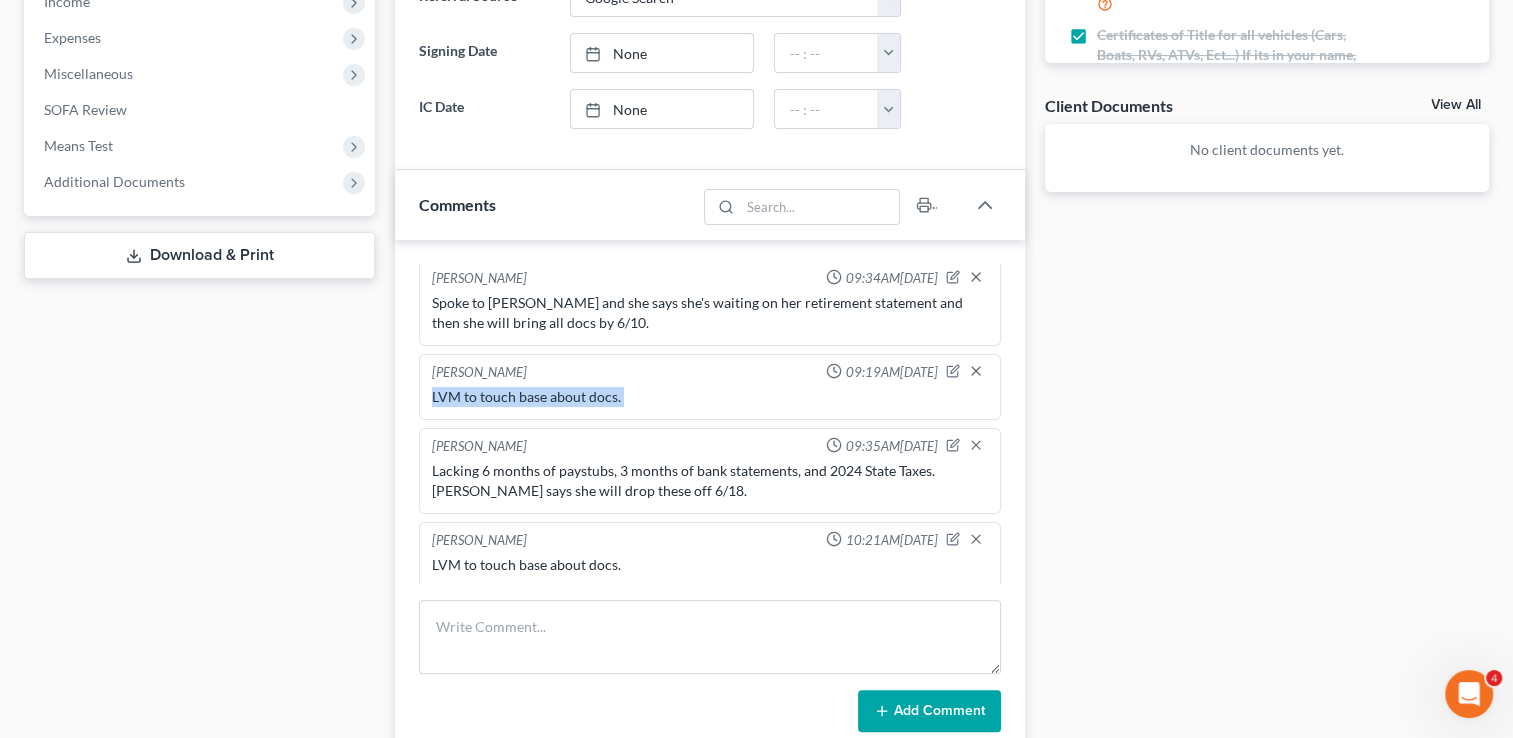 click on "LVM to touch base about docs." at bounding box center (710, 397) 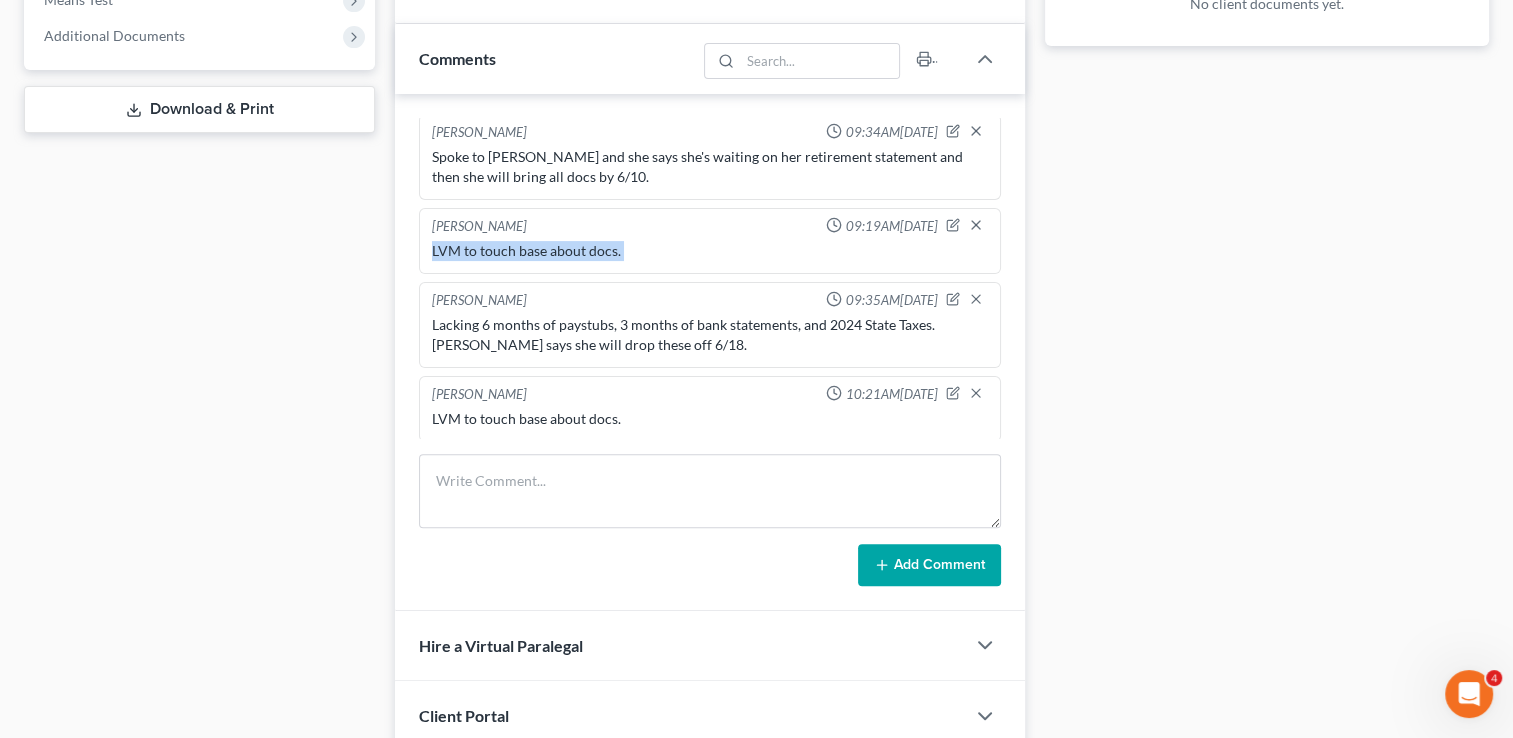 scroll, scrollTop: 956, scrollLeft: 0, axis: vertical 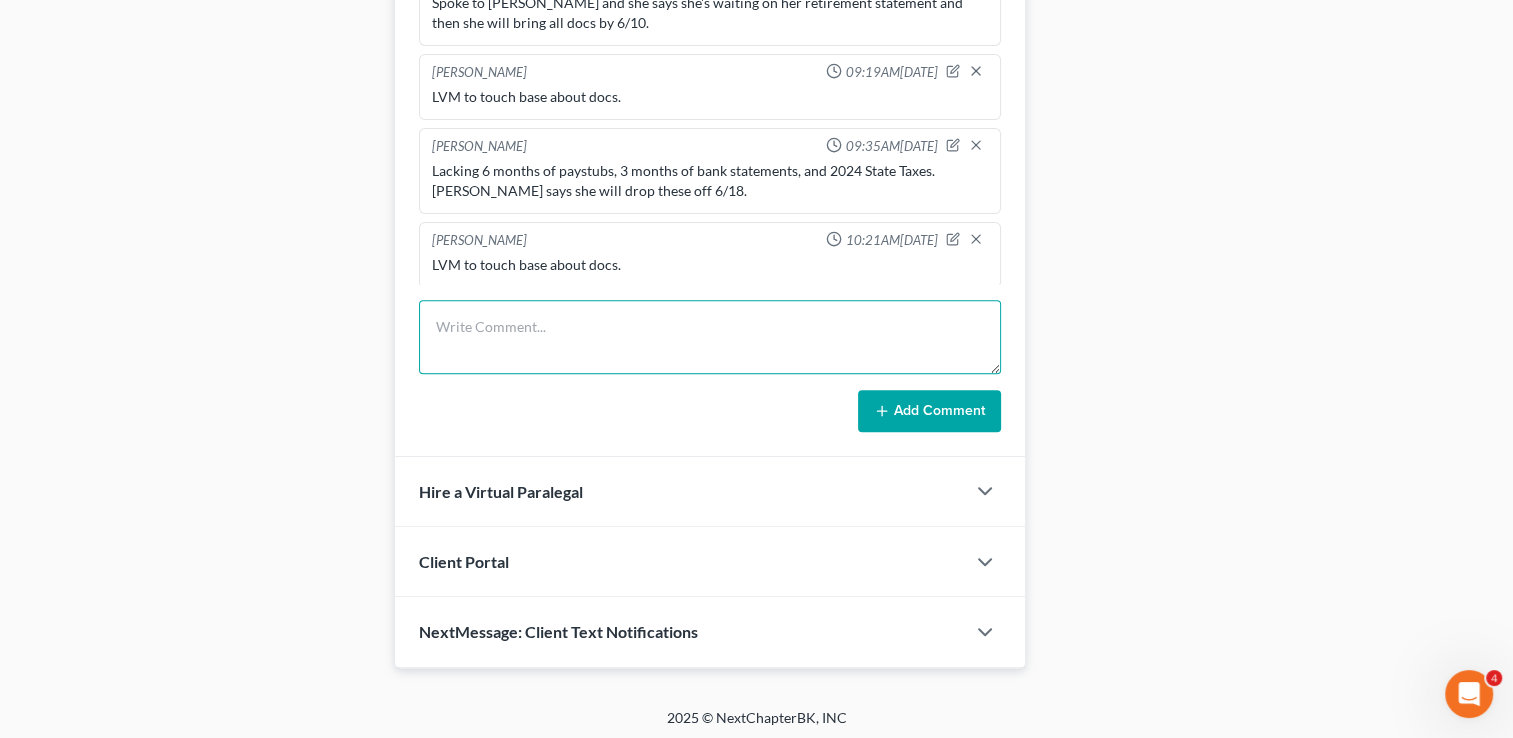 click at bounding box center (710, 337) 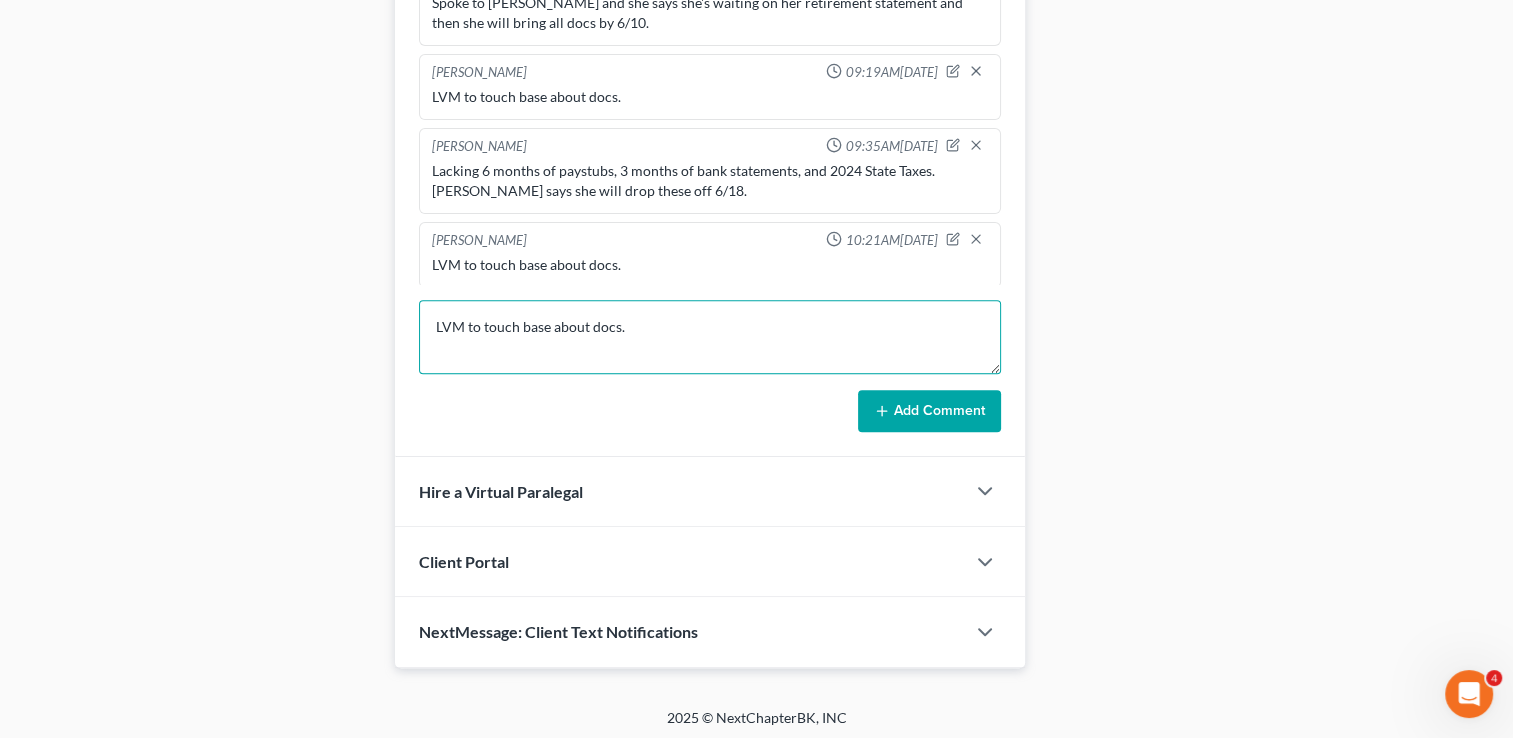type on "LVM to touch base about docs." 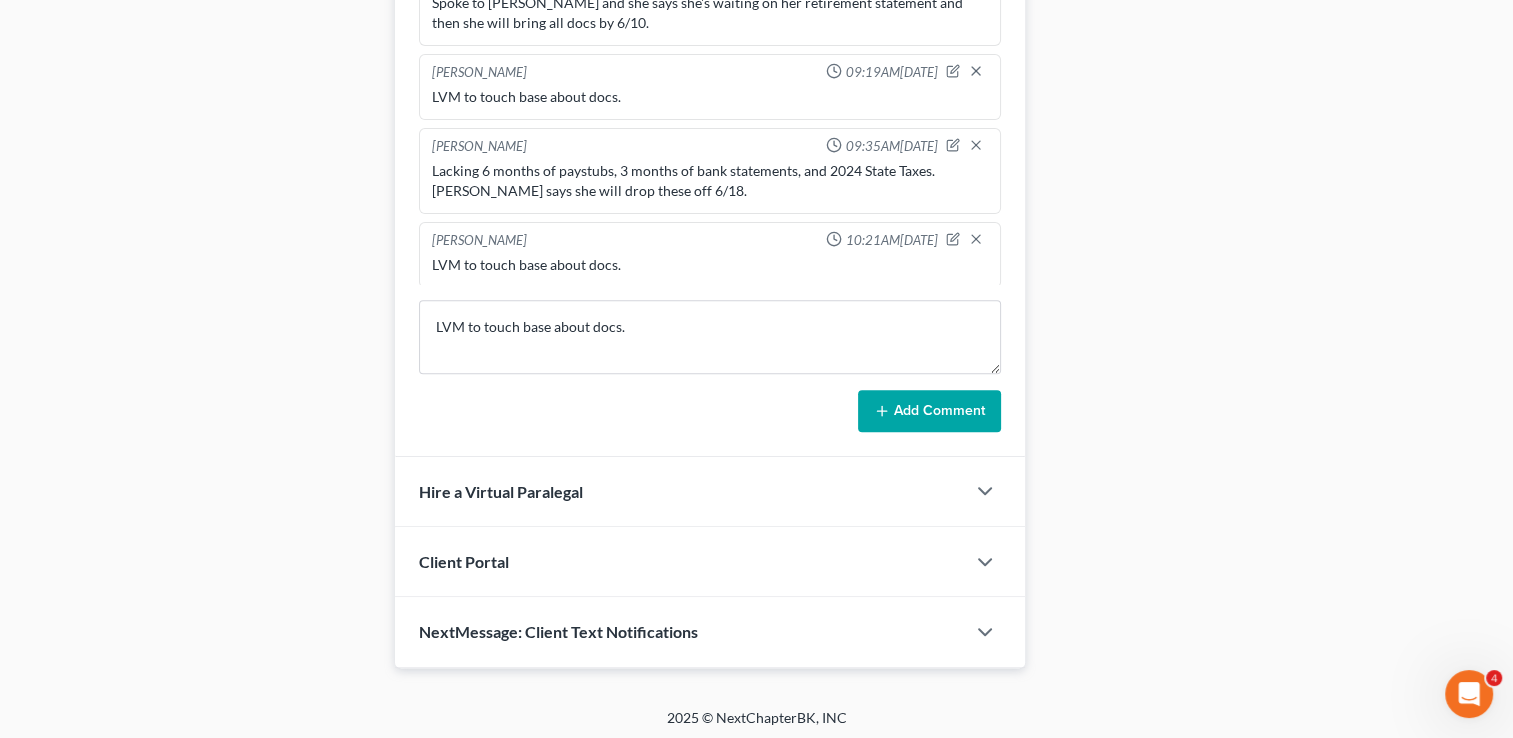 click 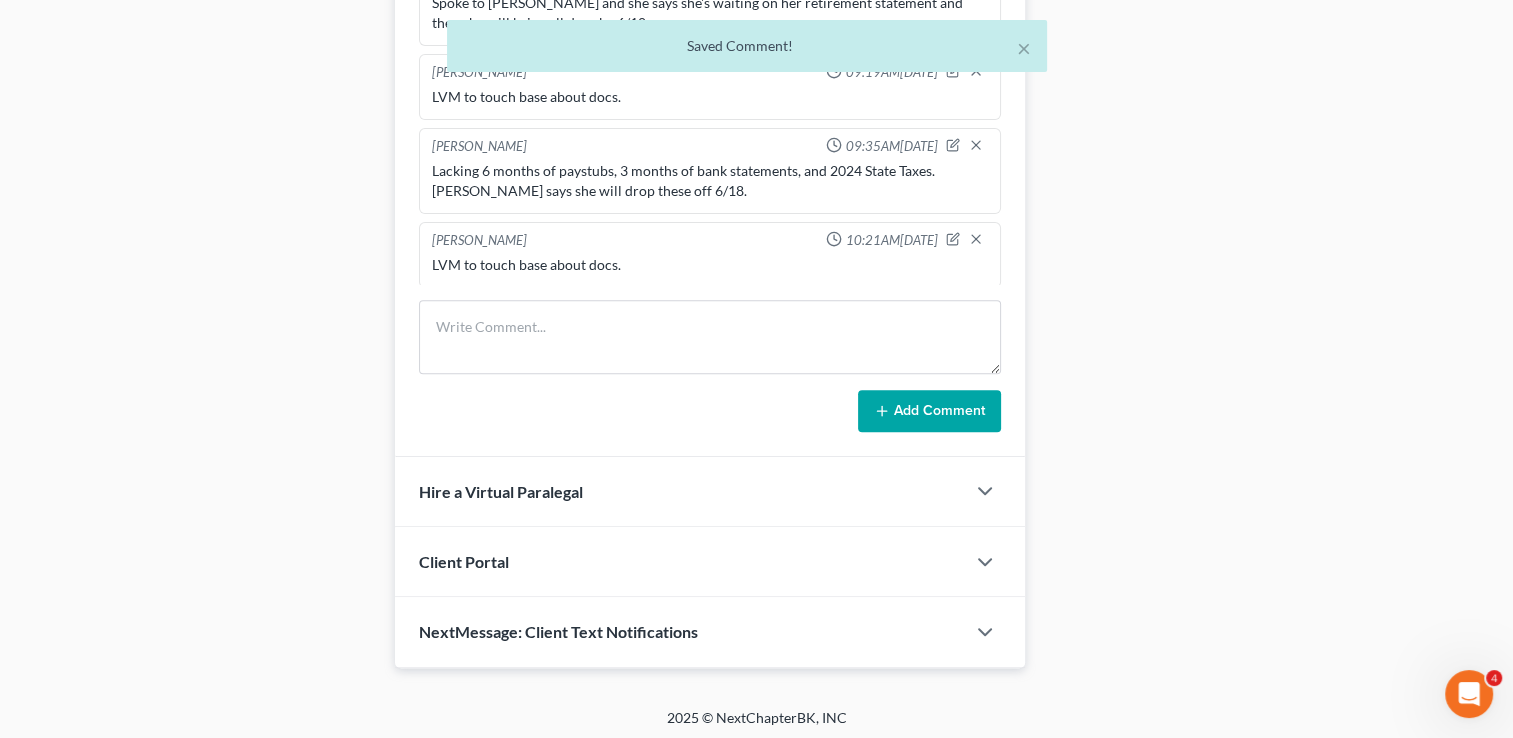 scroll, scrollTop: 629, scrollLeft: 0, axis: vertical 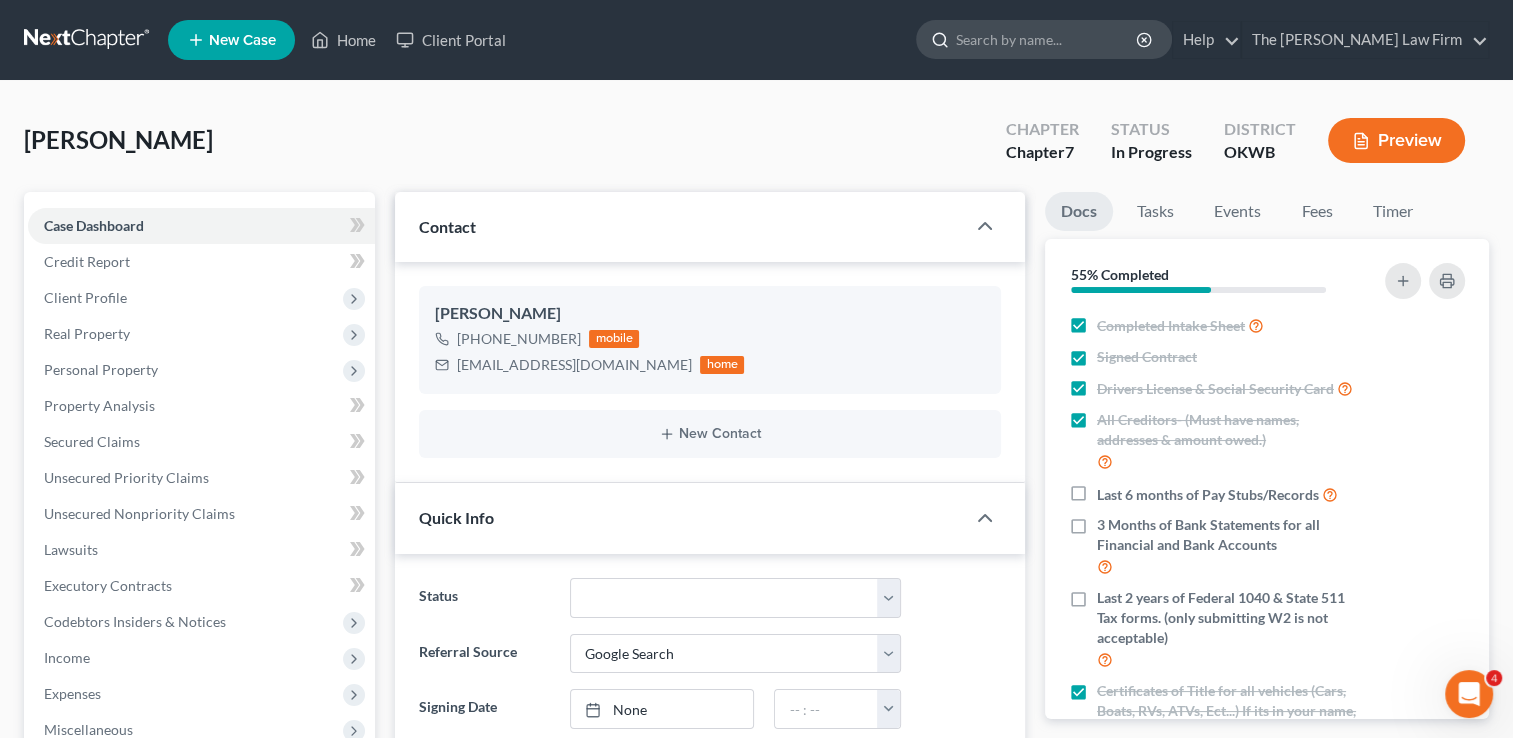 click at bounding box center [1047, 39] 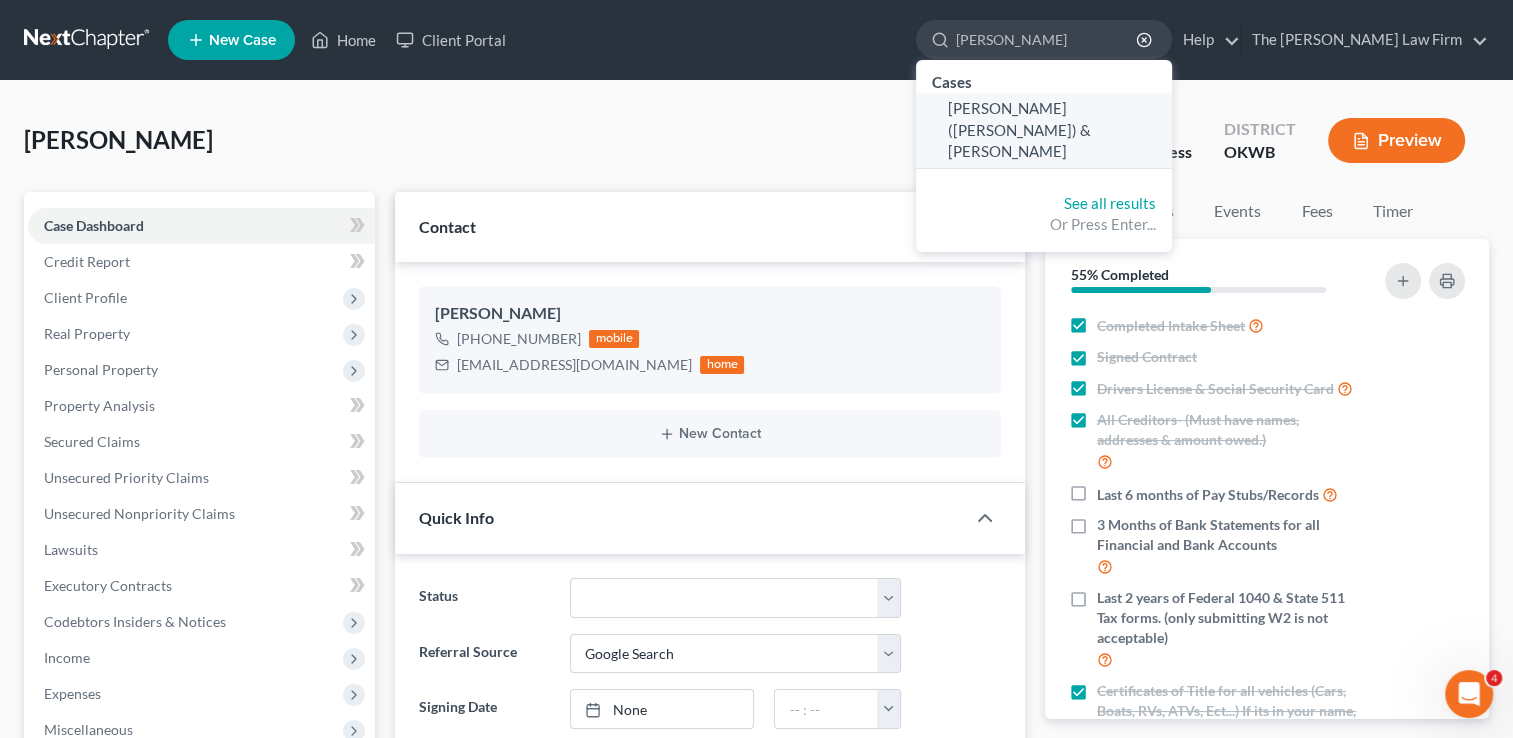 type on "[PERSON_NAME]" 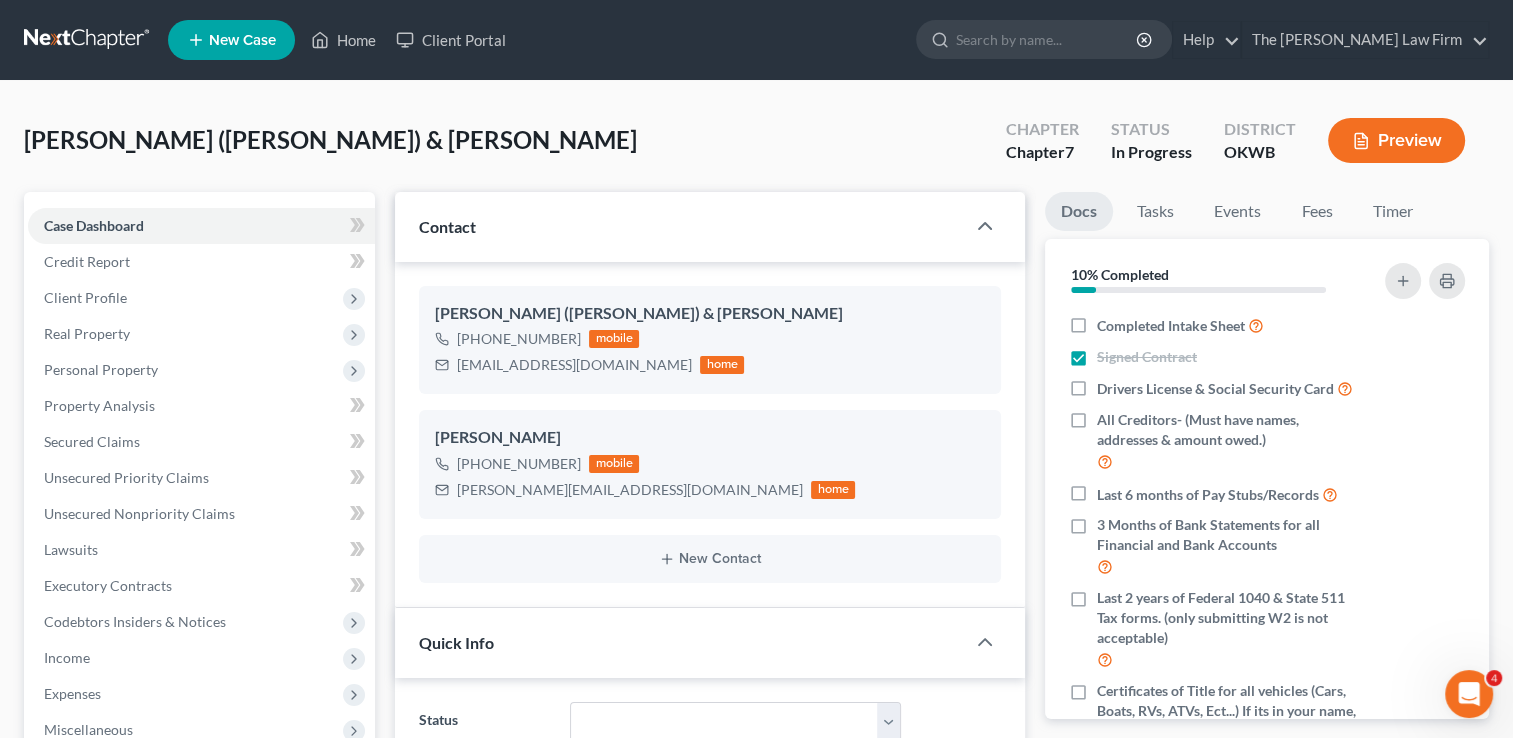scroll, scrollTop: 743, scrollLeft: 0, axis: vertical 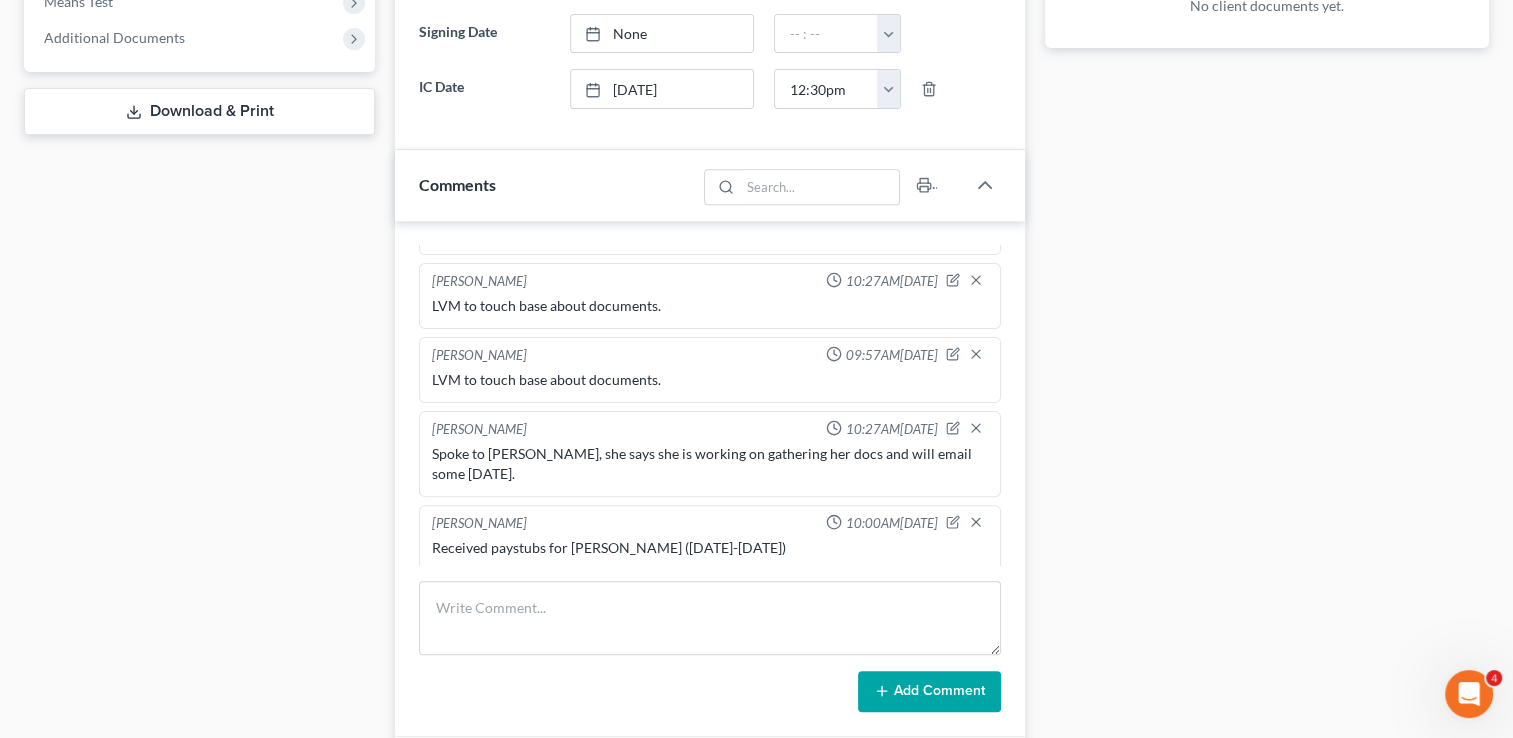 click on "LVM to touch base about documents." at bounding box center (710, 380) 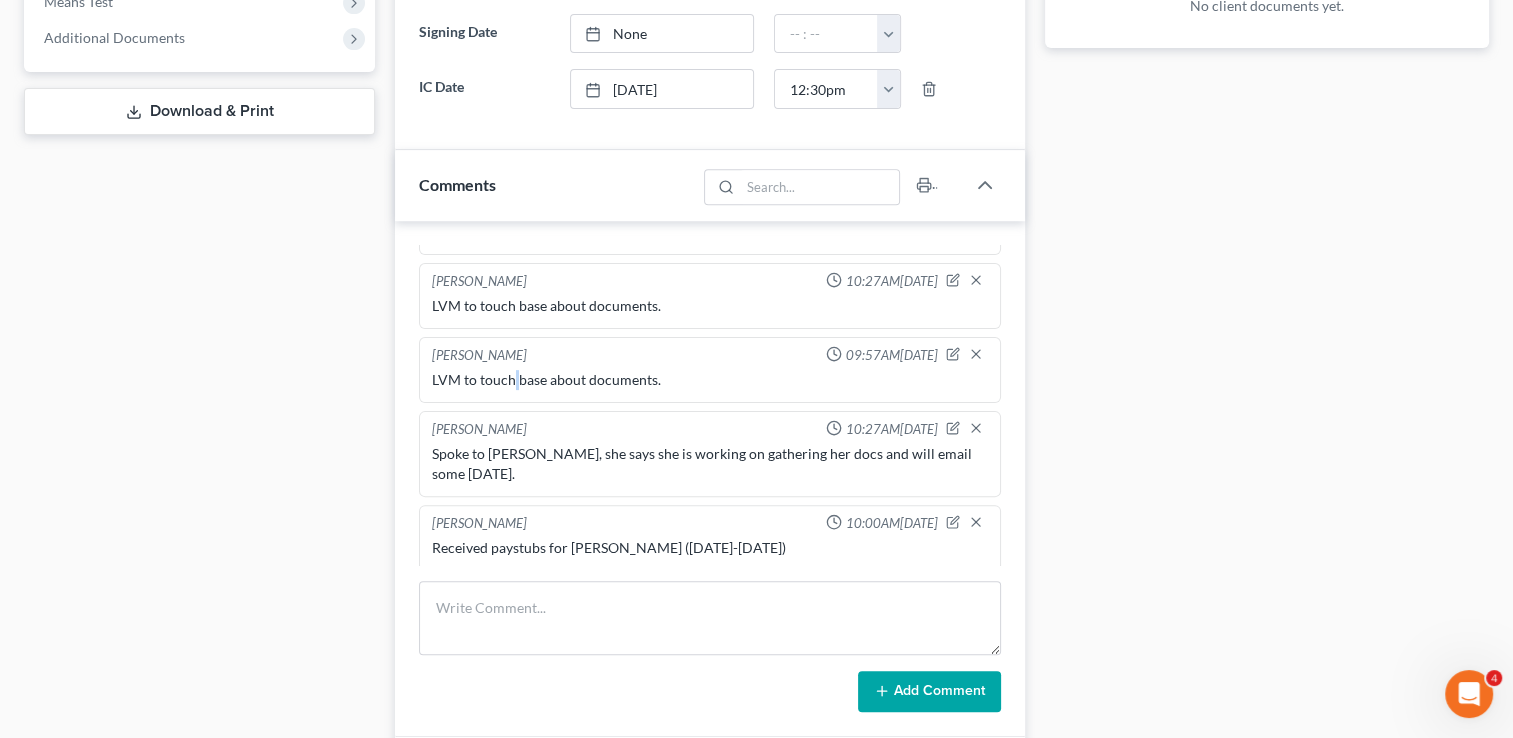 click on "LVM to touch base about documents." at bounding box center (710, 380) 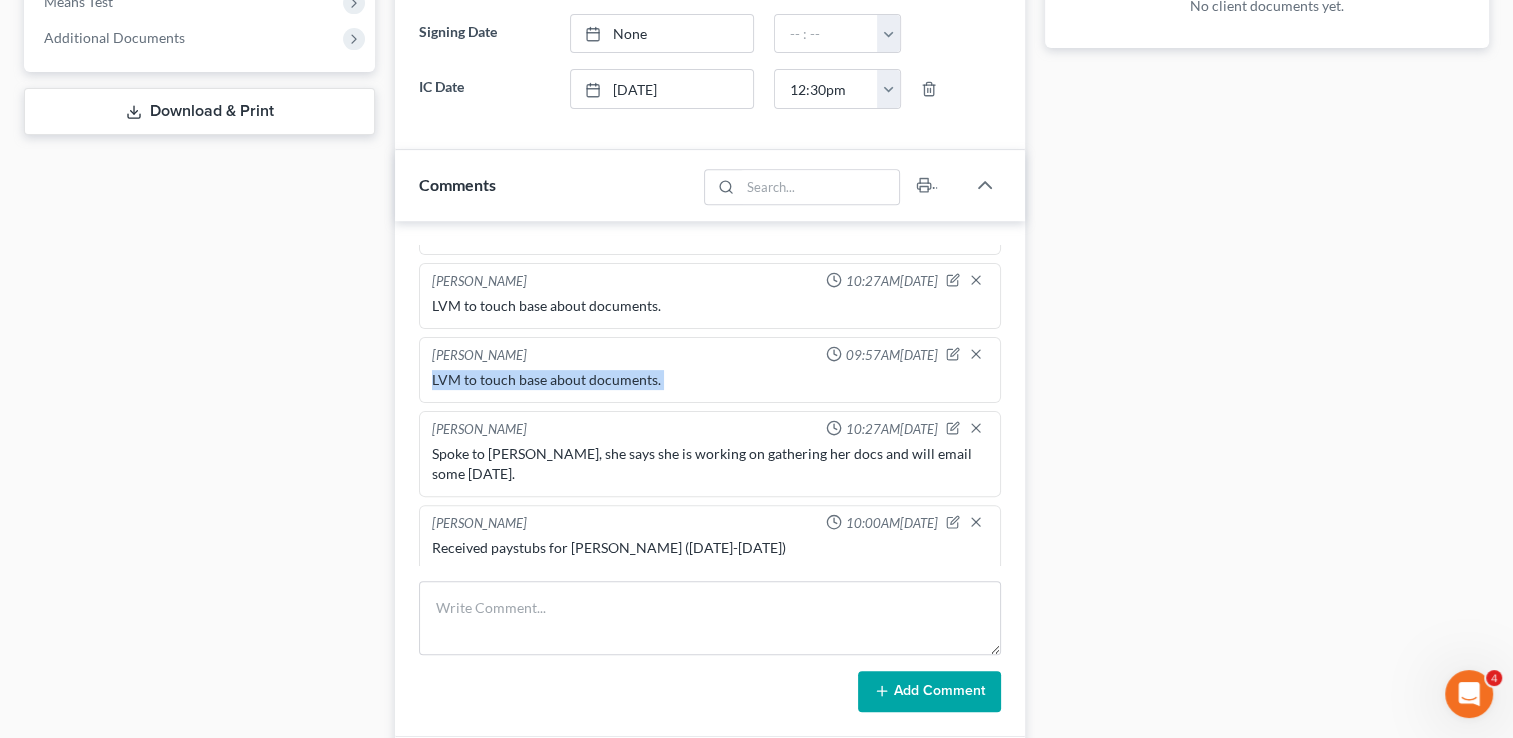click on "LVM to touch base about documents." at bounding box center [710, 380] 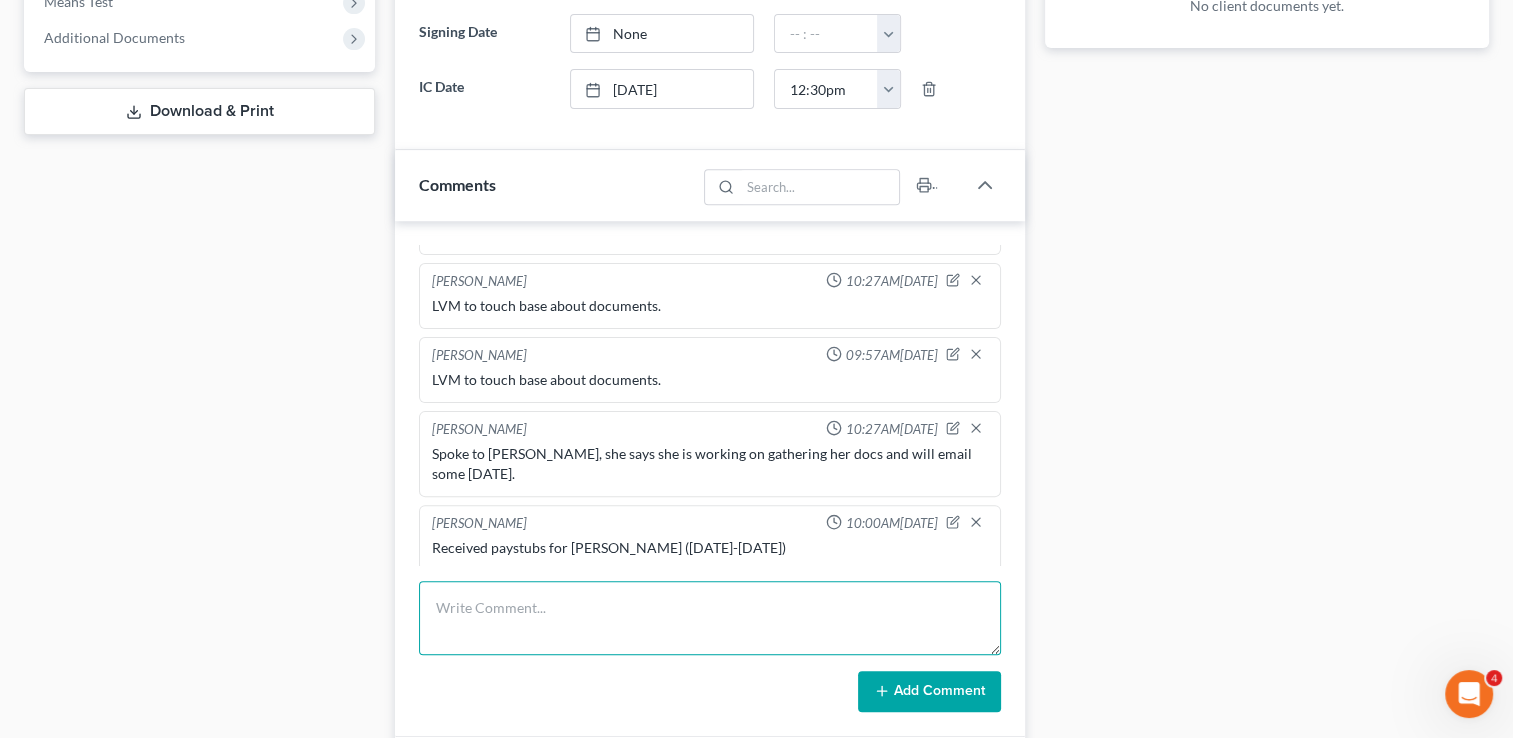 click at bounding box center (710, 618) 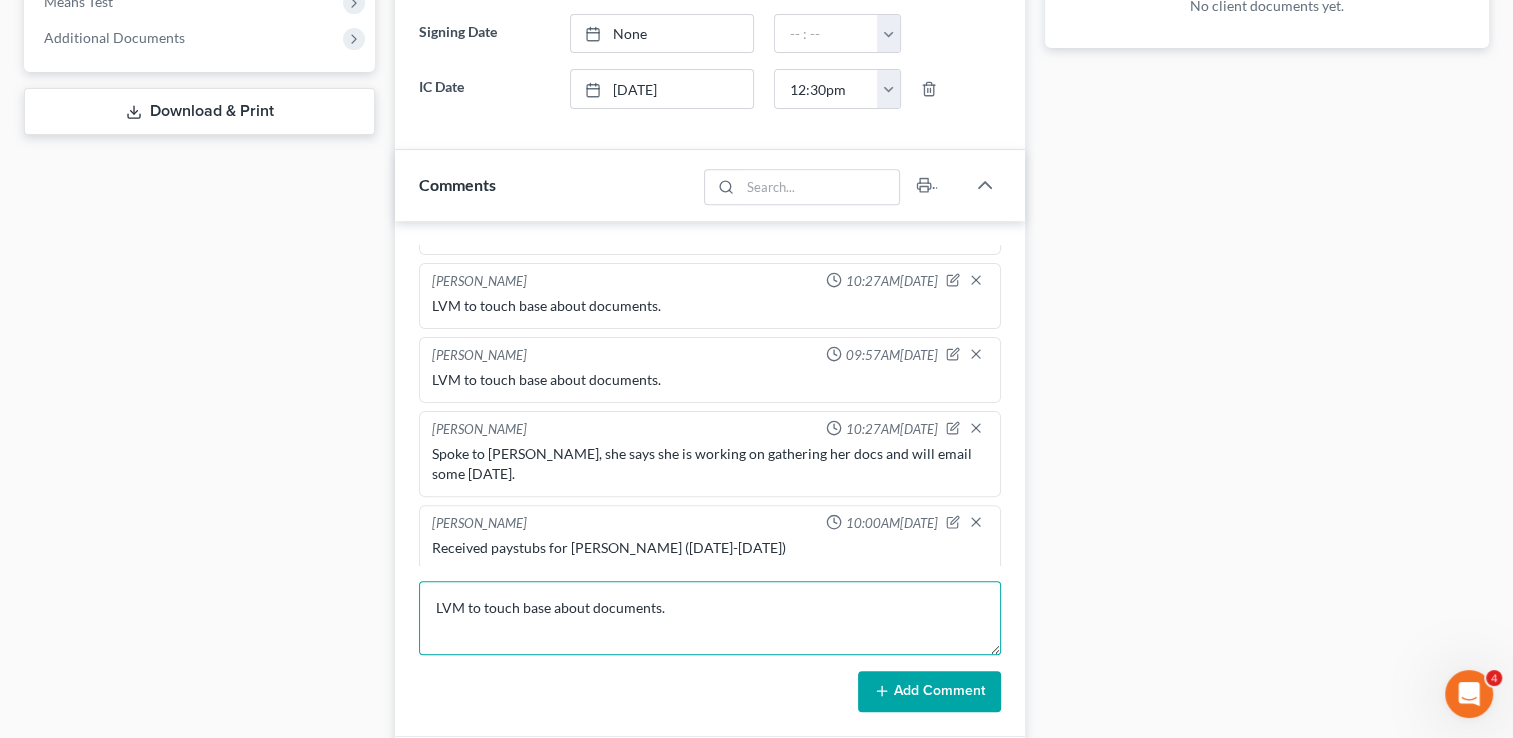 type on "LVM to touch base about documents." 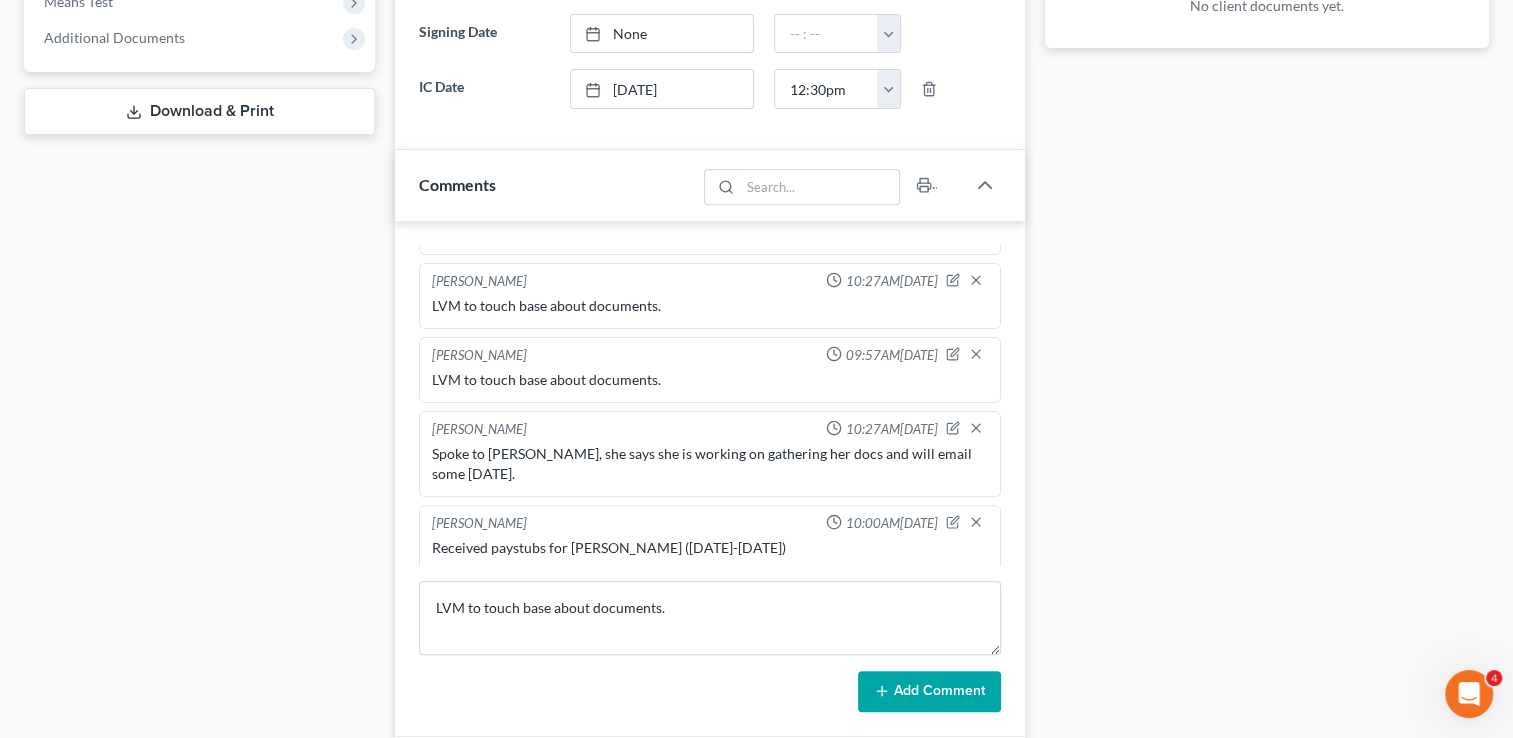 click on "Add Comment" at bounding box center (929, 692) 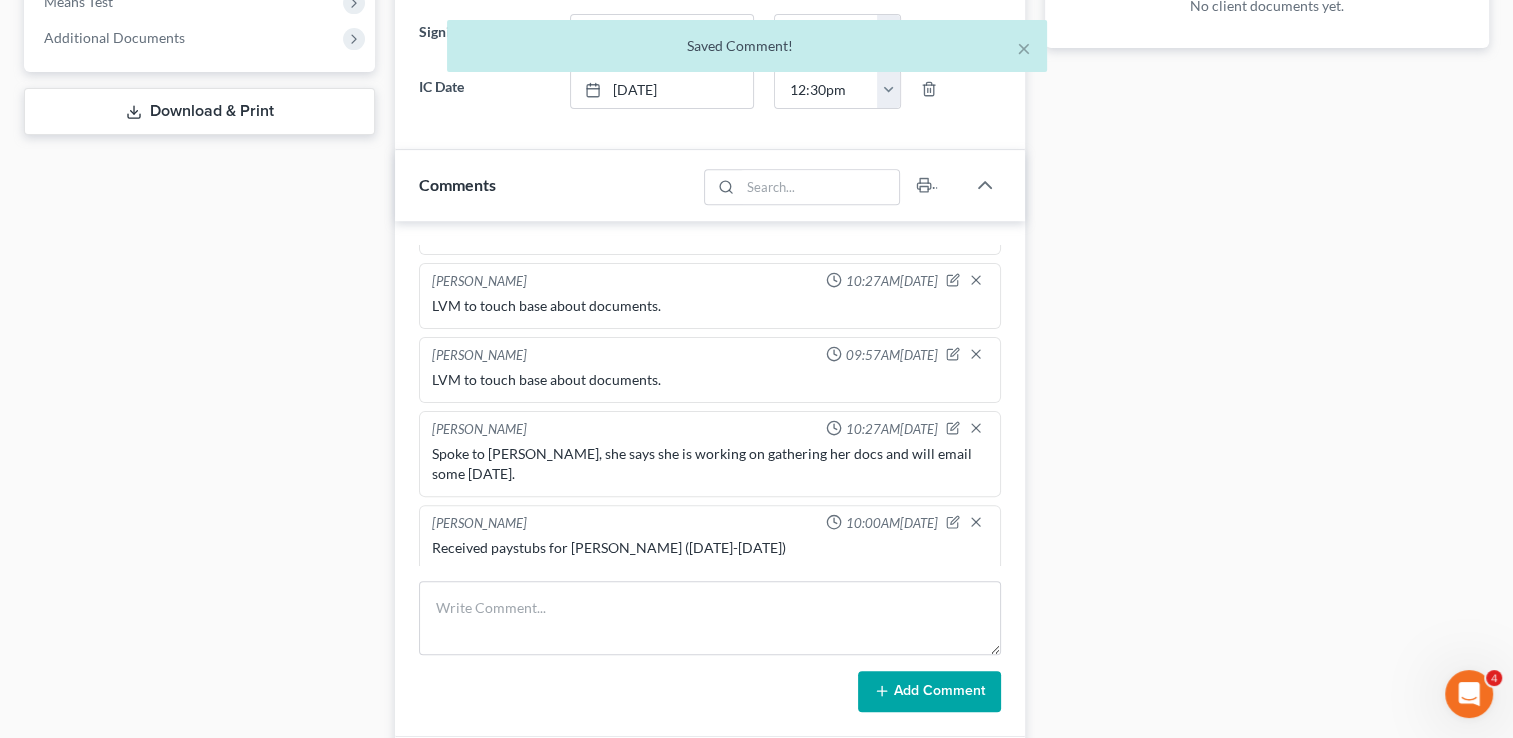 scroll, scrollTop: 816, scrollLeft: 0, axis: vertical 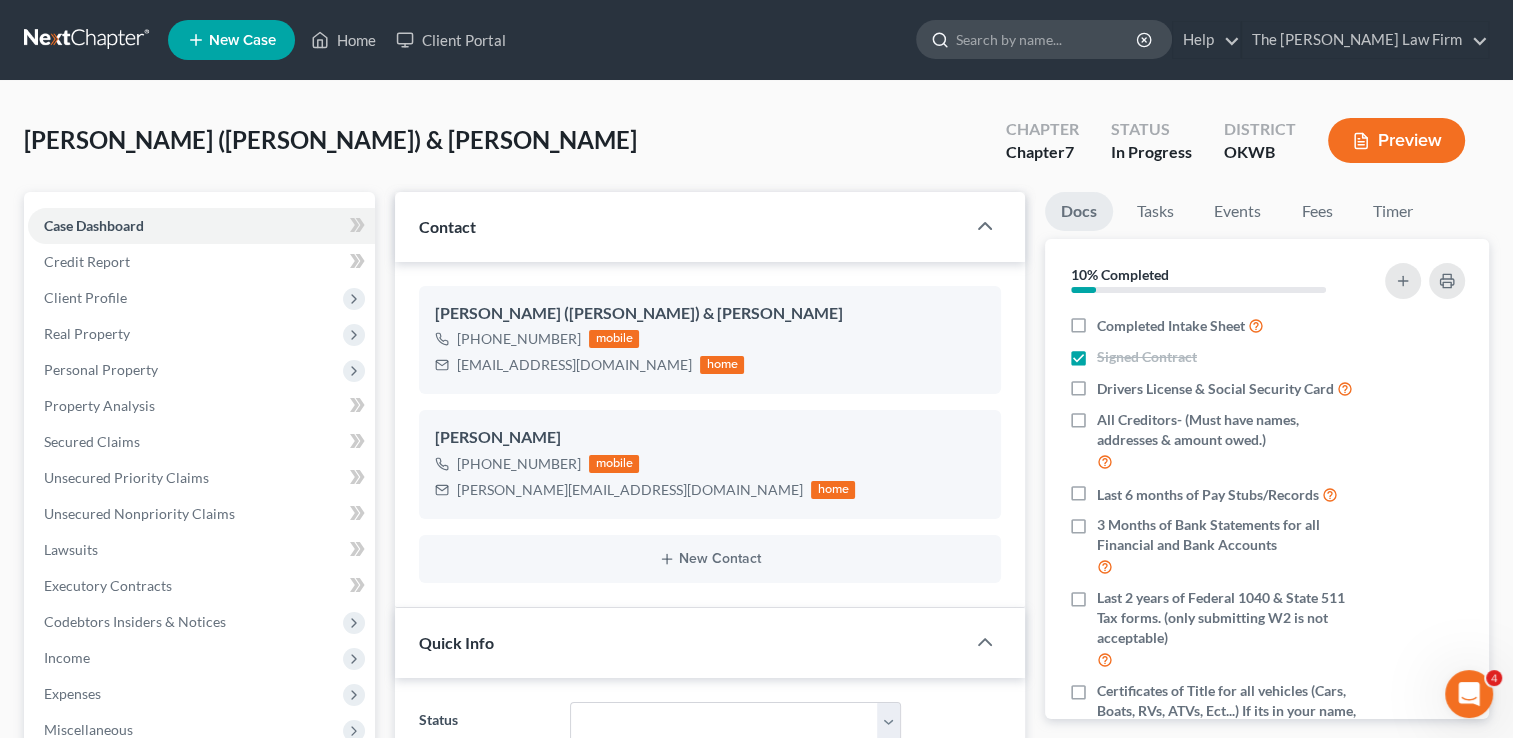 click at bounding box center (1047, 39) 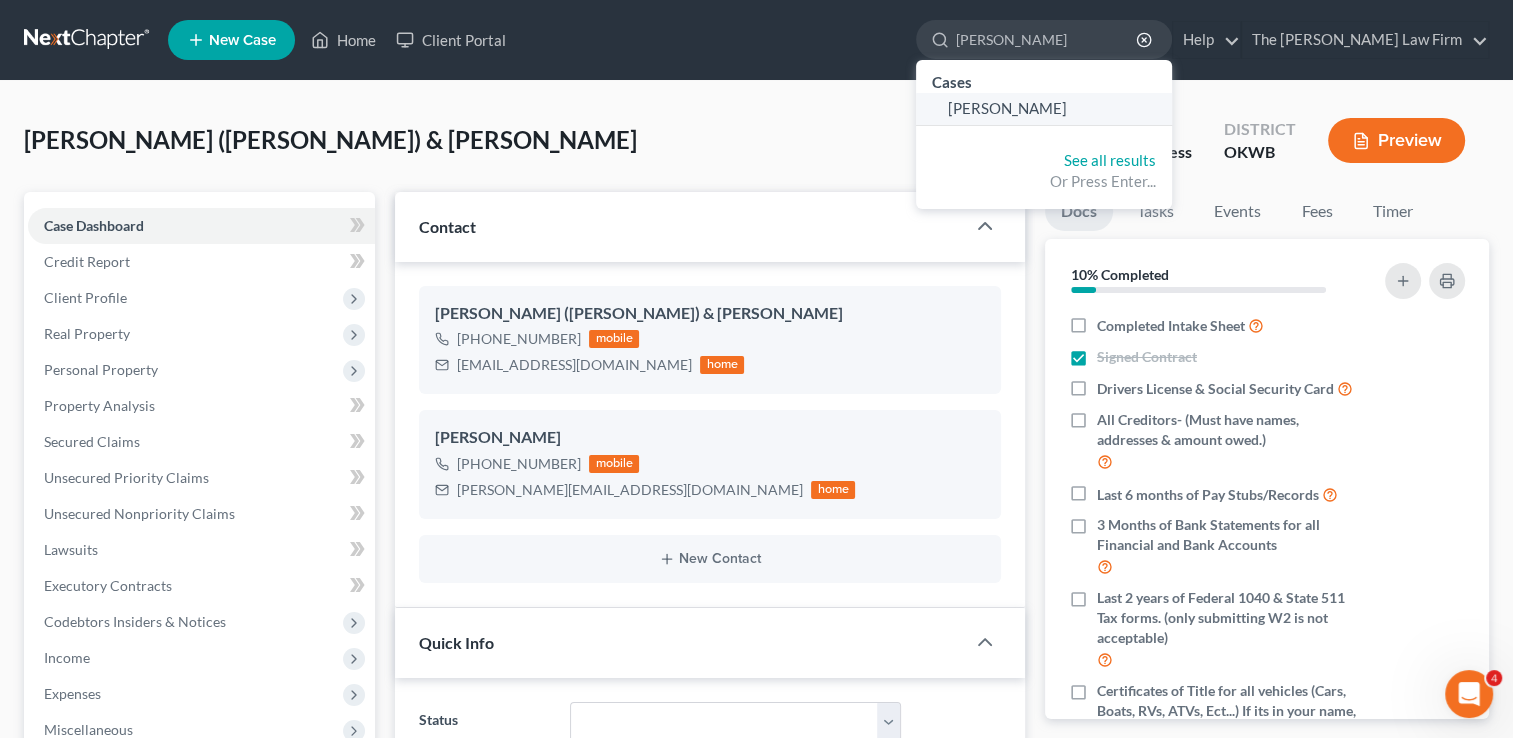 type on "[PERSON_NAME]" 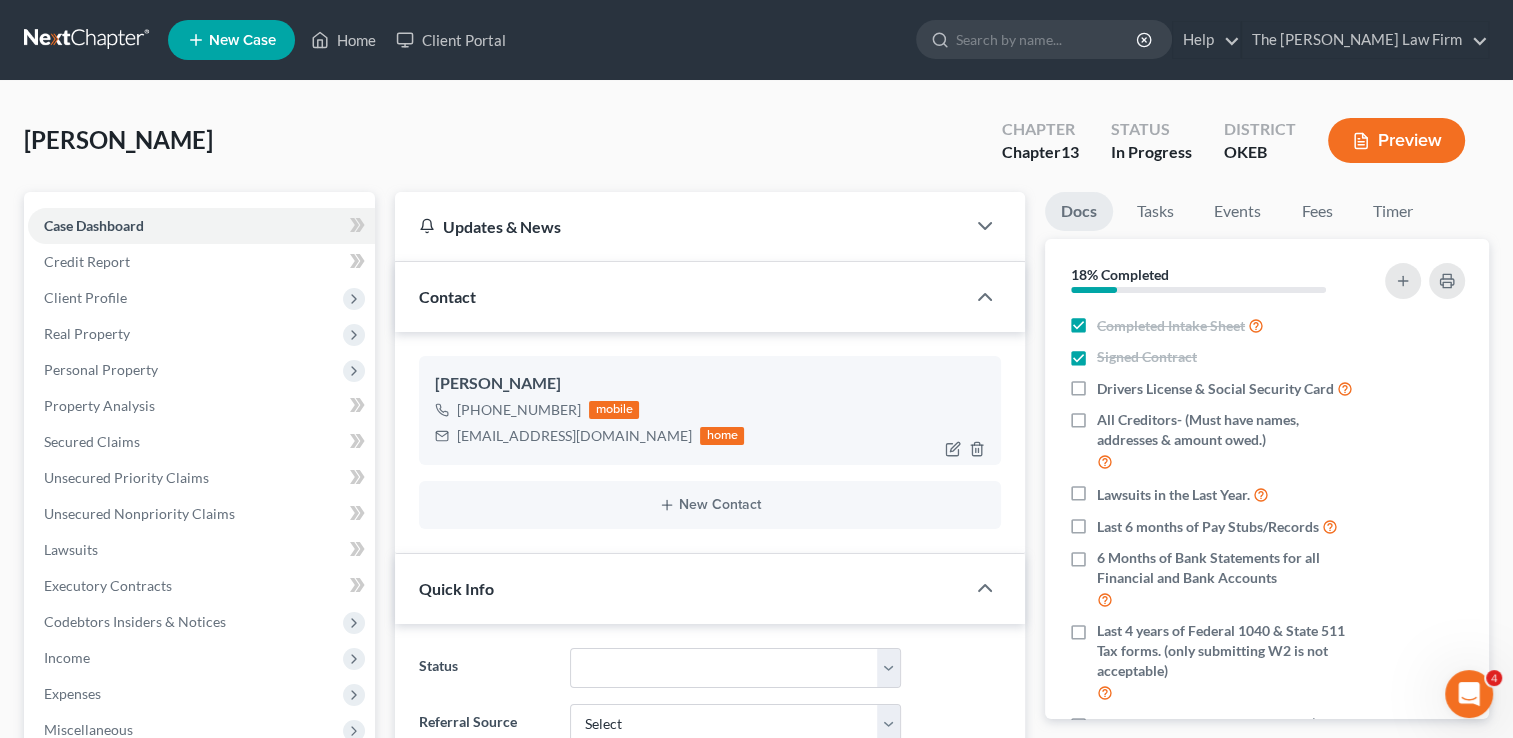 scroll, scrollTop: 261, scrollLeft: 0, axis: vertical 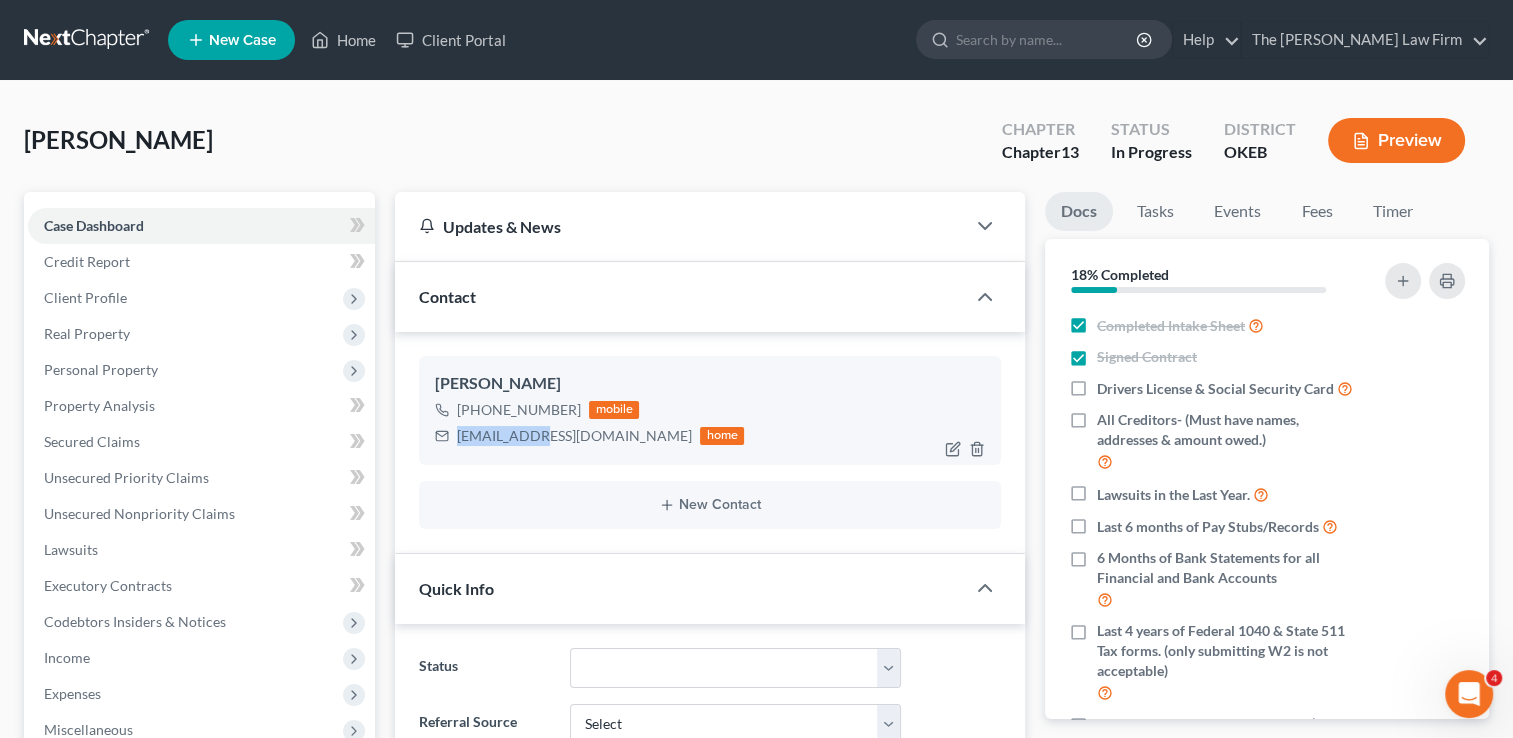 click on "[EMAIL_ADDRESS][DOMAIN_NAME]" at bounding box center [574, 436] 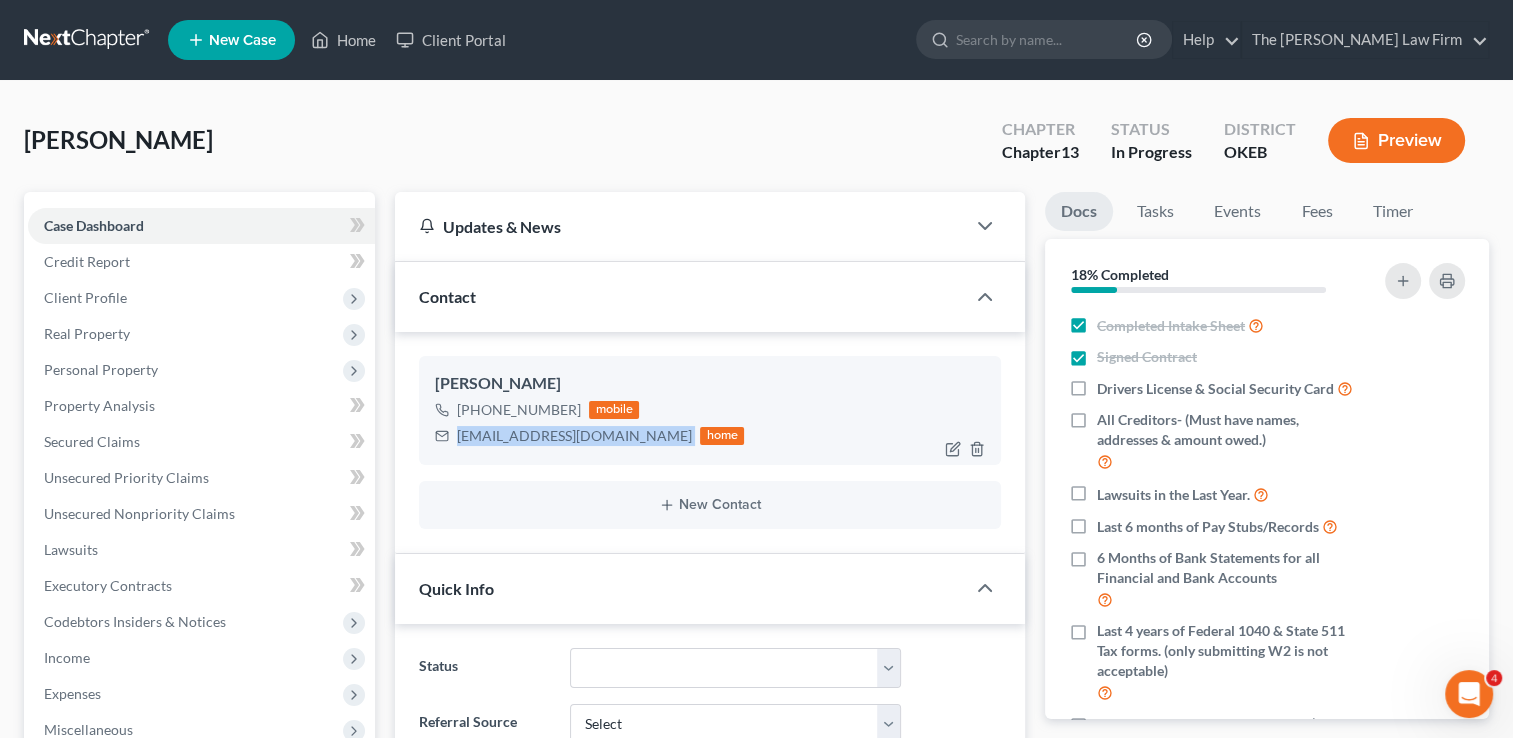 click on "[EMAIL_ADDRESS][DOMAIN_NAME]" at bounding box center (574, 436) 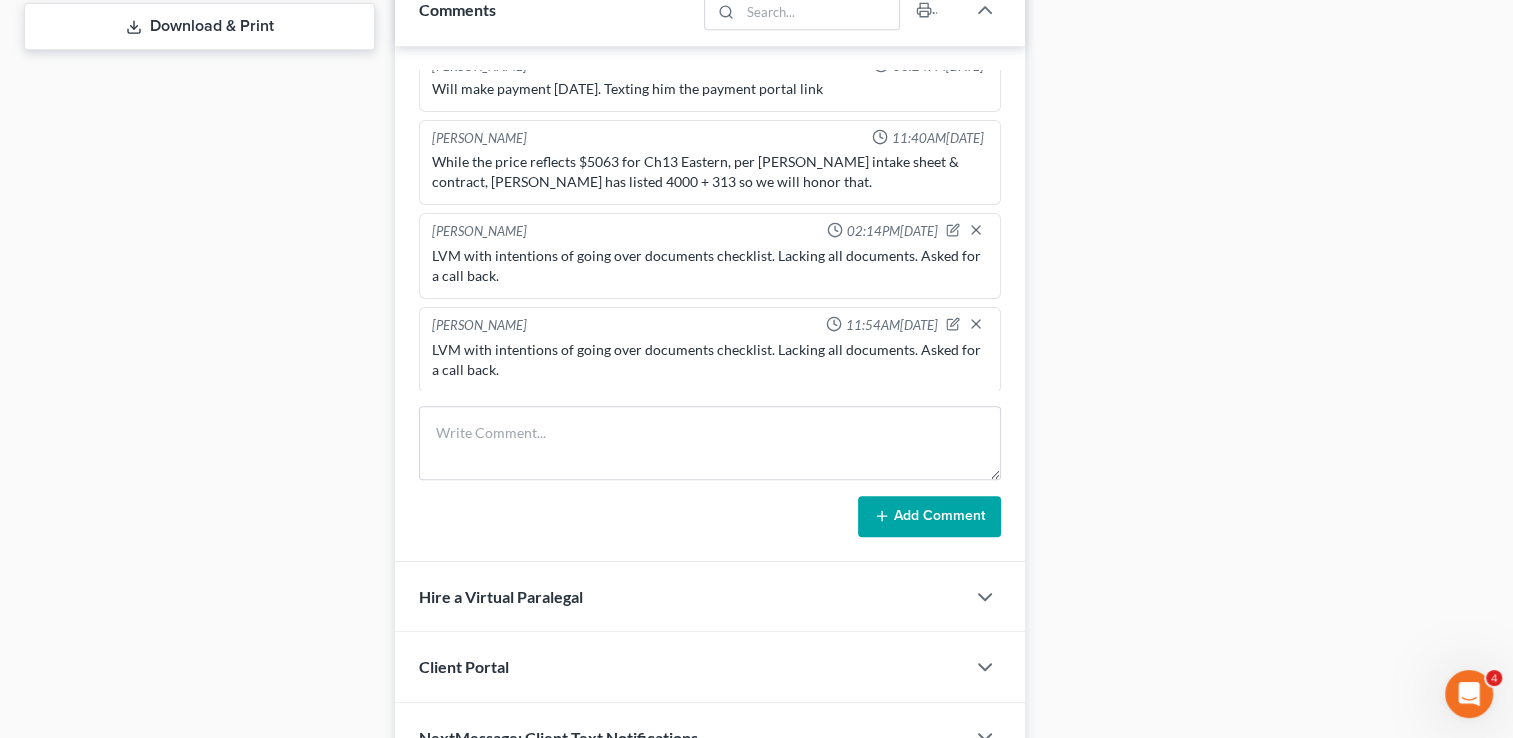 scroll, scrollTop: 1000, scrollLeft: 0, axis: vertical 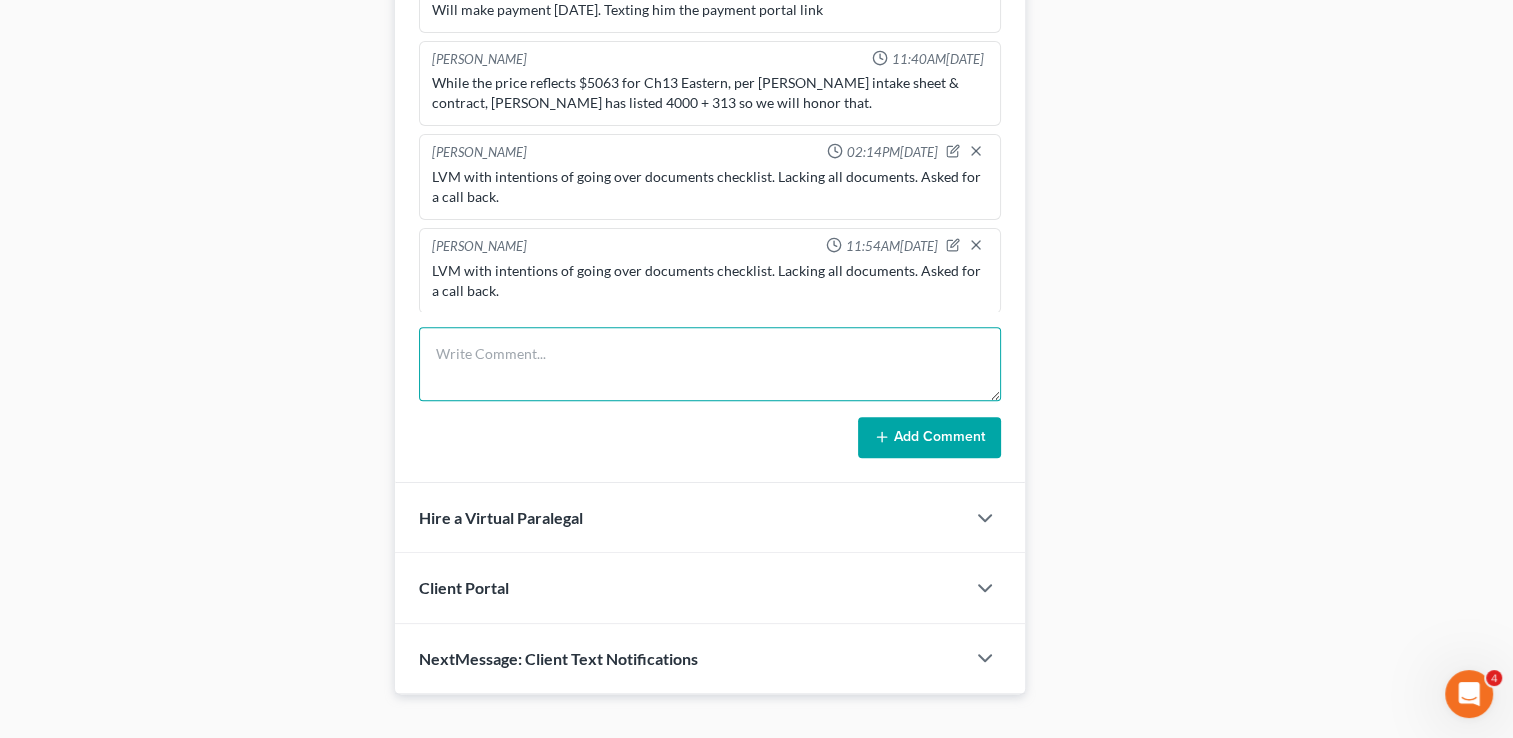 click at bounding box center [710, 364] 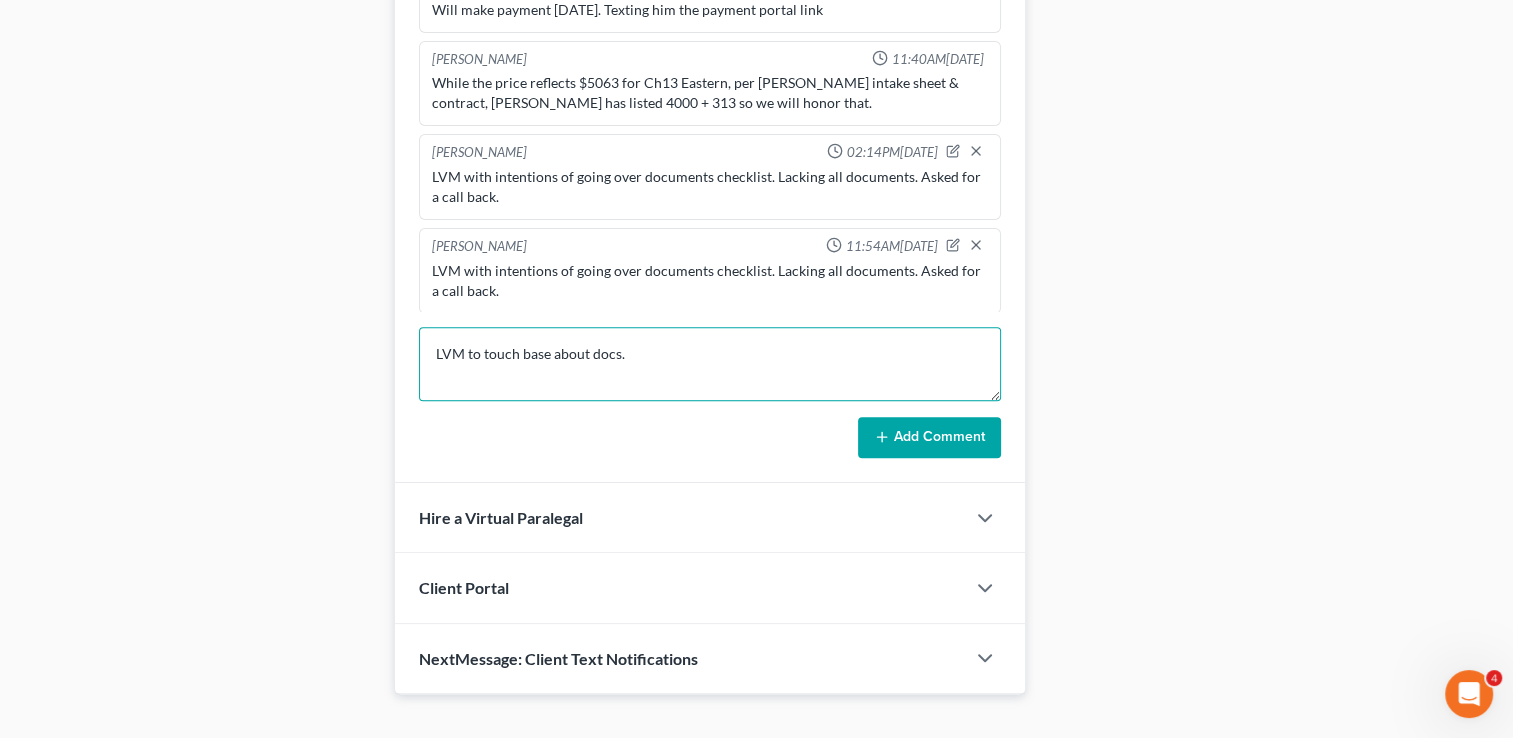 click on "LVM to touch base about docs." at bounding box center [710, 364] 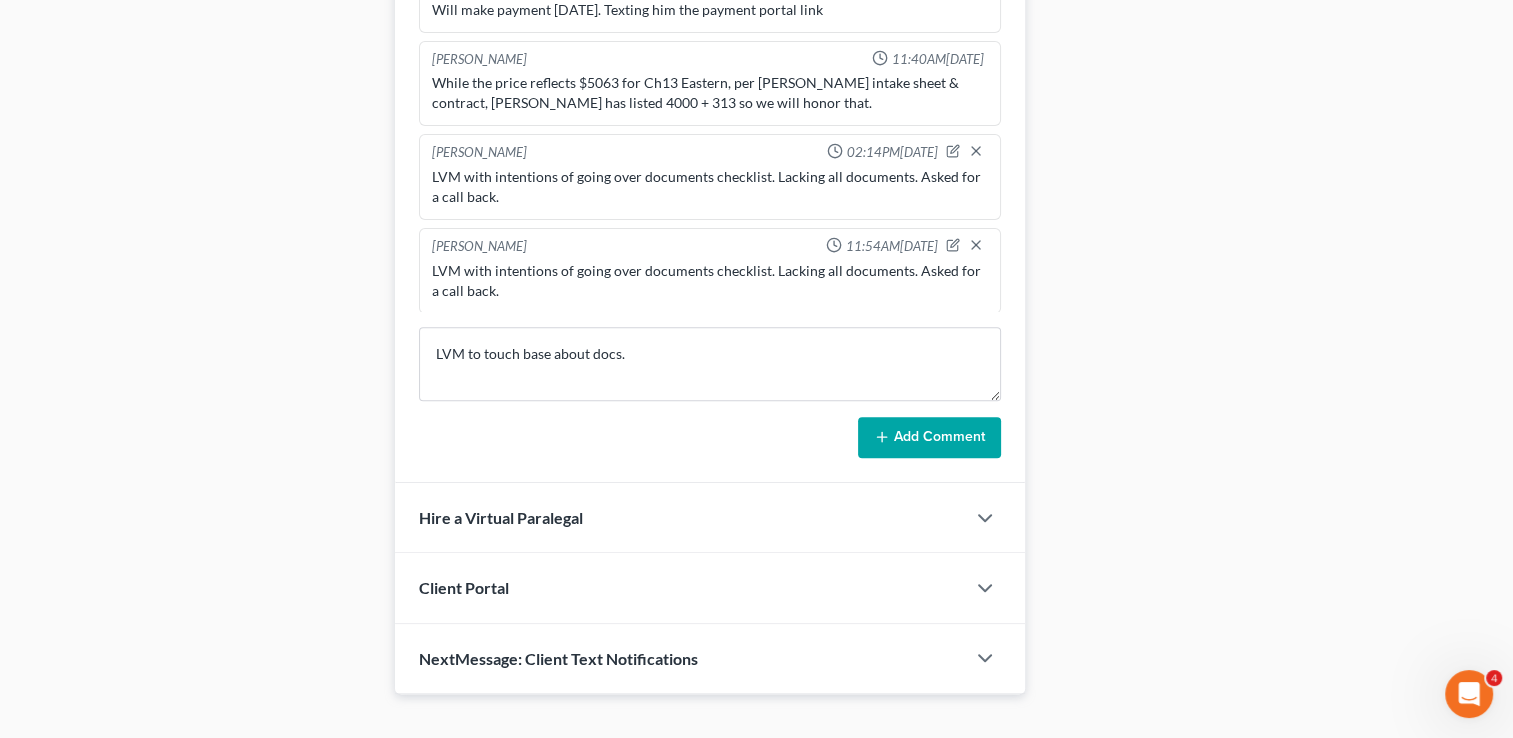 click on "Add Comment" at bounding box center [929, 438] 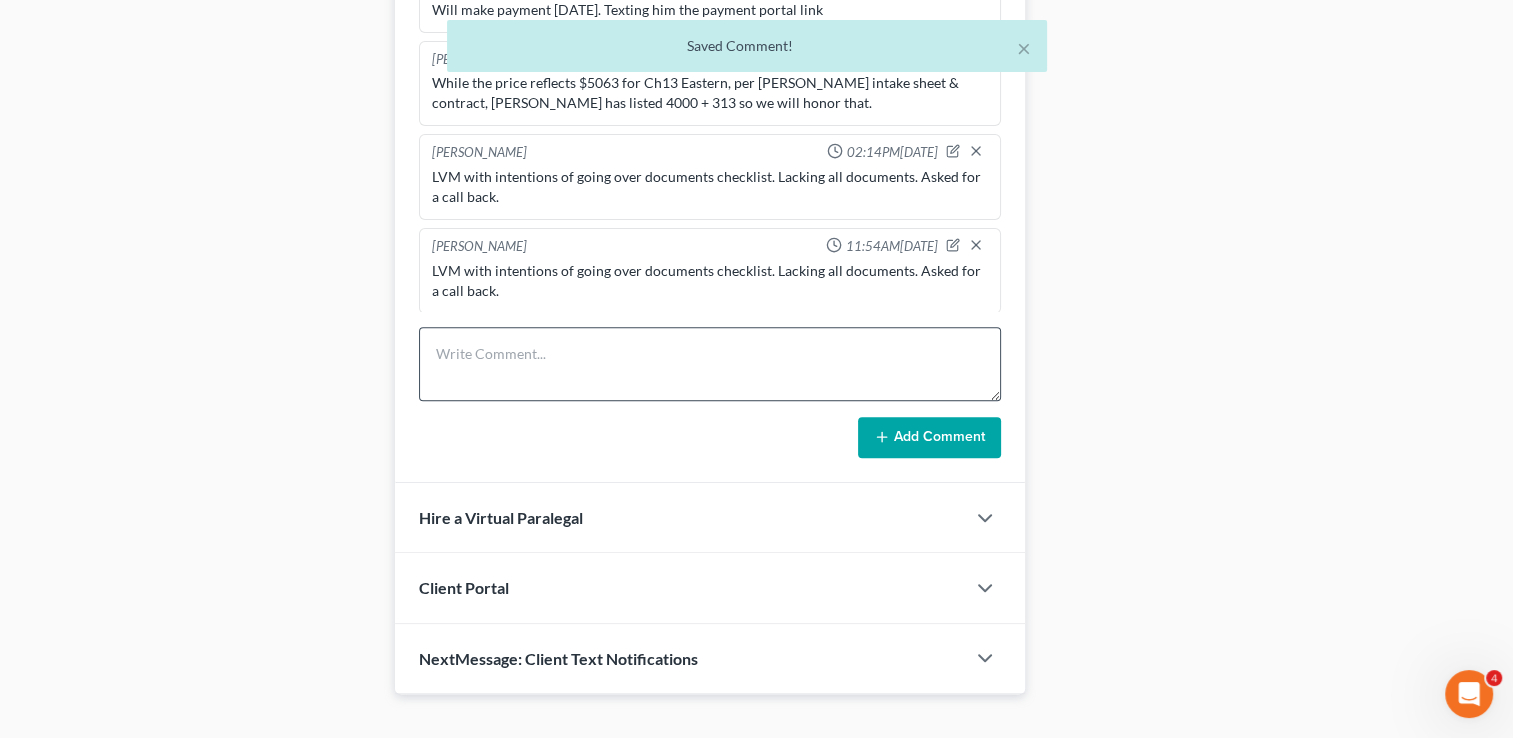 scroll, scrollTop: 335, scrollLeft: 0, axis: vertical 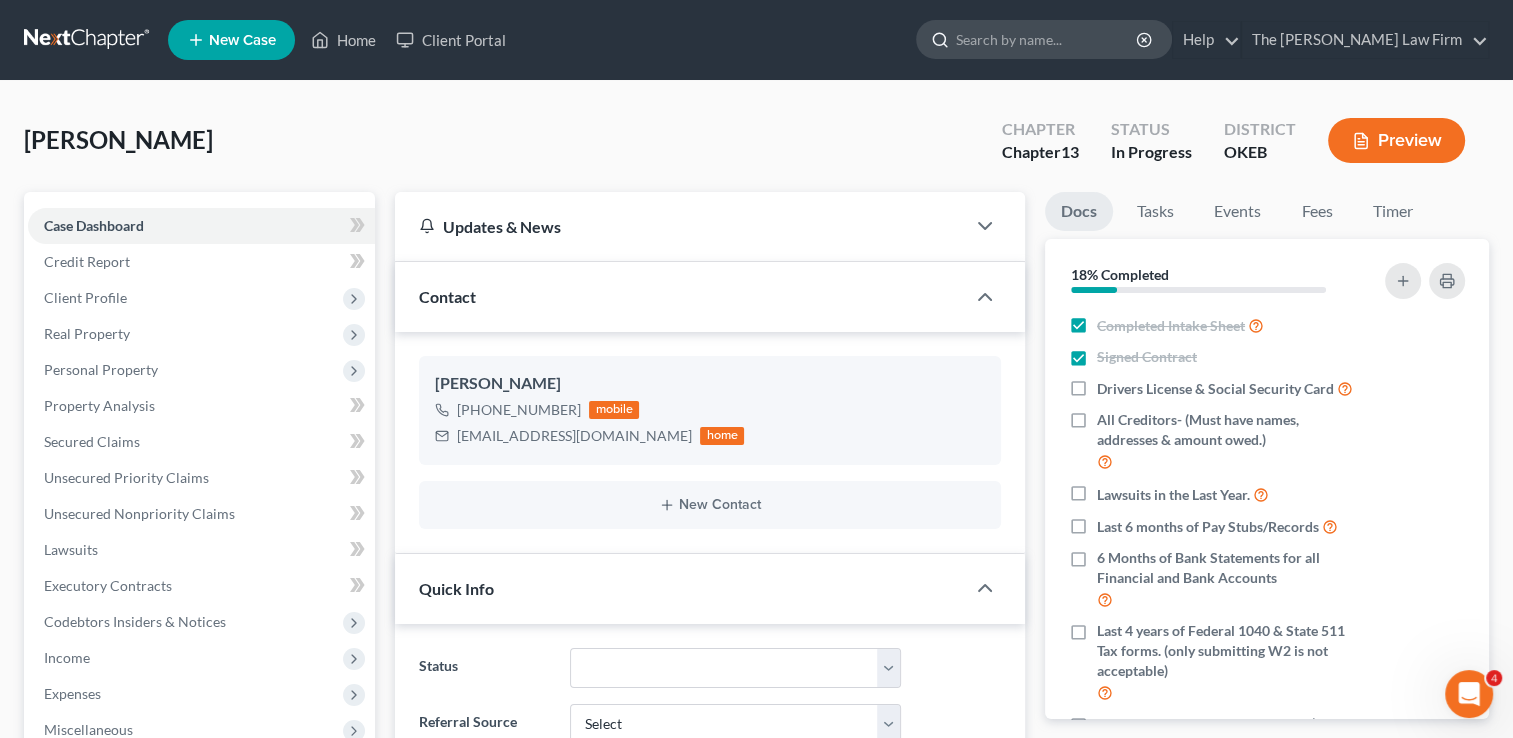 click at bounding box center (1047, 39) 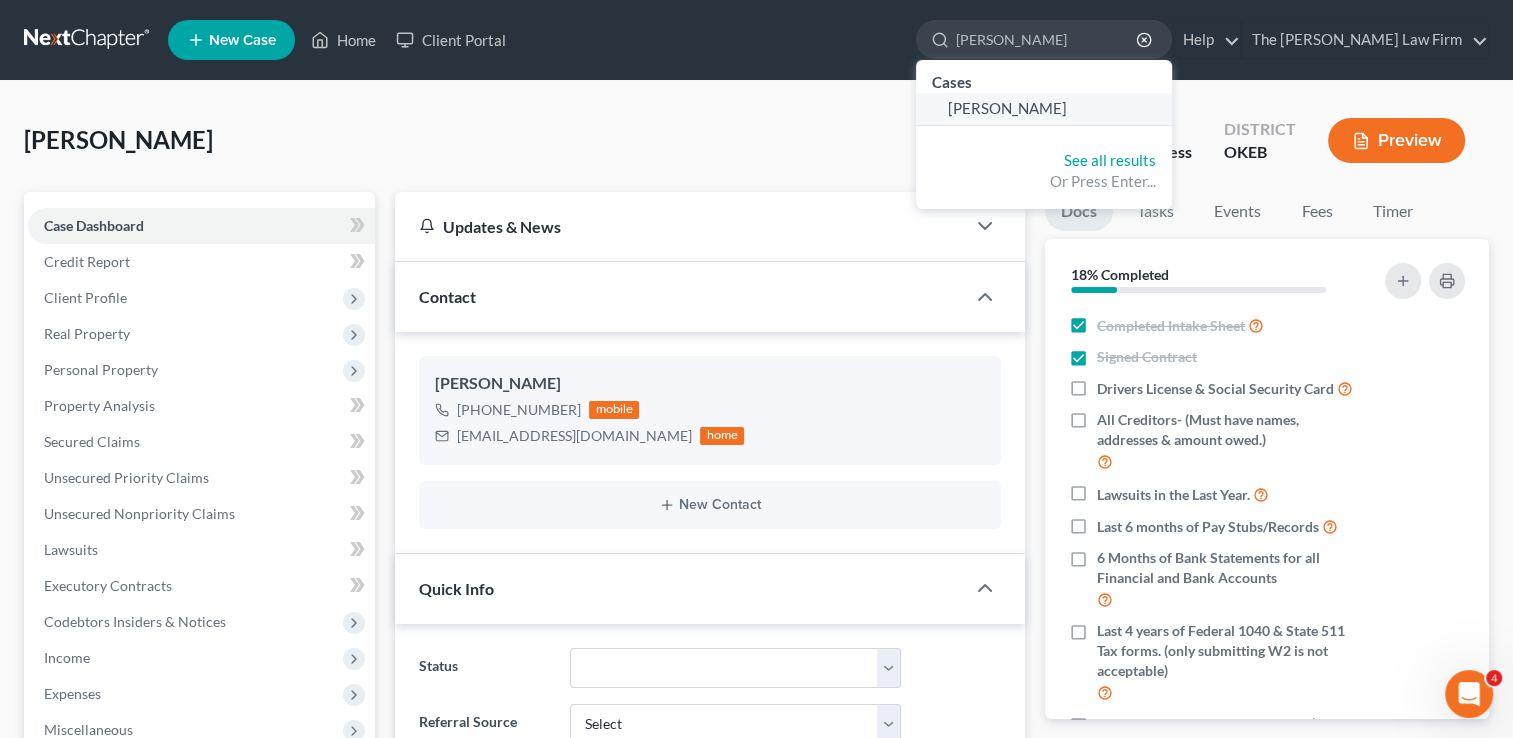 type on "[PERSON_NAME]" 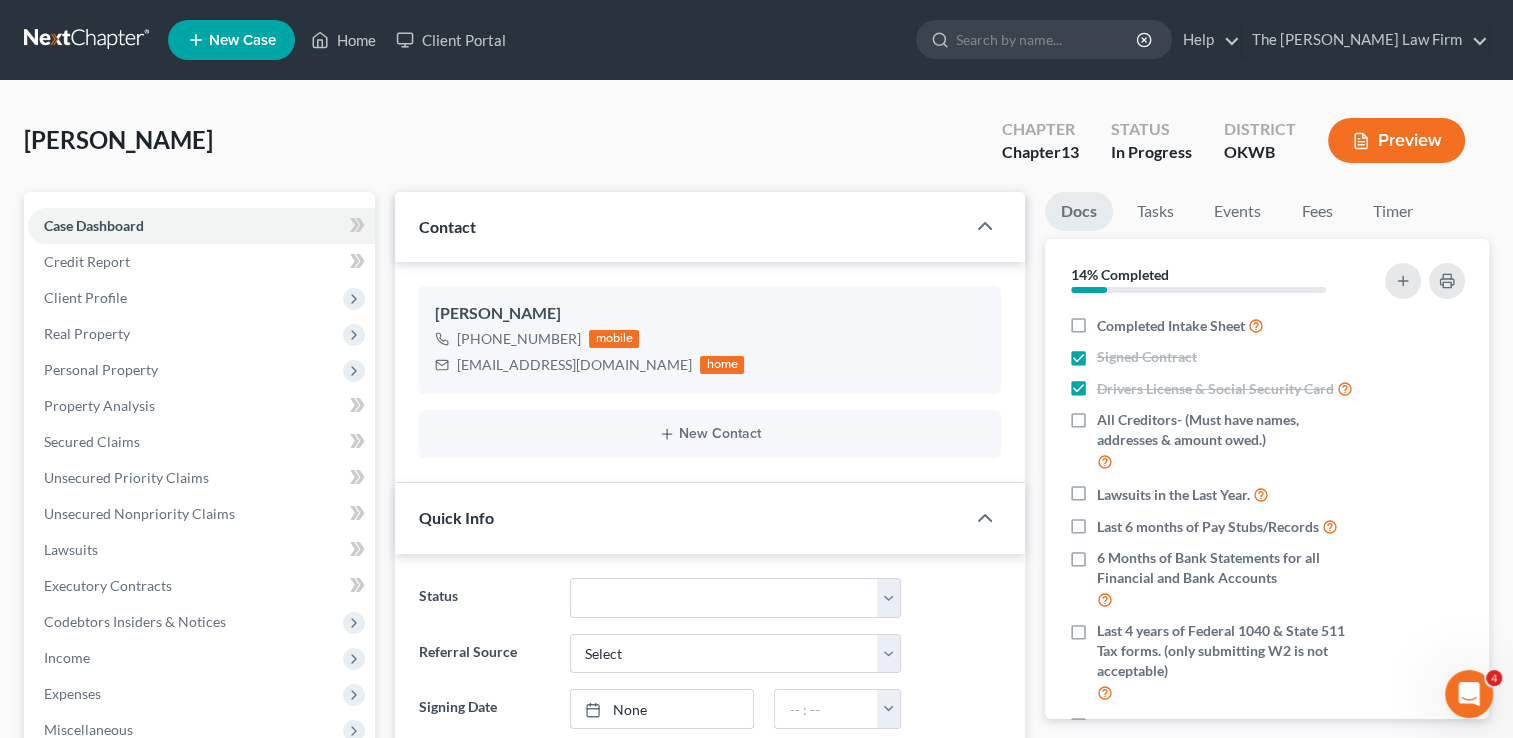 scroll, scrollTop: 186, scrollLeft: 0, axis: vertical 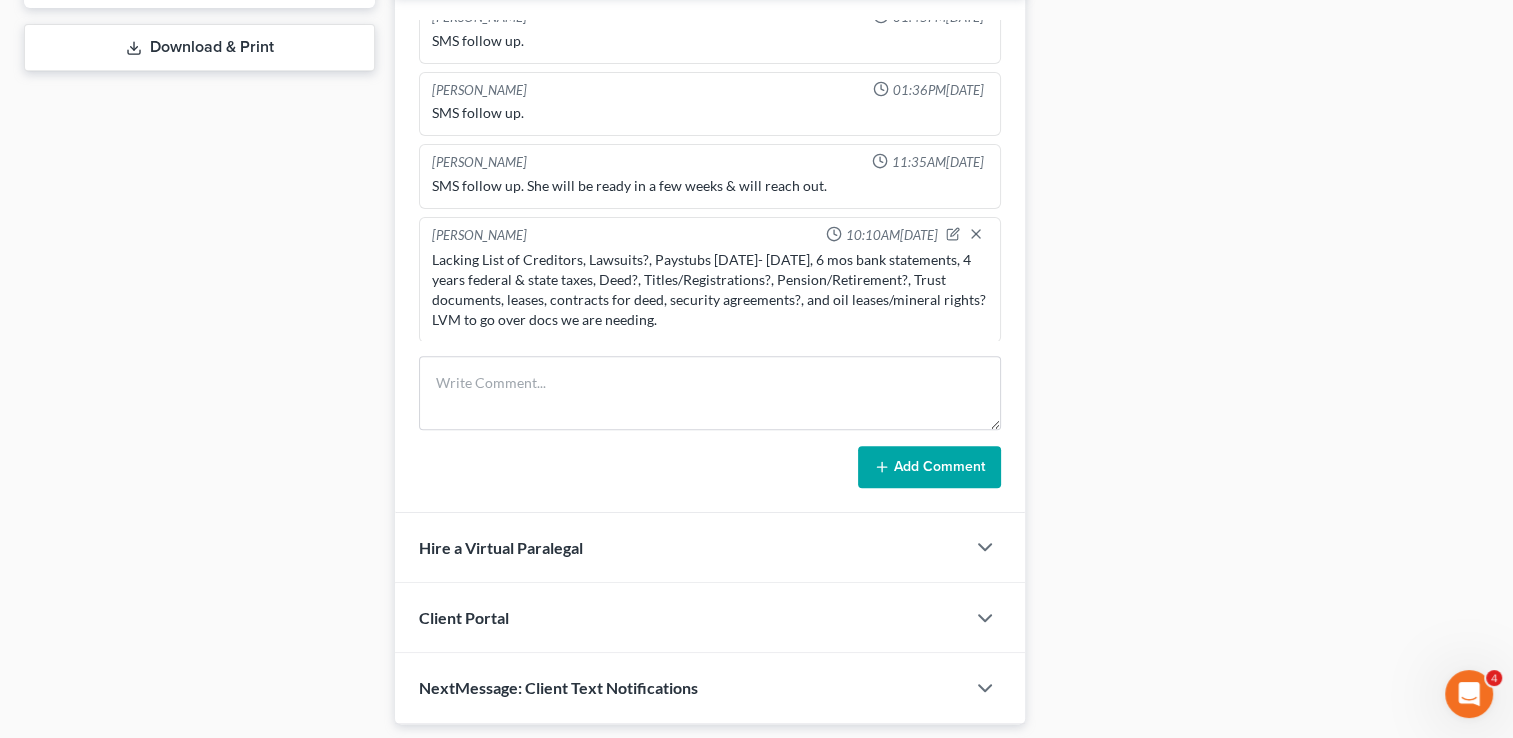 drag, startPoint x: 608, startPoint y: 316, endPoint x: 826, endPoint y: 322, distance: 218.08255 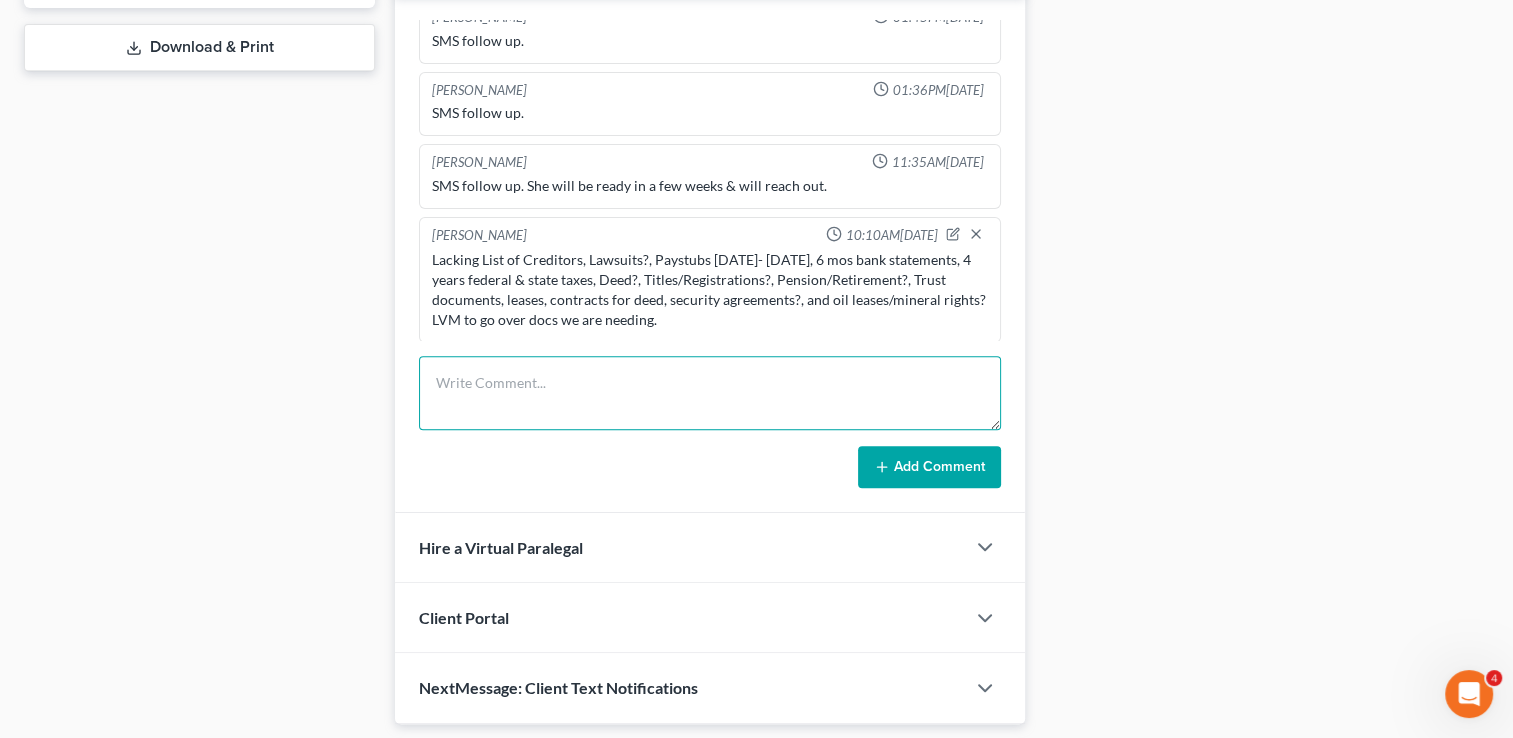 click at bounding box center [710, 393] 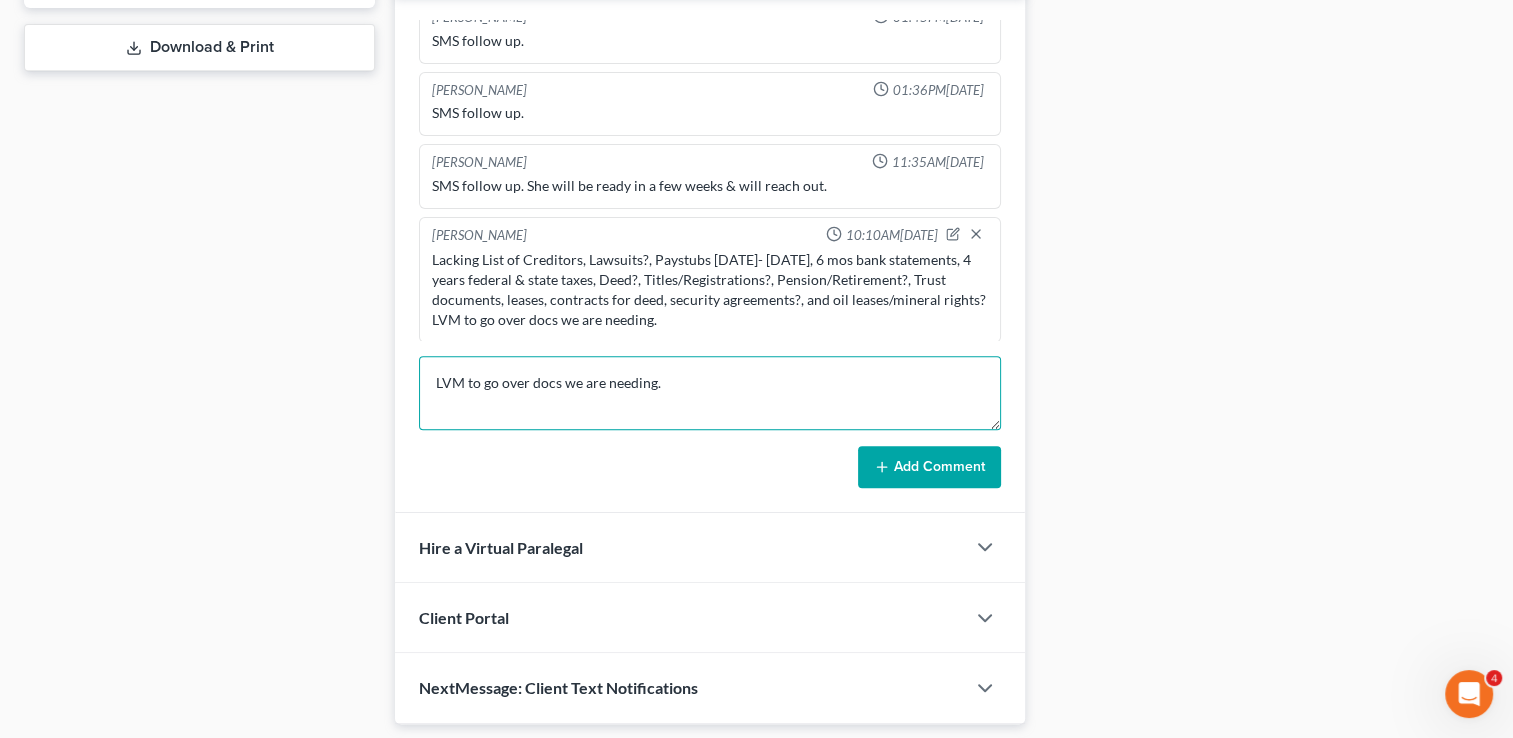 click on "LVM to go over docs we are needing." at bounding box center [710, 393] 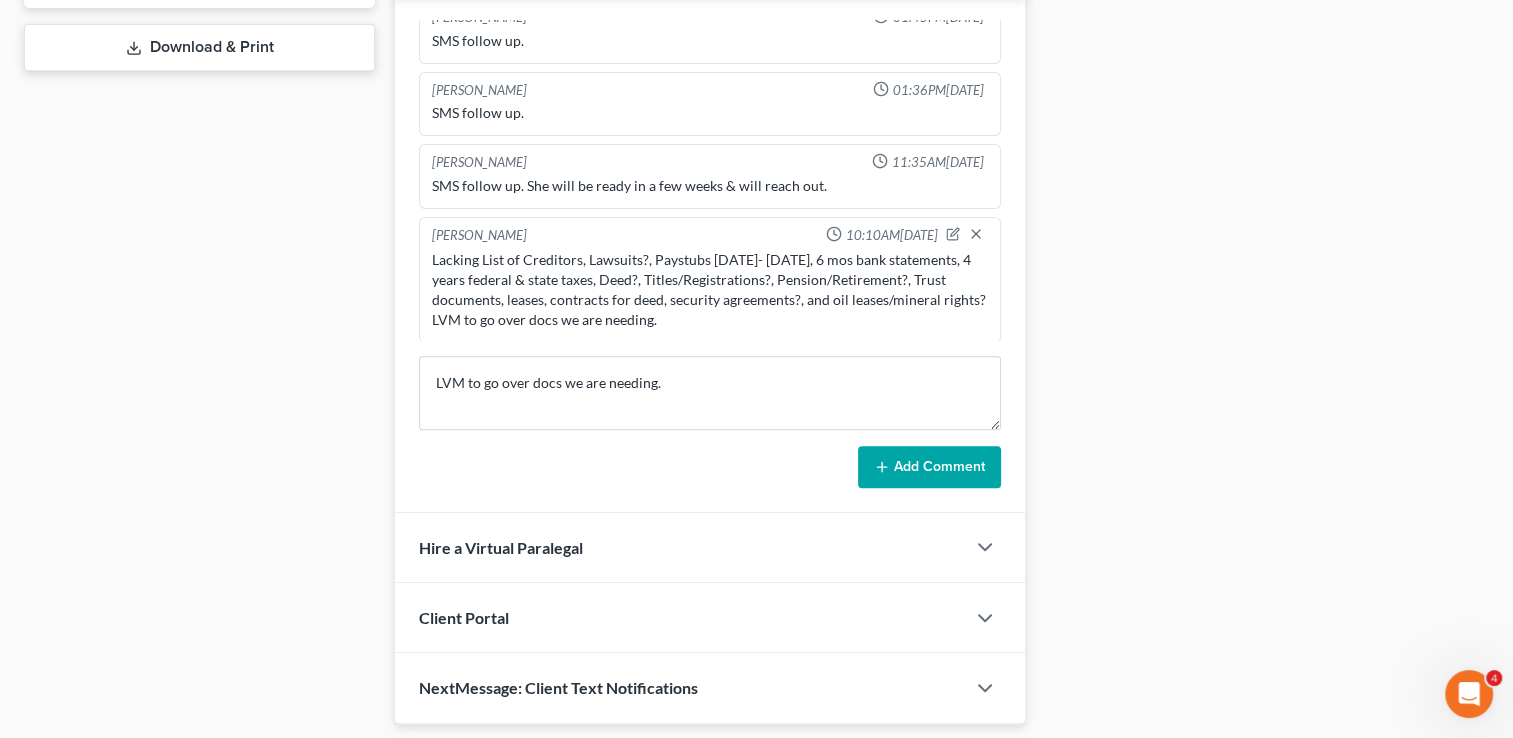 click on "Add Comment" at bounding box center [929, 467] 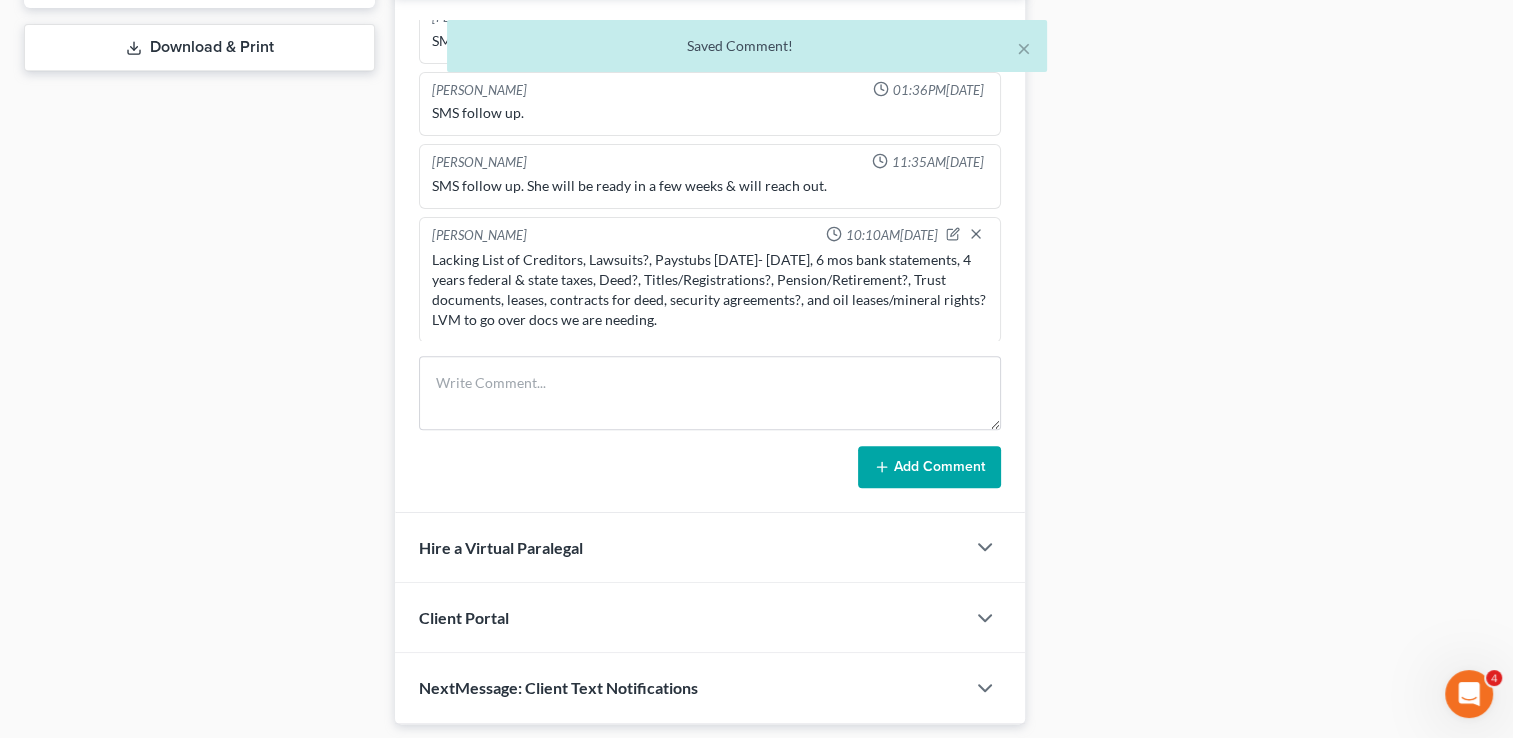 scroll, scrollTop: 260, scrollLeft: 0, axis: vertical 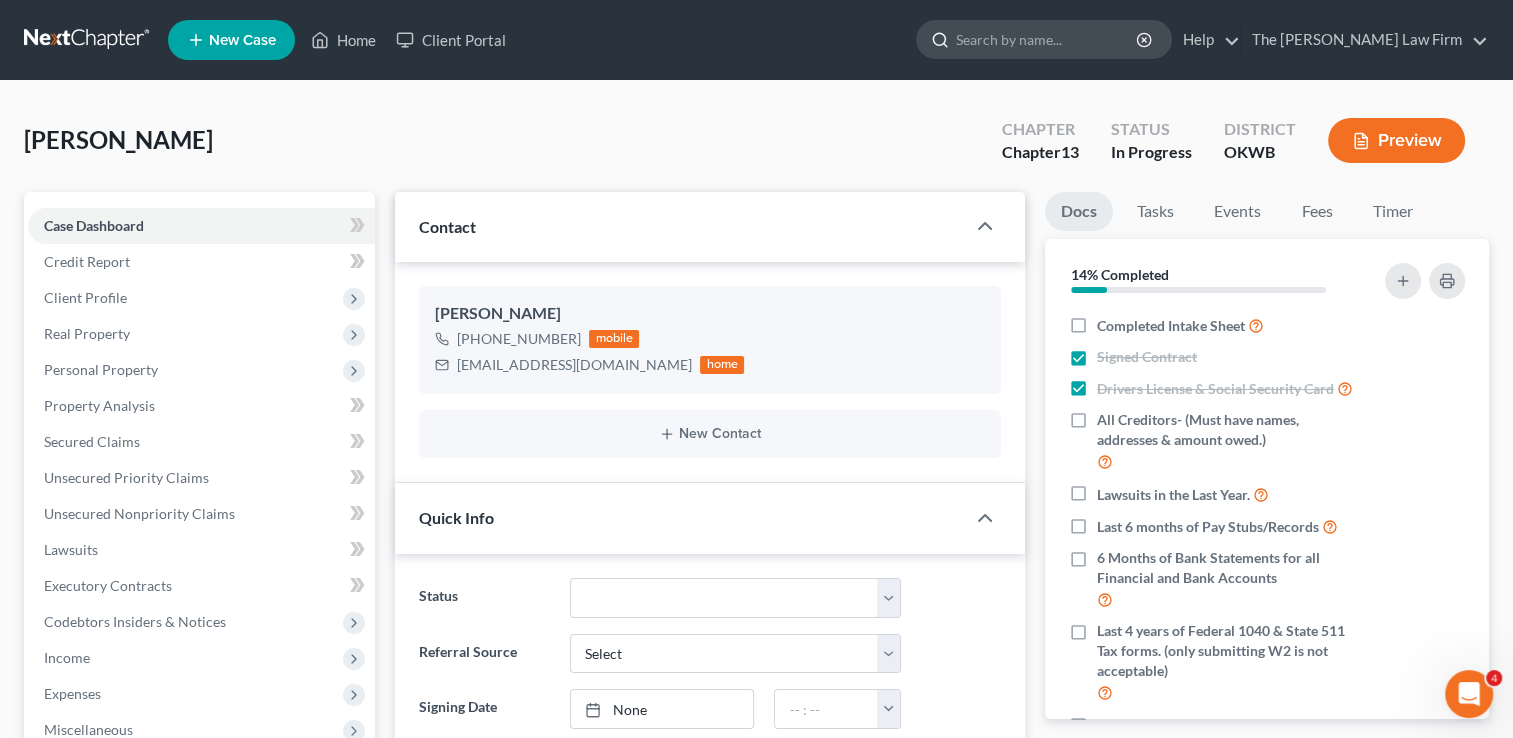 click at bounding box center (1047, 39) 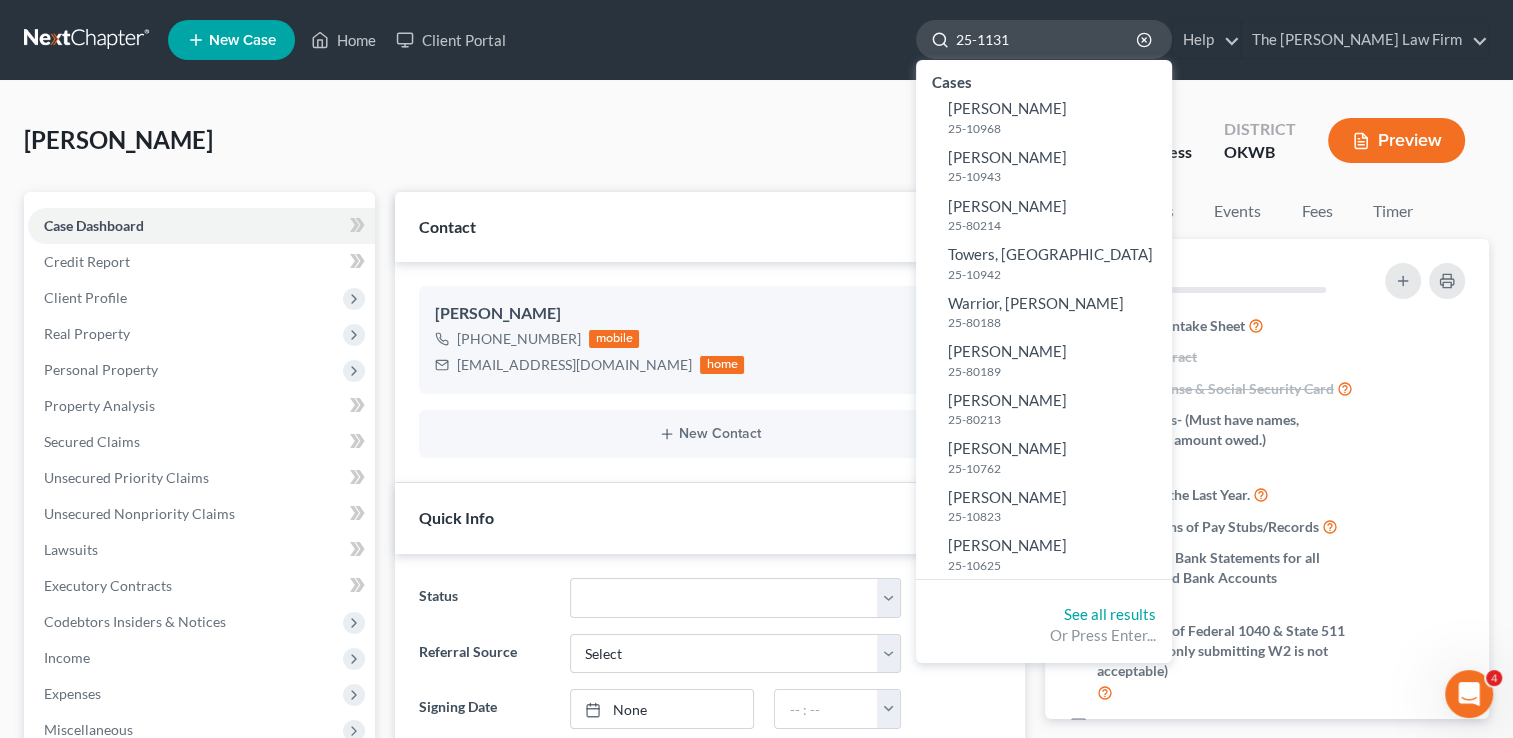 type on "25-11313" 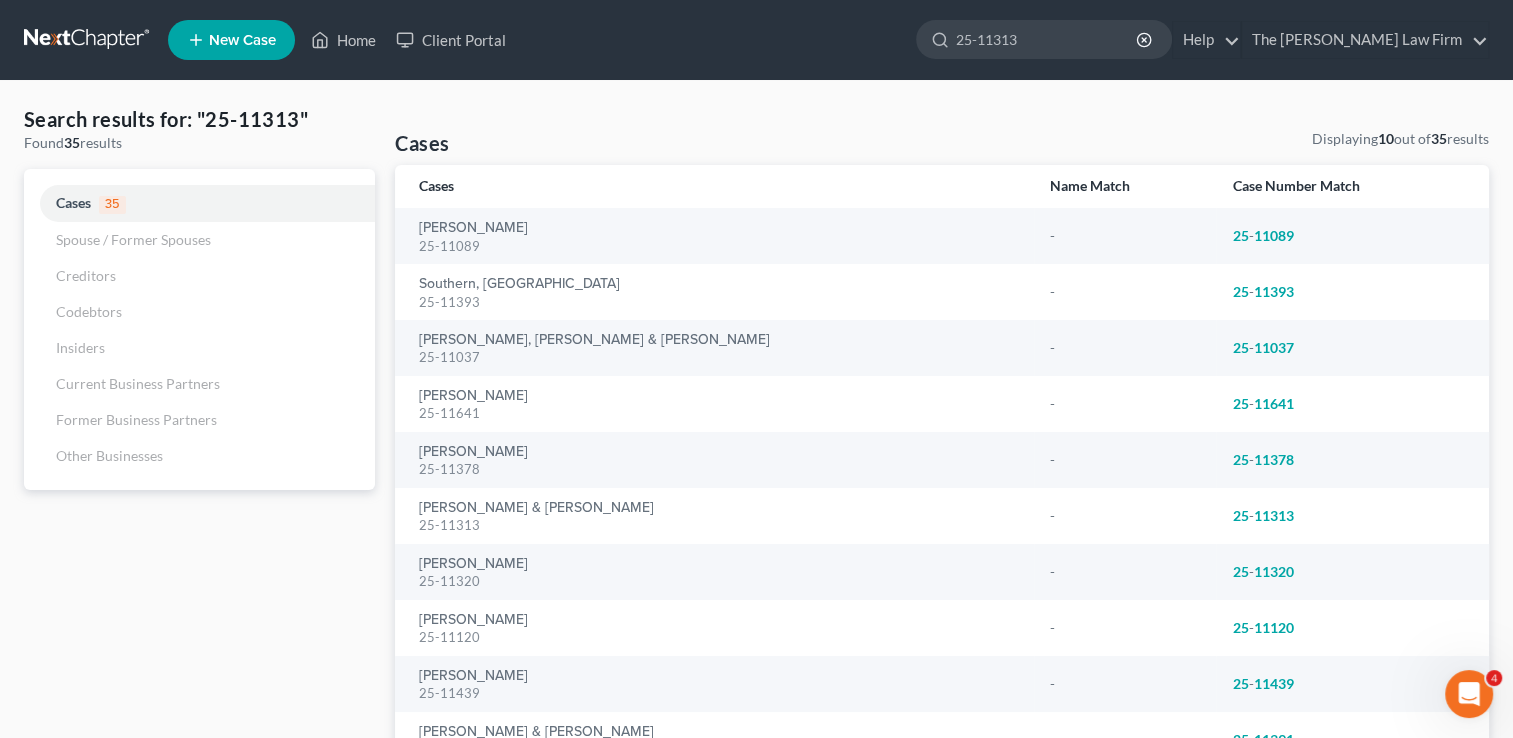 click at bounding box center (88, 40) 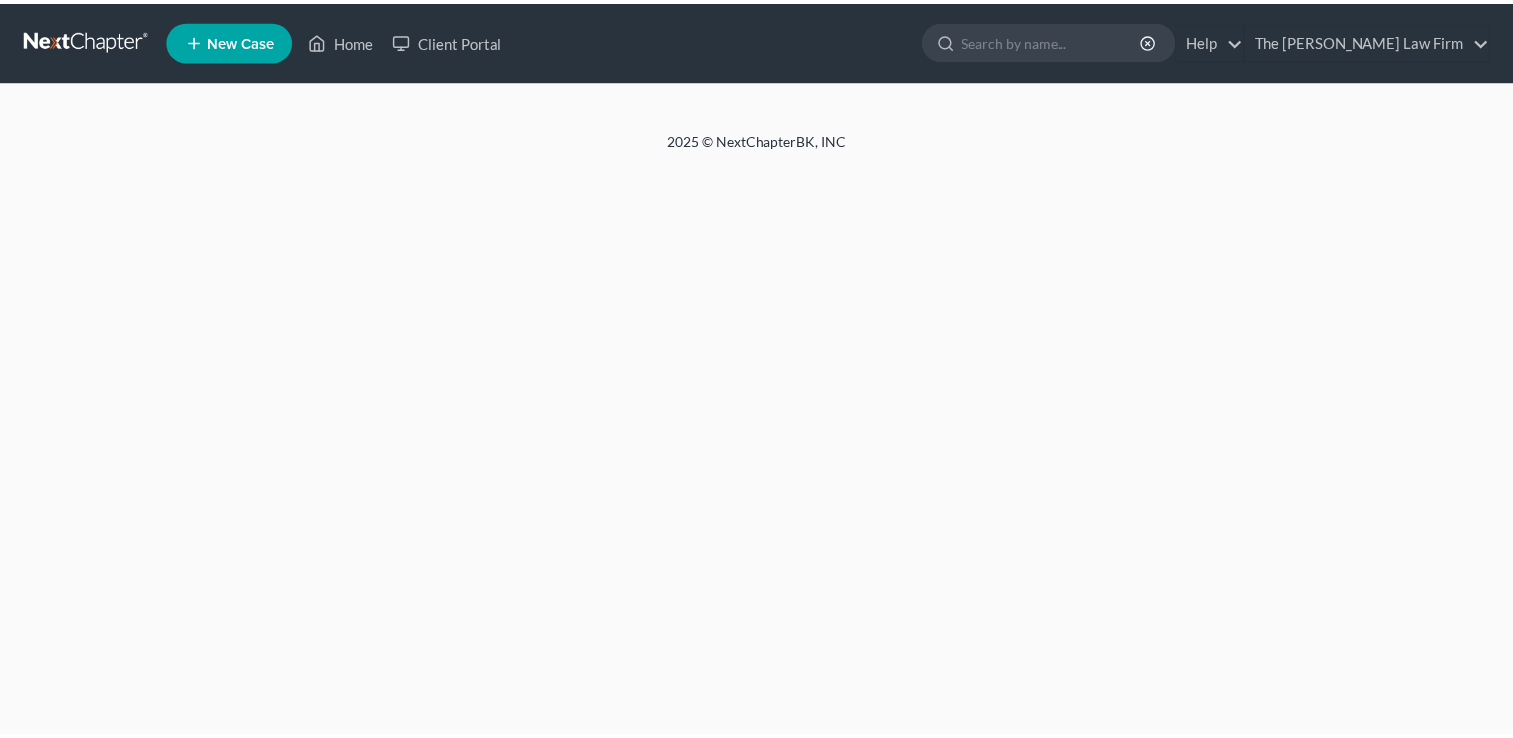 scroll, scrollTop: 0, scrollLeft: 0, axis: both 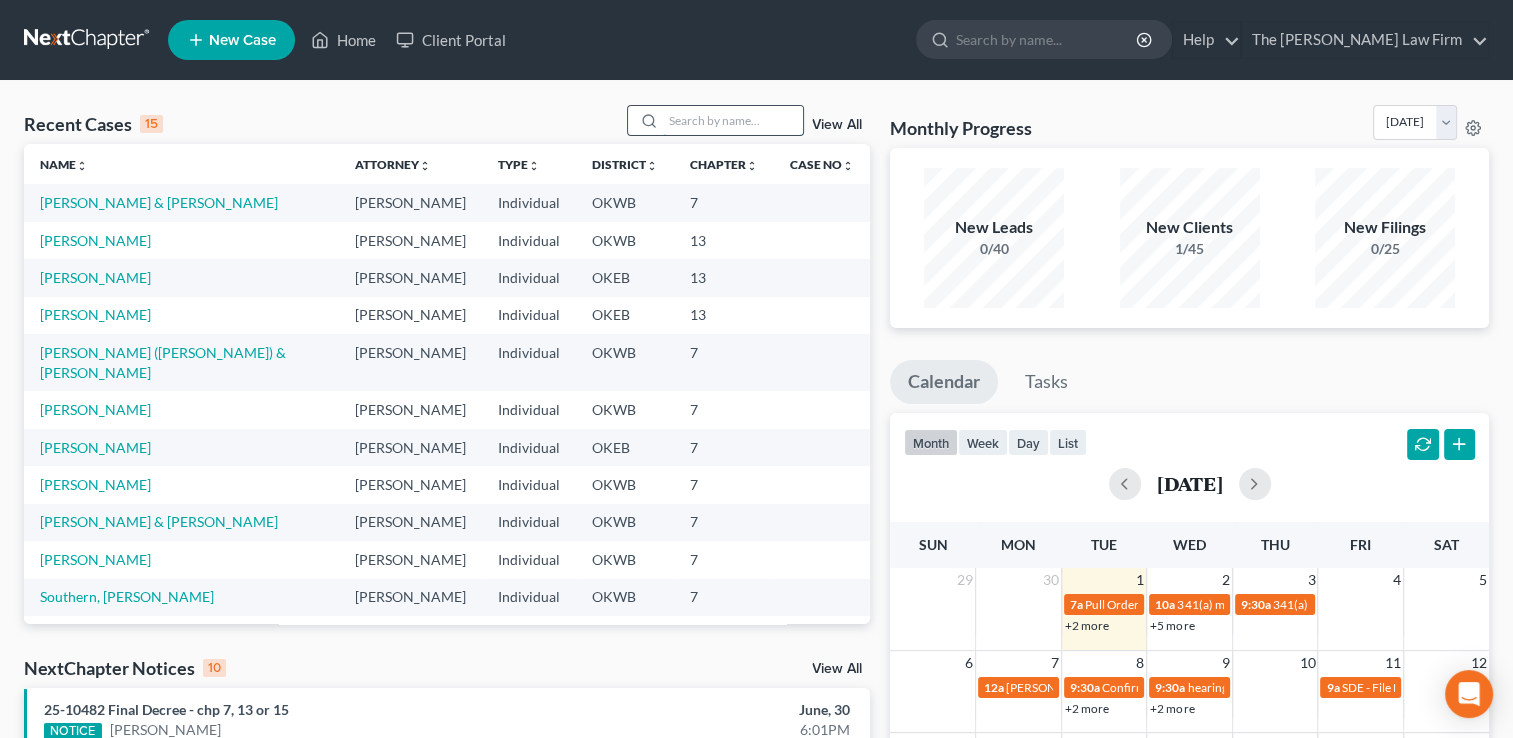 click at bounding box center (733, 120) 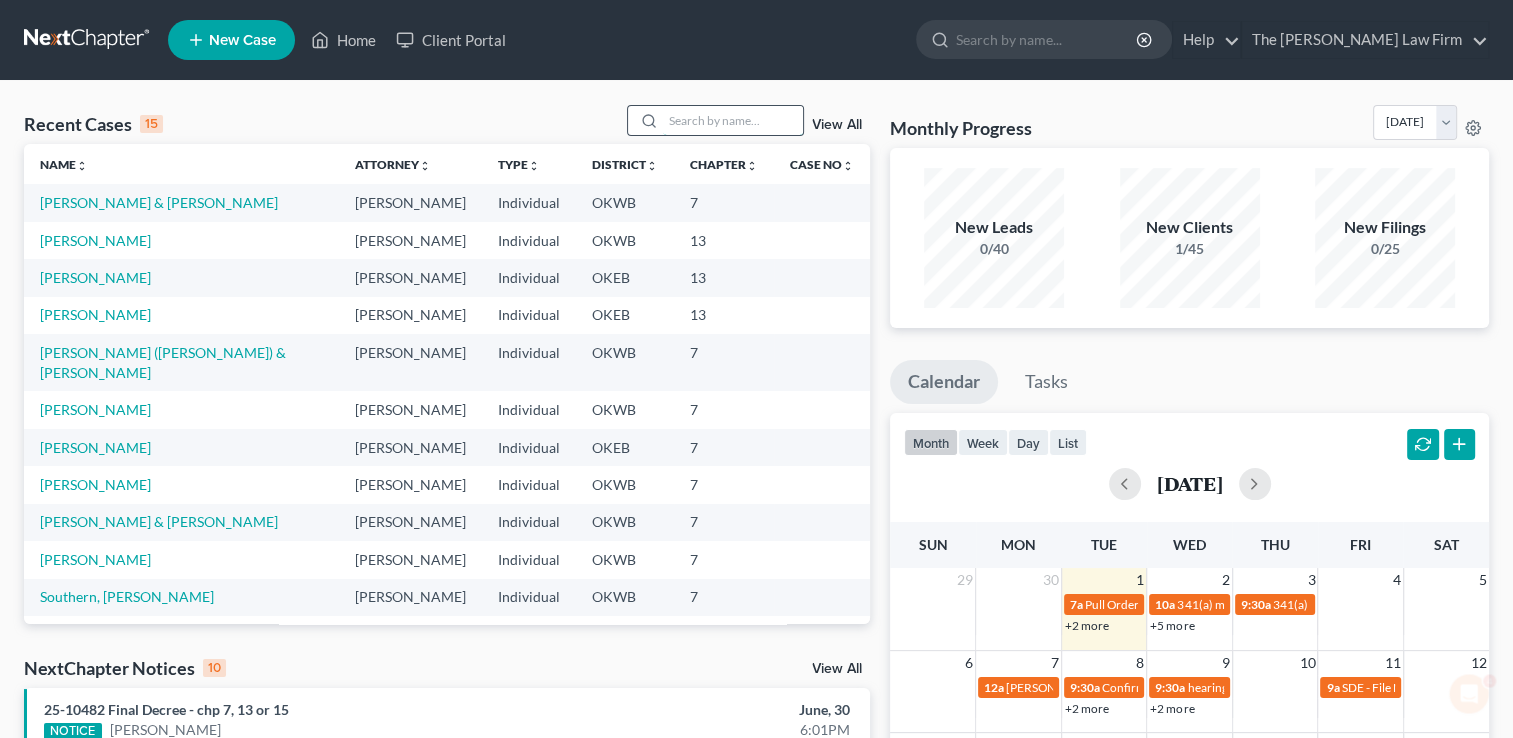 scroll, scrollTop: 0, scrollLeft: 0, axis: both 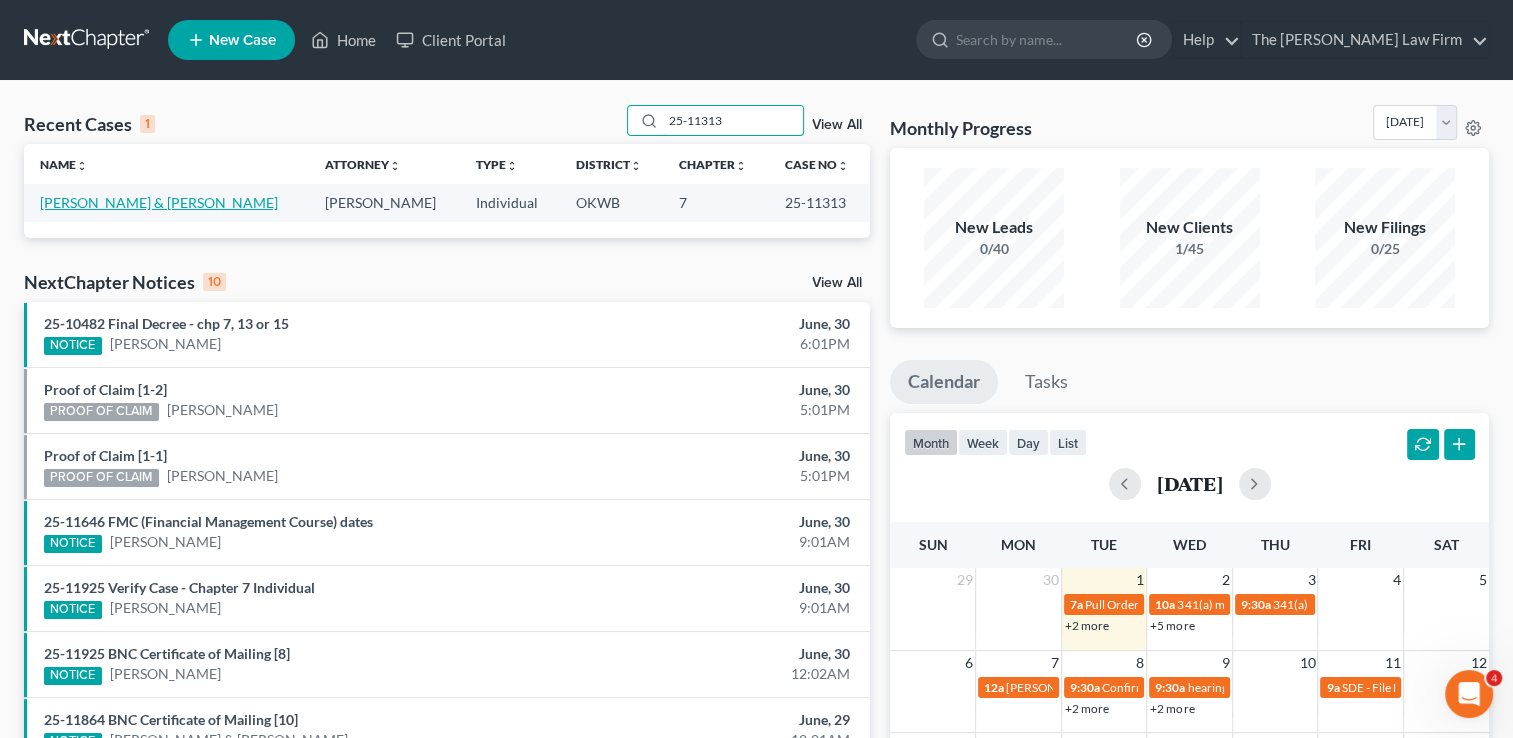 type on "25-11313" 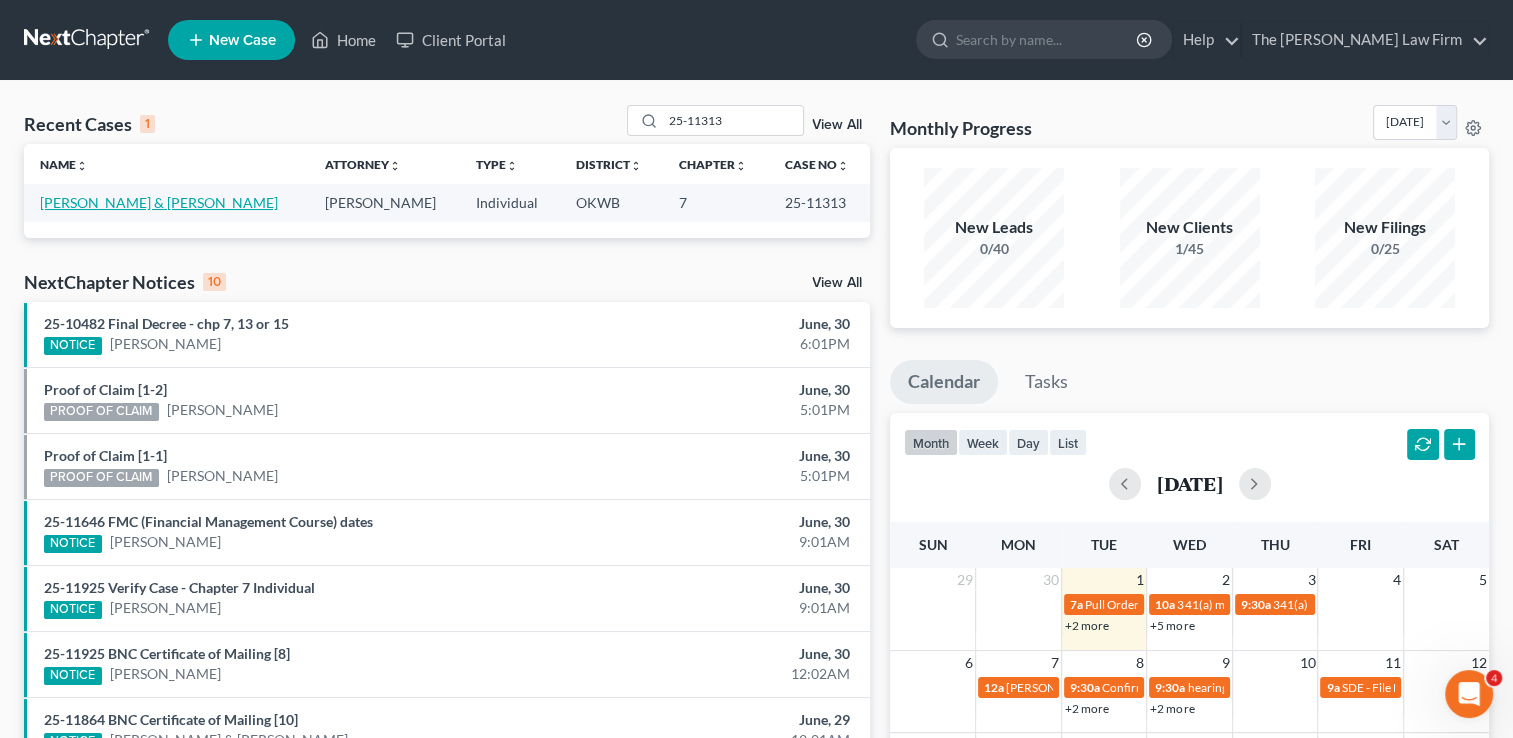 click on "Coulson, Mark & Melissa" at bounding box center (159, 202) 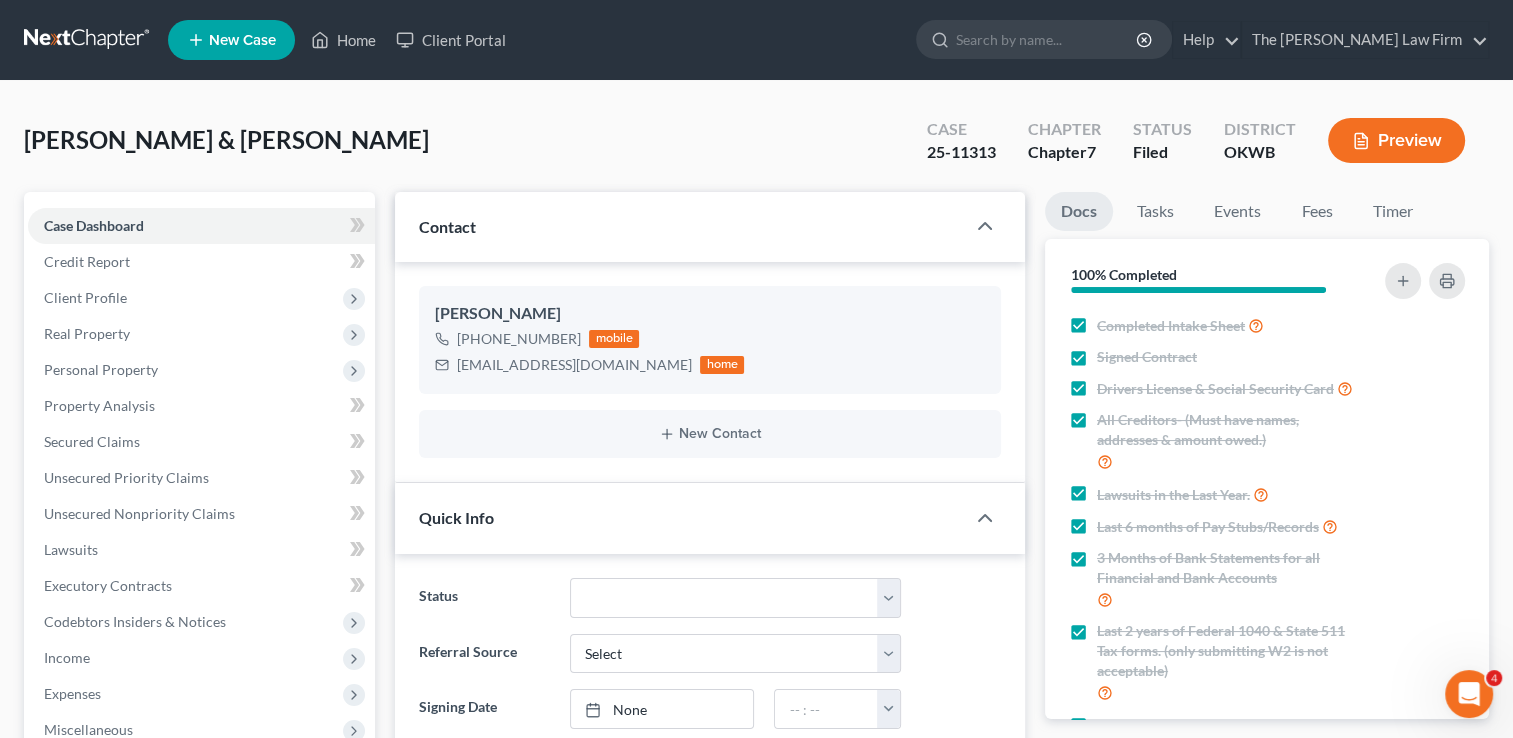 scroll, scrollTop: 1773, scrollLeft: 0, axis: vertical 